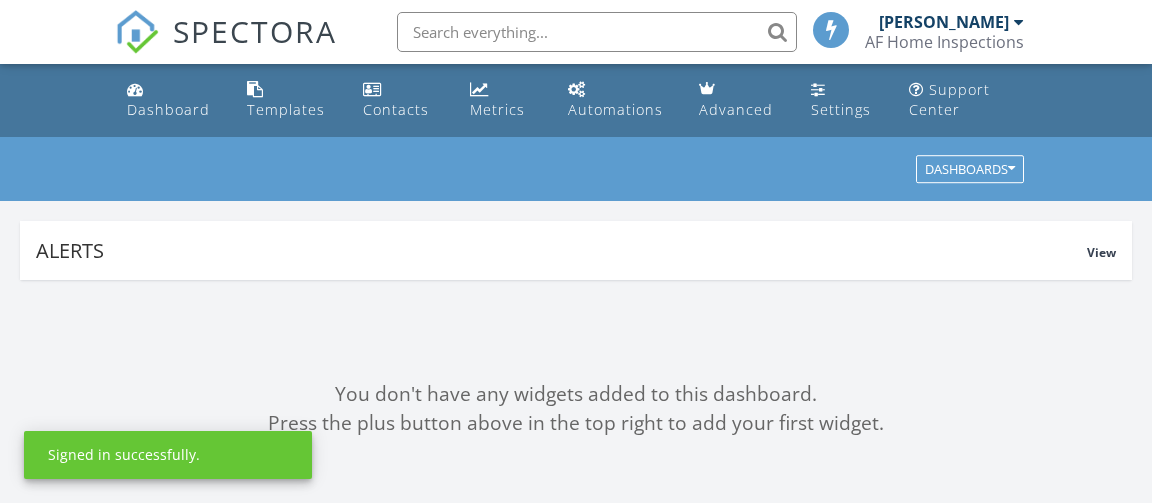scroll, scrollTop: 0, scrollLeft: 0, axis: both 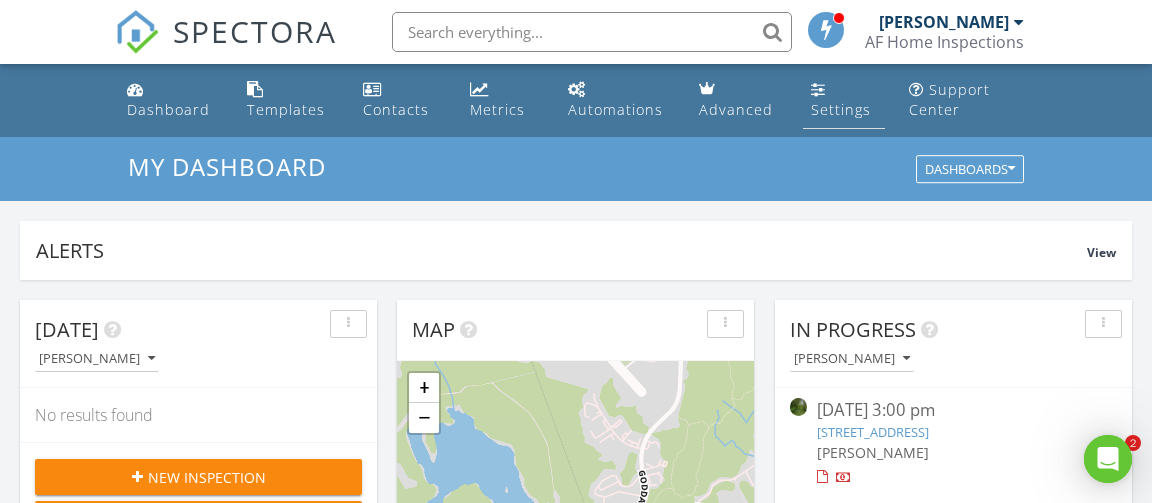 click on "Settings" at bounding box center (844, 100) 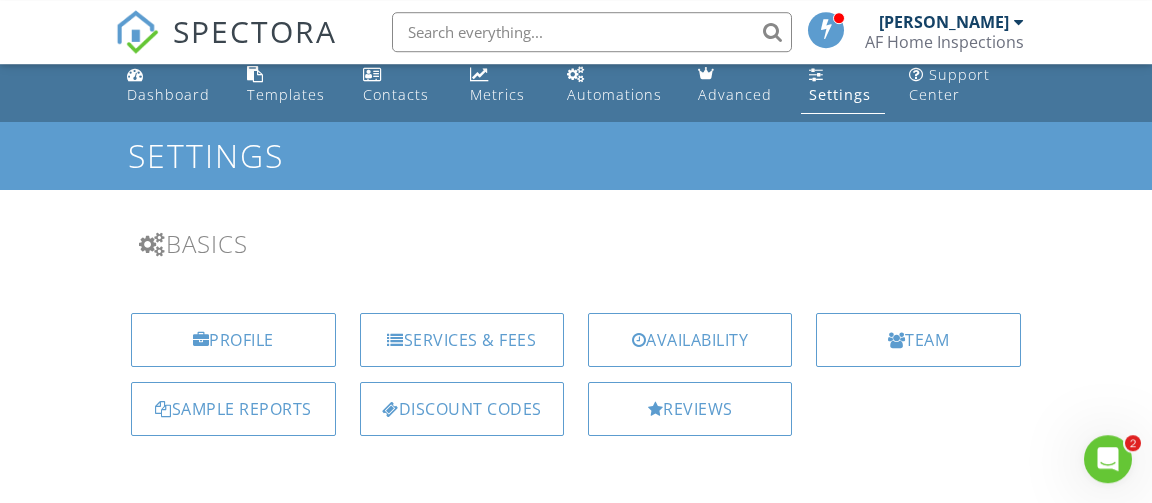 scroll, scrollTop: 0, scrollLeft: 0, axis: both 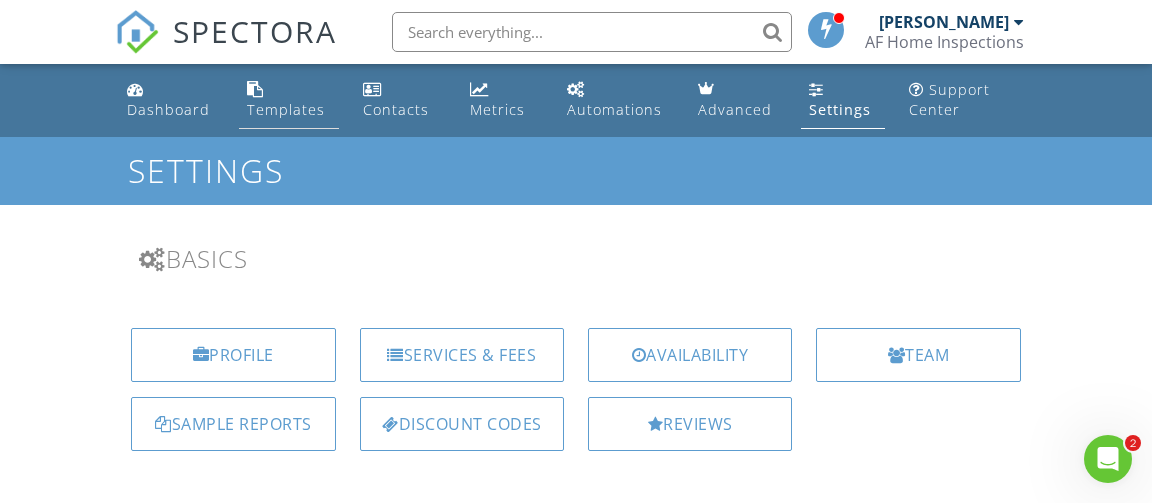 click on "Templates" at bounding box center (286, 109) 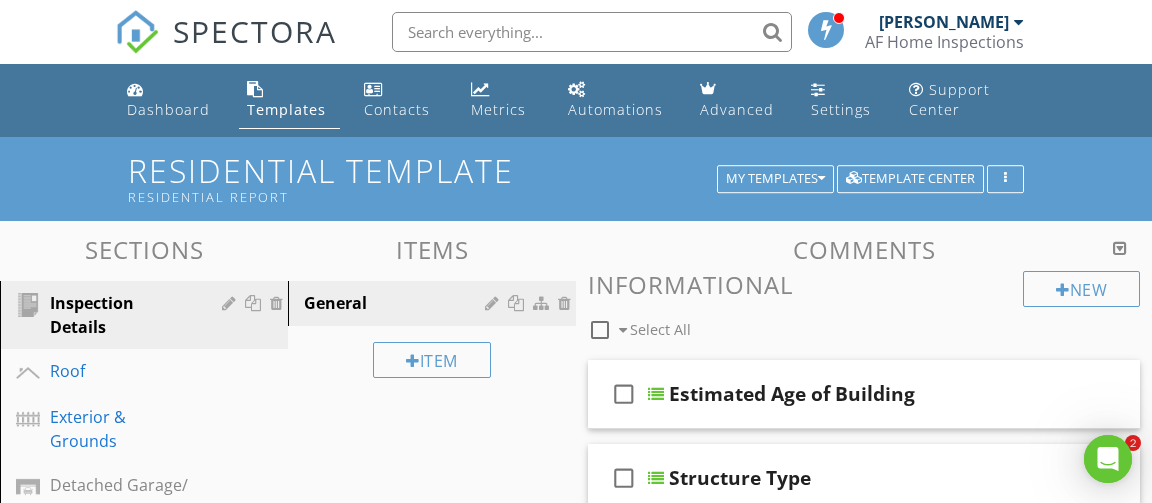 scroll, scrollTop: 0, scrollLeft: 0, axis: both 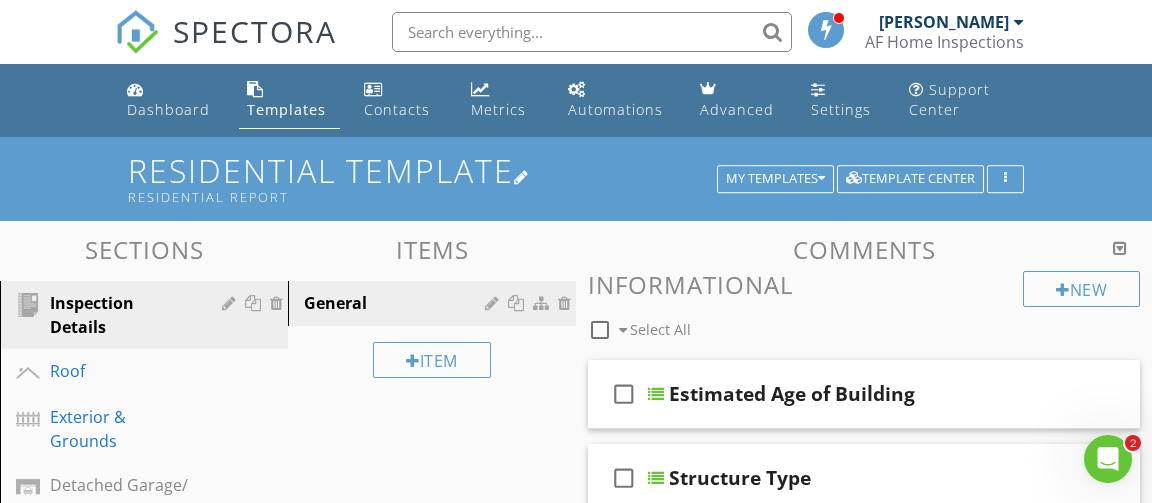click on "Residential Template
Residential Report" at bounding box center [576, 178] 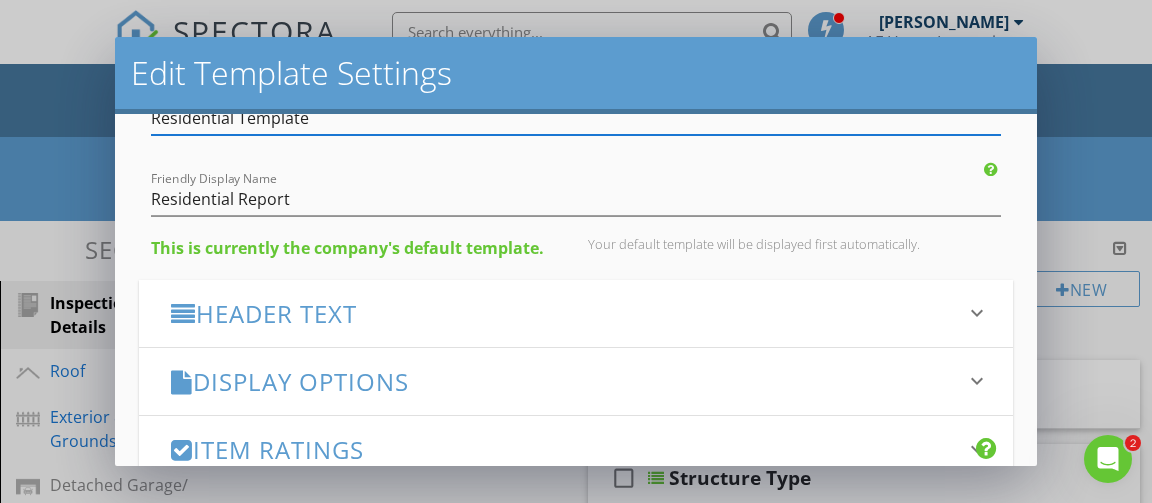 scroll, scrollTop: 133, scrollLeft: 0, axis: vertical 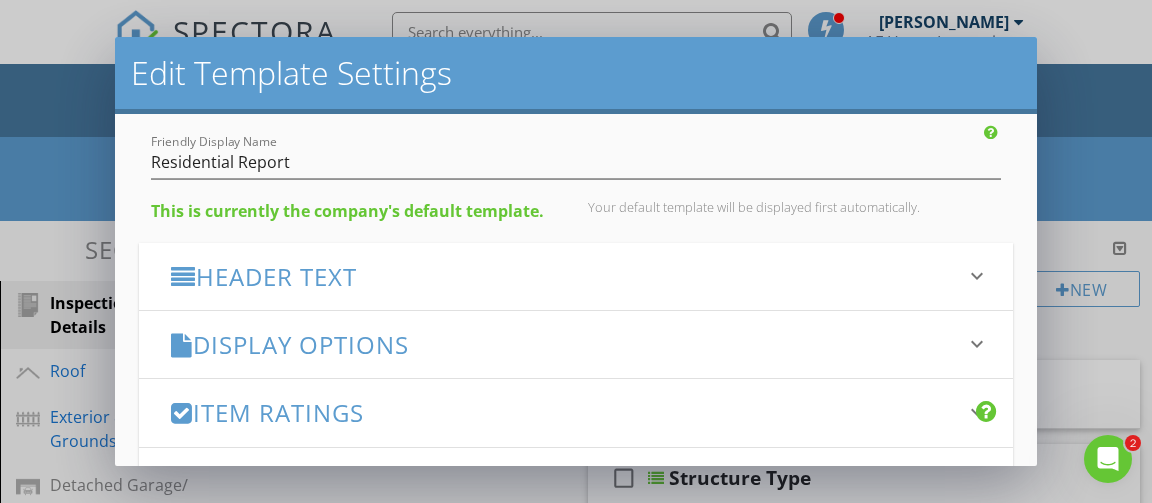 click on "keyboard_arrow_down" at bounding box center (977, 276) 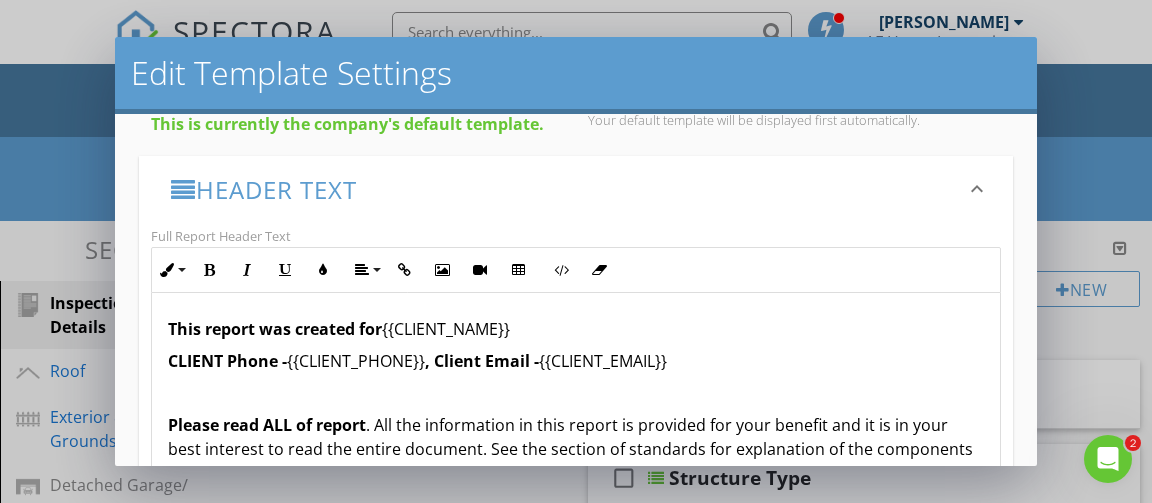 scroll, scrollTop: 266, scrollLeft: 0, axis: vertical 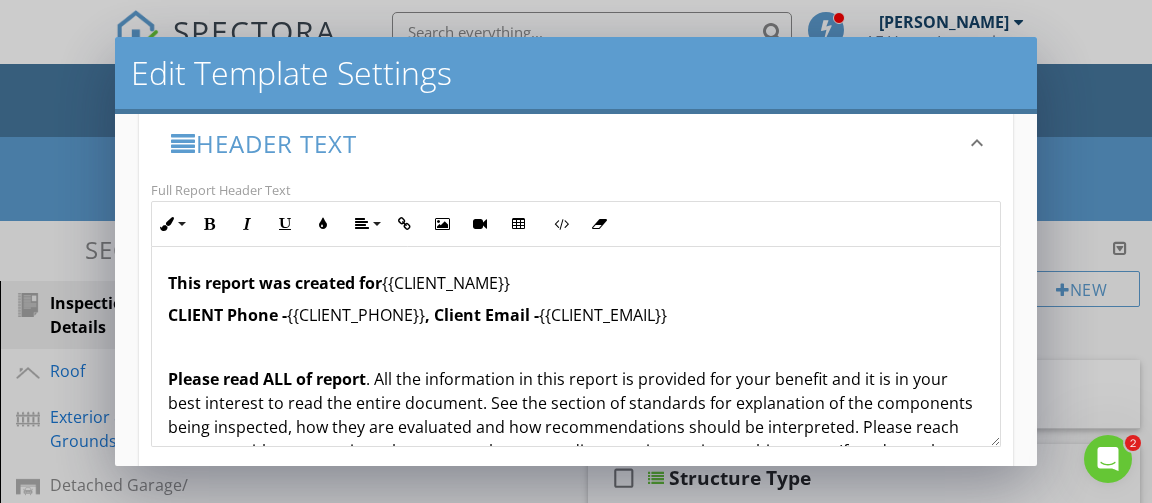click on "This report was created for" at bounding box center (275, 283) 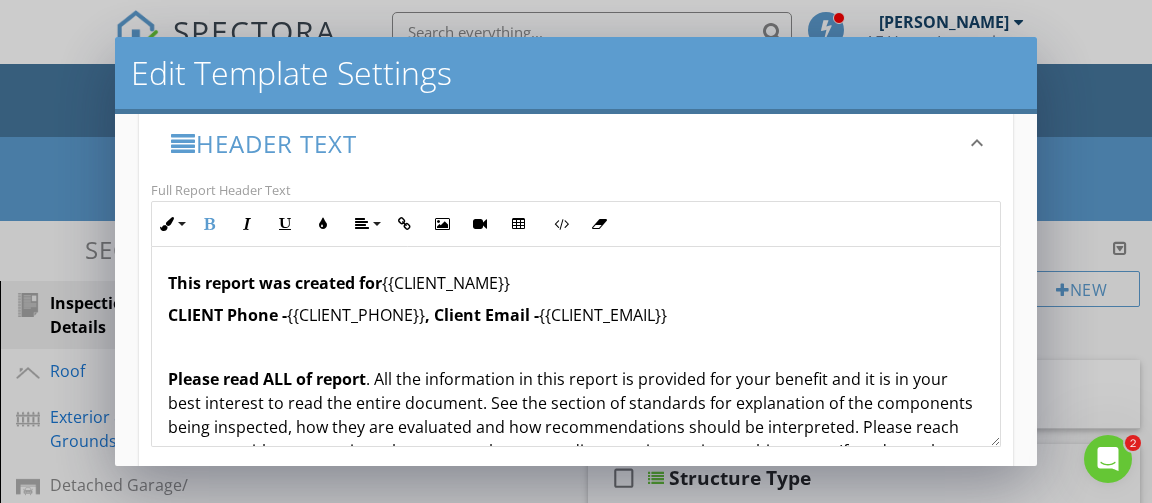click on "This report was created for" at bounding box center (275, 283) 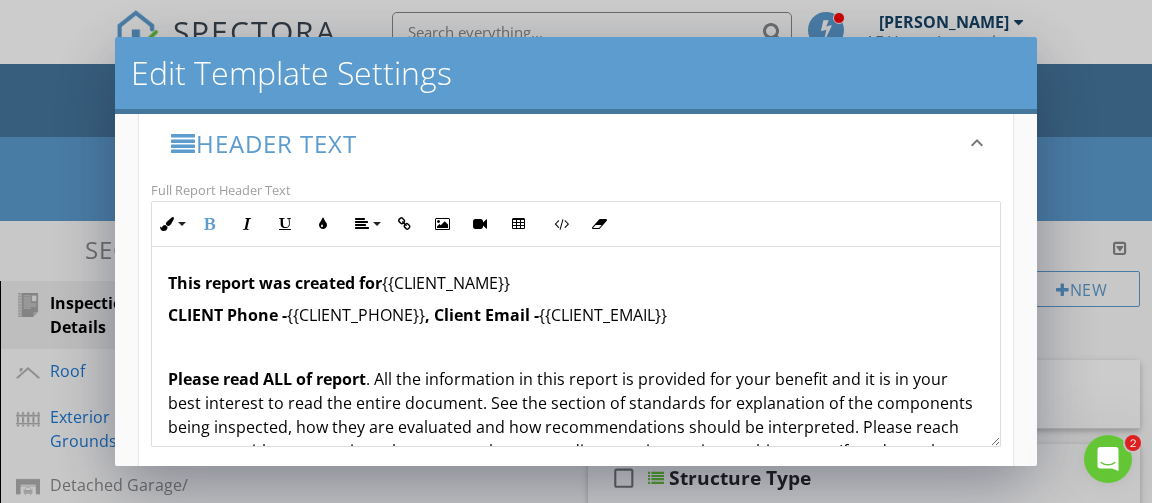 click on "This report was created for" at bounding box center (275, 283) 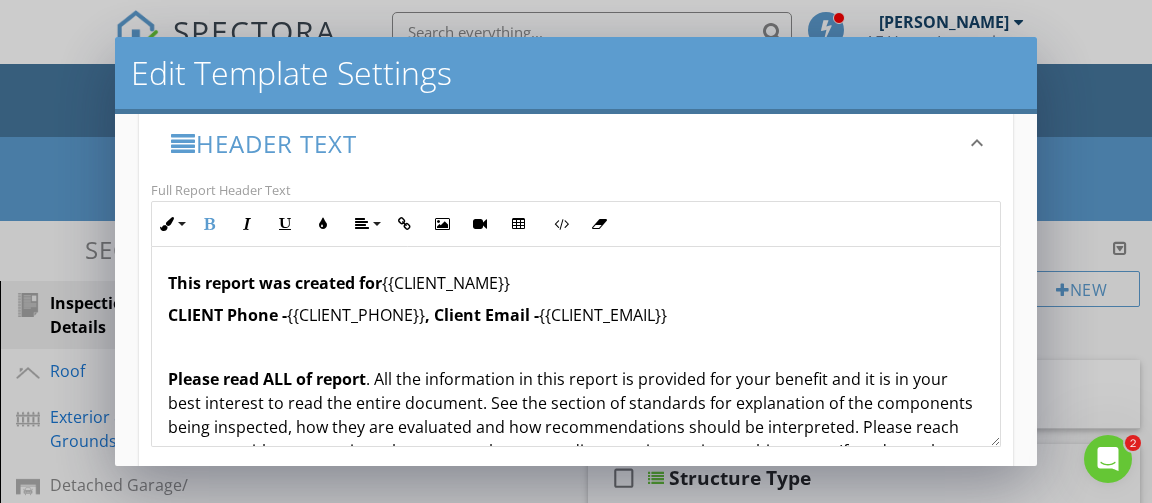 drag, startPoint x: 424, startPoint y: 282, endPoint x: 504, endPoint y: 382, distance: 128.06248 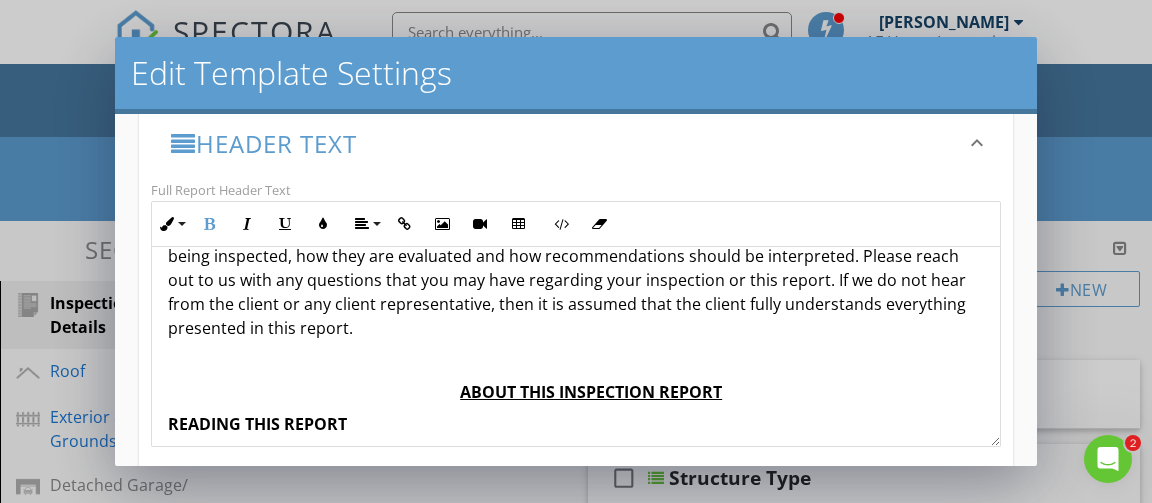 scroll, scrollTop: 133, scrollLeft: 0, axis: vertical 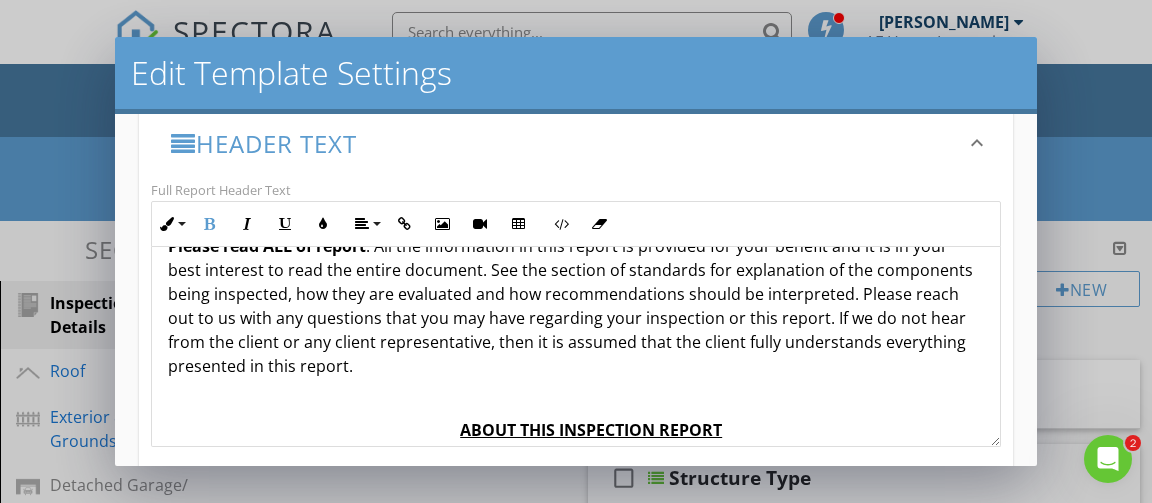 drag, startPoint x: 500, startPoint y: 244, endPoint x: 612, endPoint y: 328, distance: 140 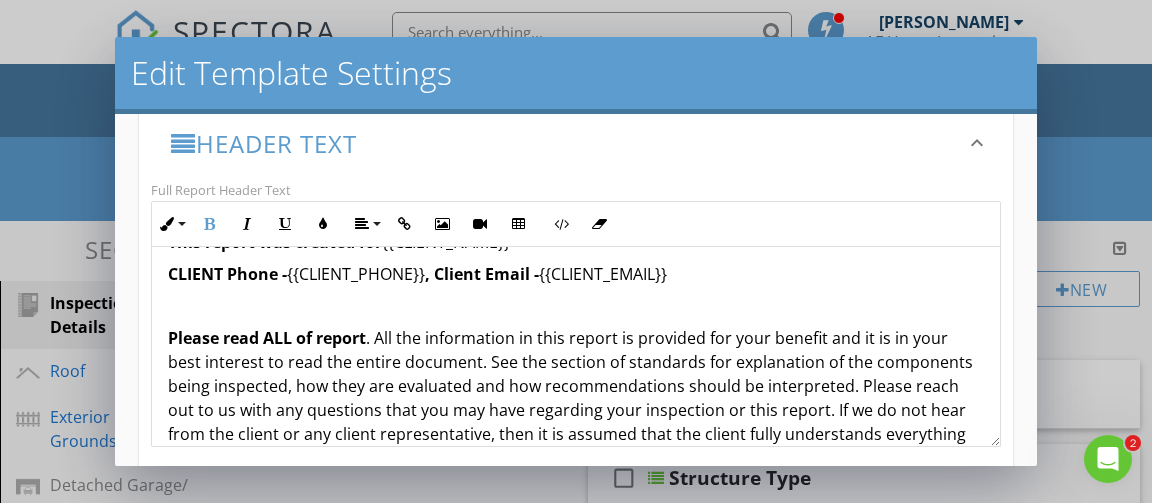 scroll, scrollTop: 0, scrollLeft: 0, axis: both 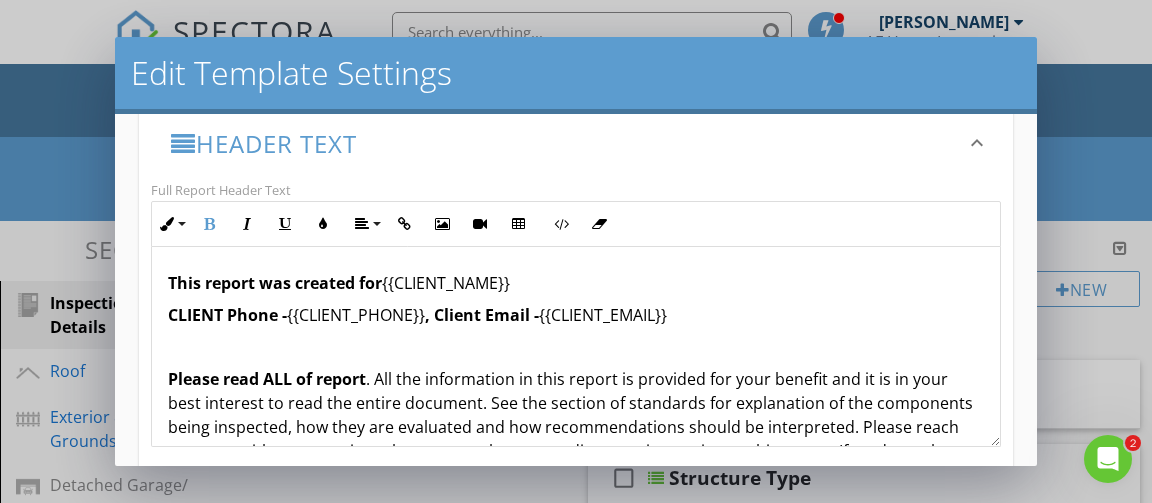 click on "This report was created for" at bounding box center [275, 283] 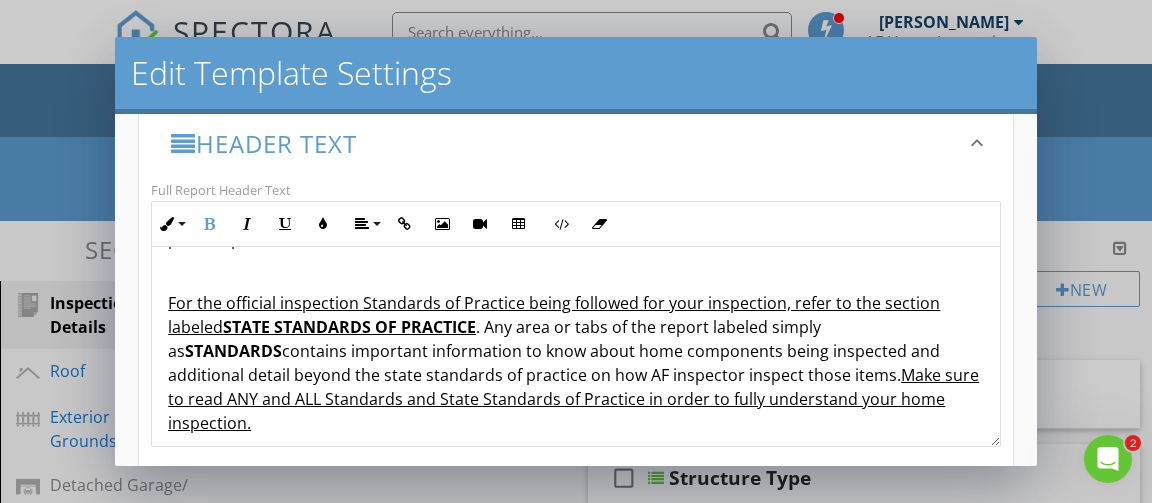 scroll, scrollTop: 2520, scrollLeft: 0, axis: vertical 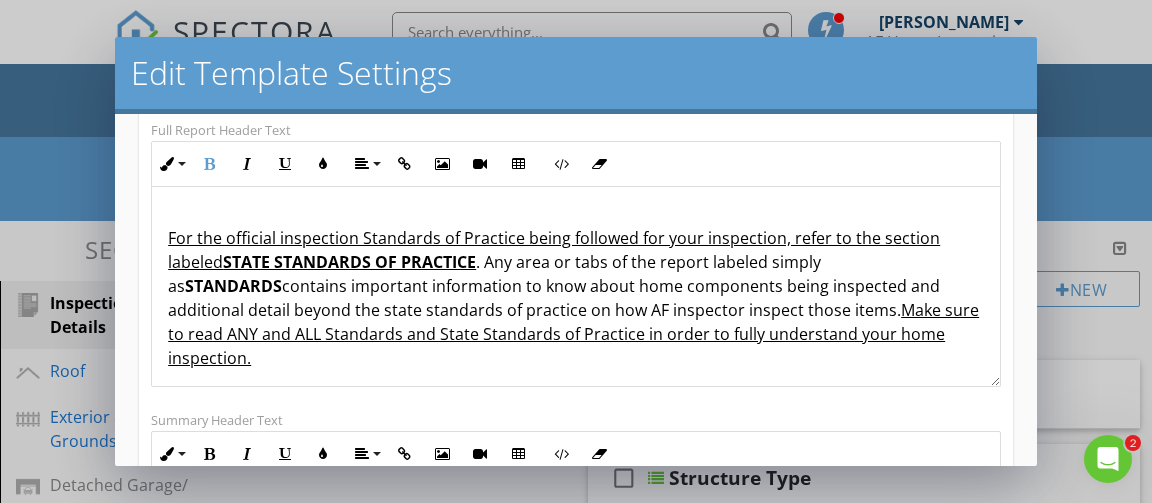 drag, startPoint x: 422, startPoint y: 277, endPoint x: 929, endPoint y: 329, distance: 509.6597 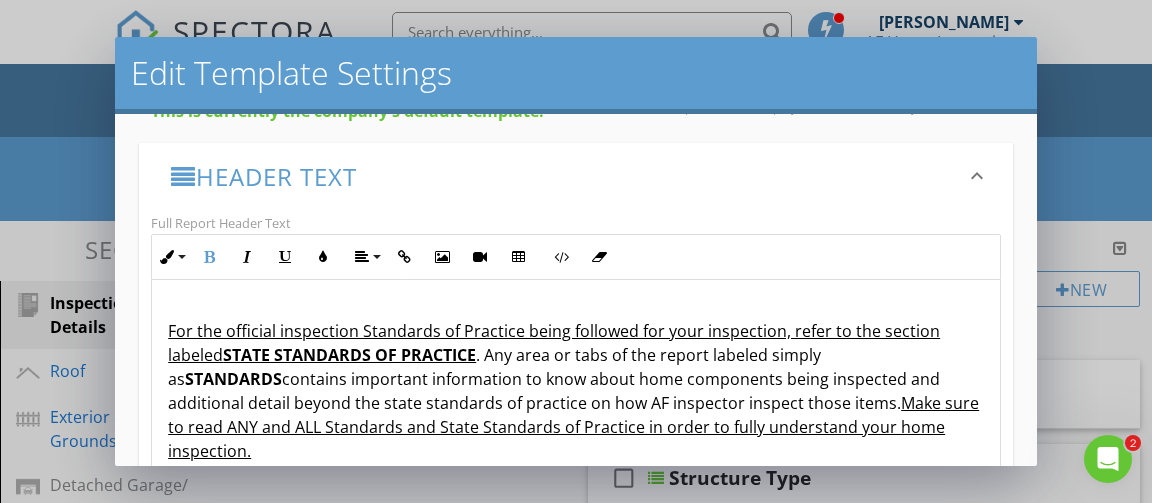 scroll, scrollTop: 266, scrollLeft: 0, axis: vertical 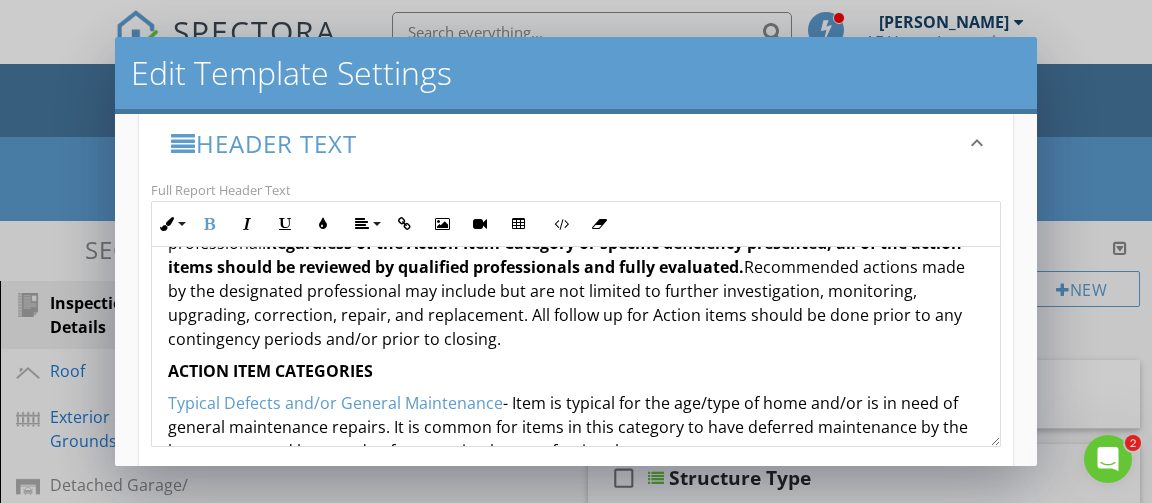 click on "ACTION ITEM CATEGORIES" at bounding box center (576, 371) 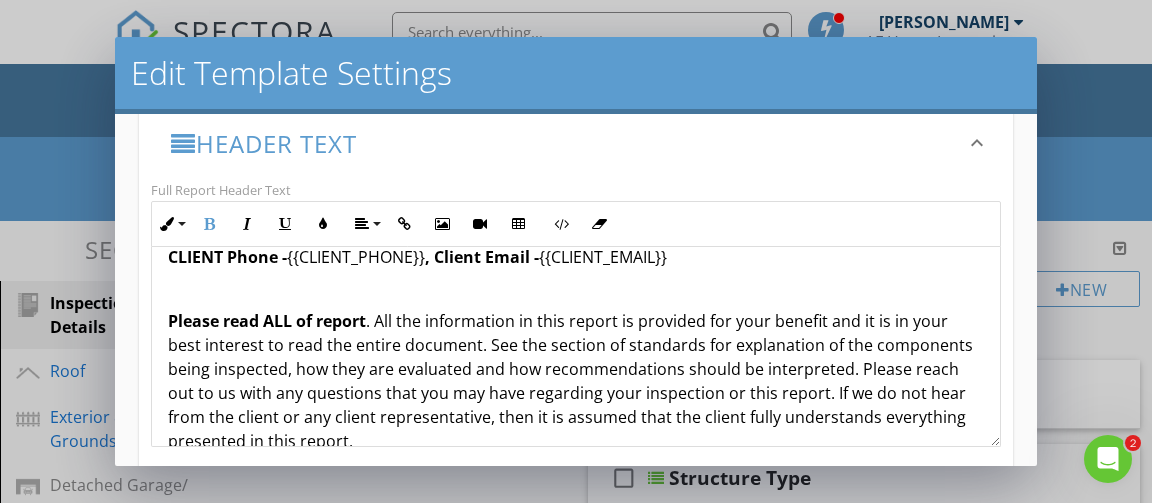 scroll, scrollTop: 0, scrollLeft: 0, axis: both 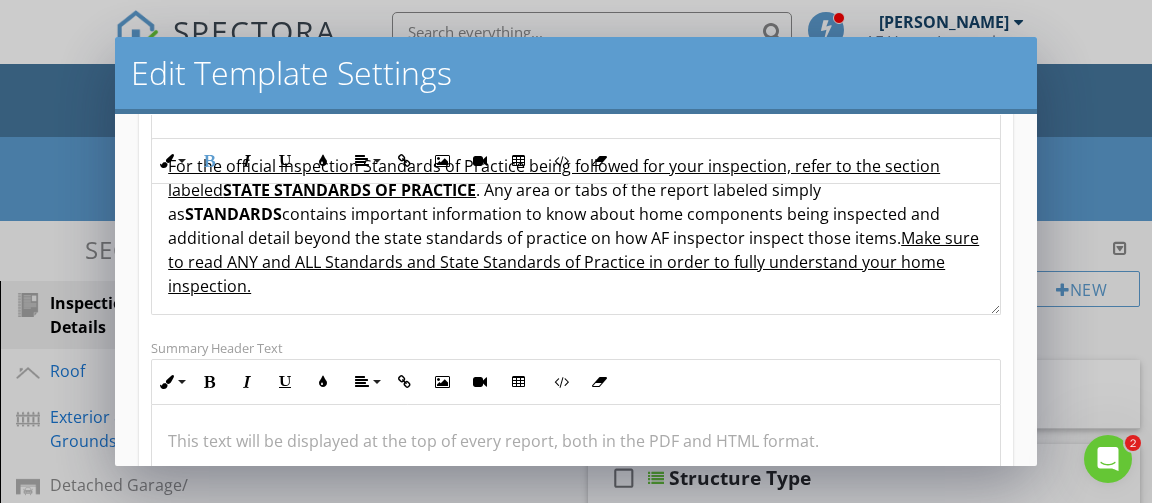 drag, startPoint x: 424, startPoint y: 279, endPoint x: 752, endPoint y: 274, distance: 328.03812 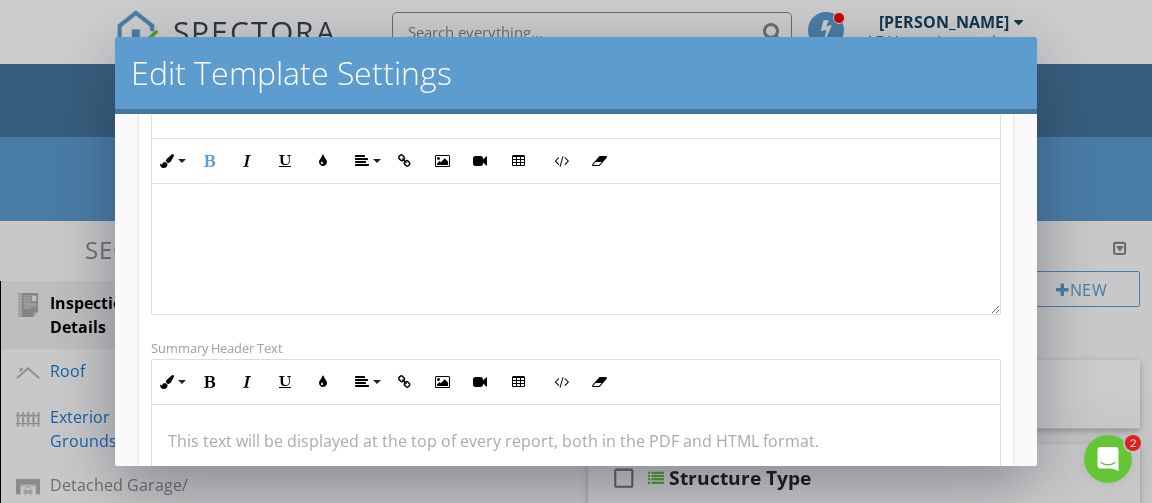 scroll, scrollTop: 0, scrollLeft: 0, axis: both 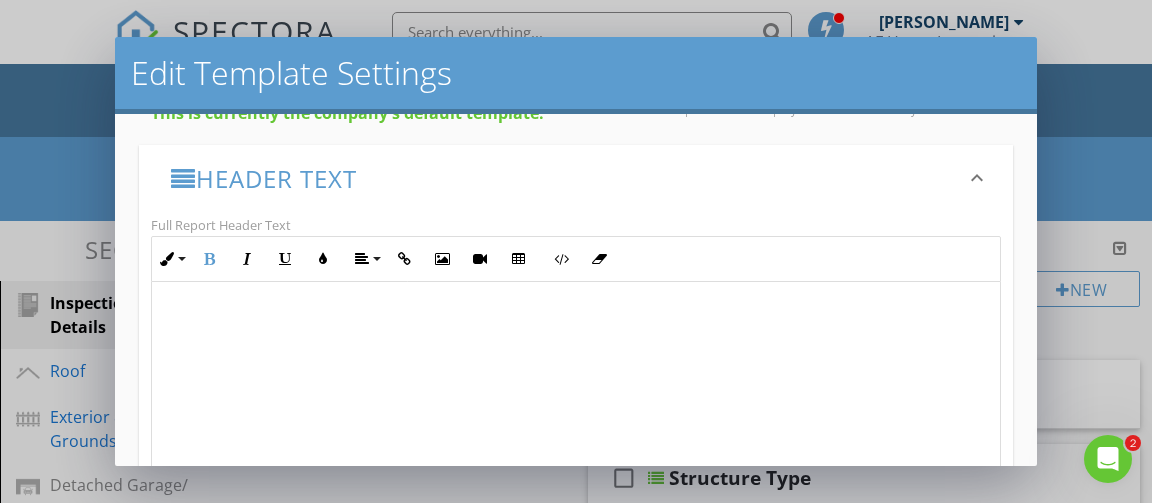 click at bounding box center [576, 382] 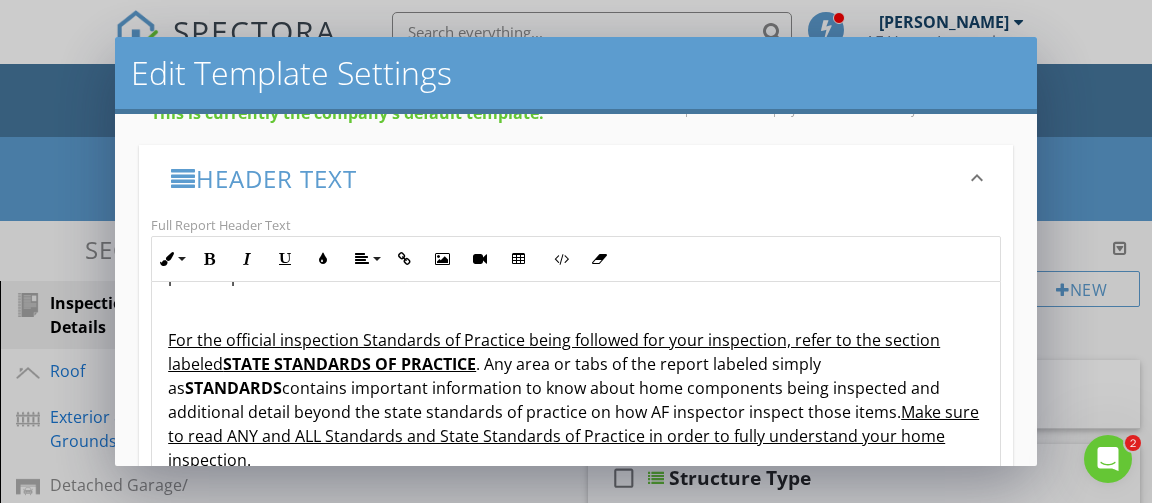 scroll, scrollTop: 2520, scrollLeft: 0, axis: vertical 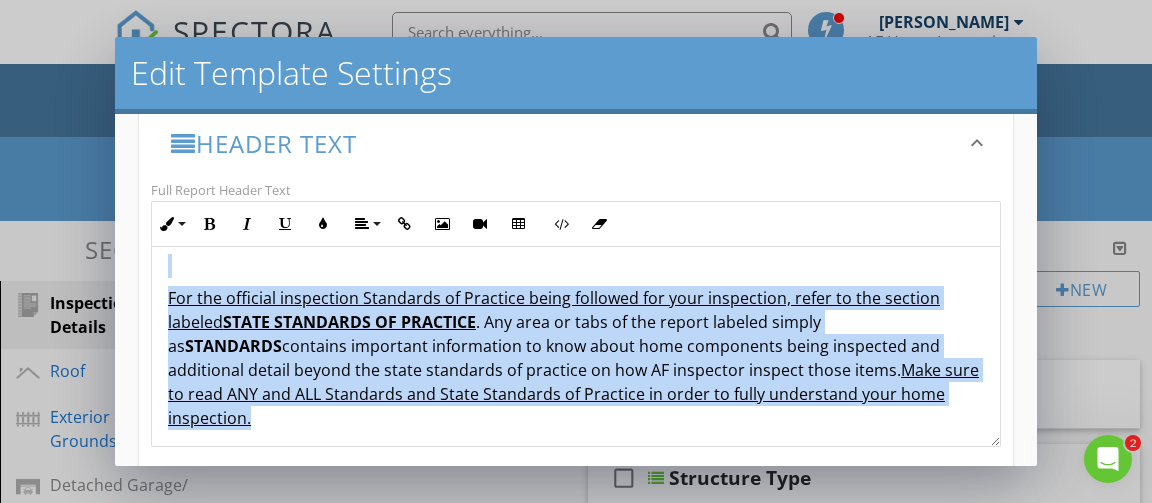 drag, startPoint x: 161, startPoint y: 280, endPoint x: 937, endPoint y: 355, distance: 779.6159 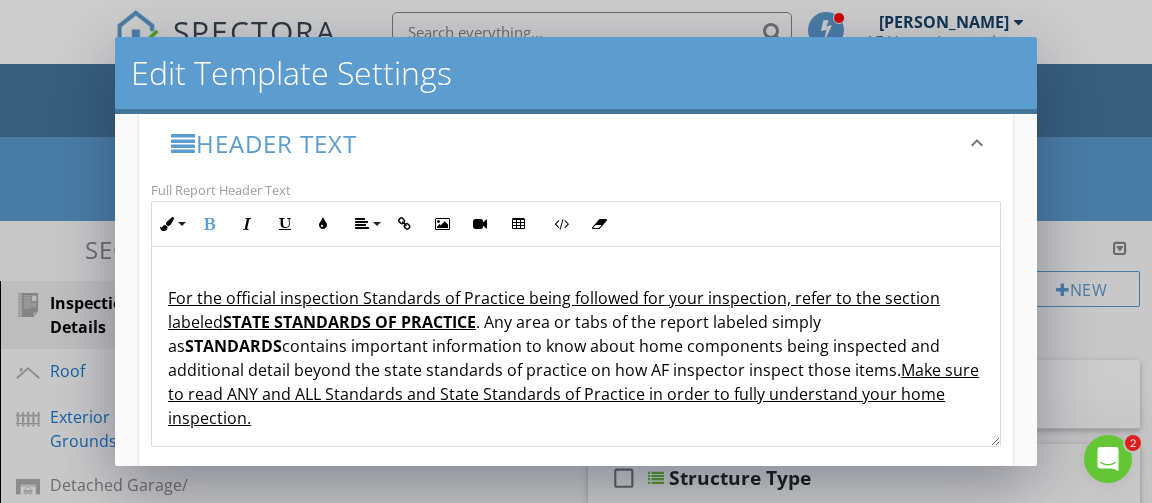scroll, scrollTop: 1, scrollLeft: 0, axis: vertical 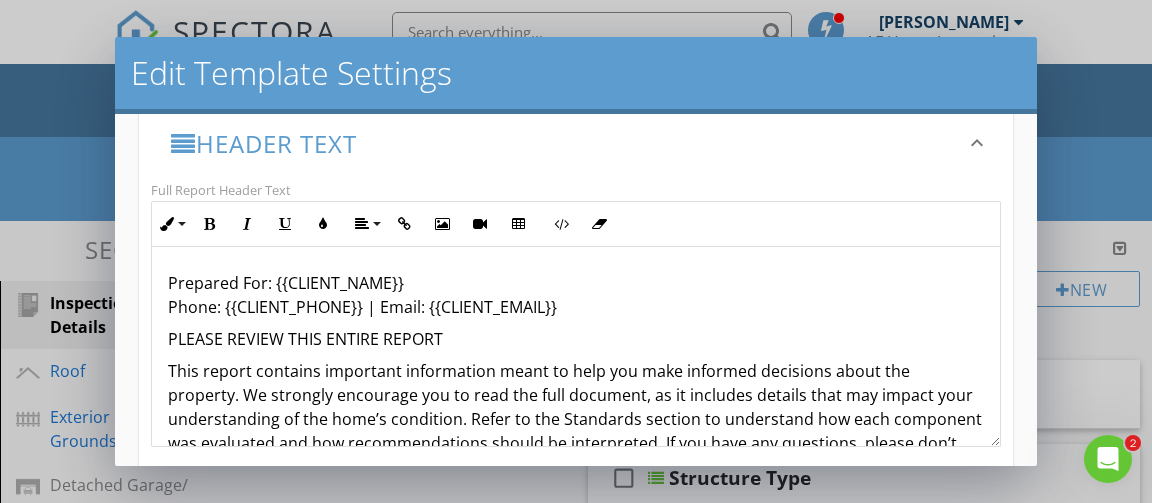 click on "Prepared For: {{CLIENT_NAME}} Phone: {{CLIENT_PHONE}} | Email: {{CLIENT_EMAIL}} PLEASE REVIEW THIS ENTIRE REPORT This report contains important information meant to help you make informed decisions about the property. We strongly encourage you to read the full document, as it includes details that may impact your understanding of the home’s condition. Refer to the Standards section to understand how each component was evaluated and how recommendations should be interpreted. If you have any questions, please don’t hesitate to contact us. If we do not hear from you or your representative, we will assume that you fully understand the contents of the report. ABOUT THIS REPORT How to Read This Report: Each section is organized by a specific area of the property (e.g., Roof) and broken down into three main parts: Overview: Summarizes the condition of key components and outlines whether any actions are recommended. TERMINOLOGY & DEFINITIONS Condition Ratings Not Present: This feature does not exist in the home." at bounding box center [576, 1517] 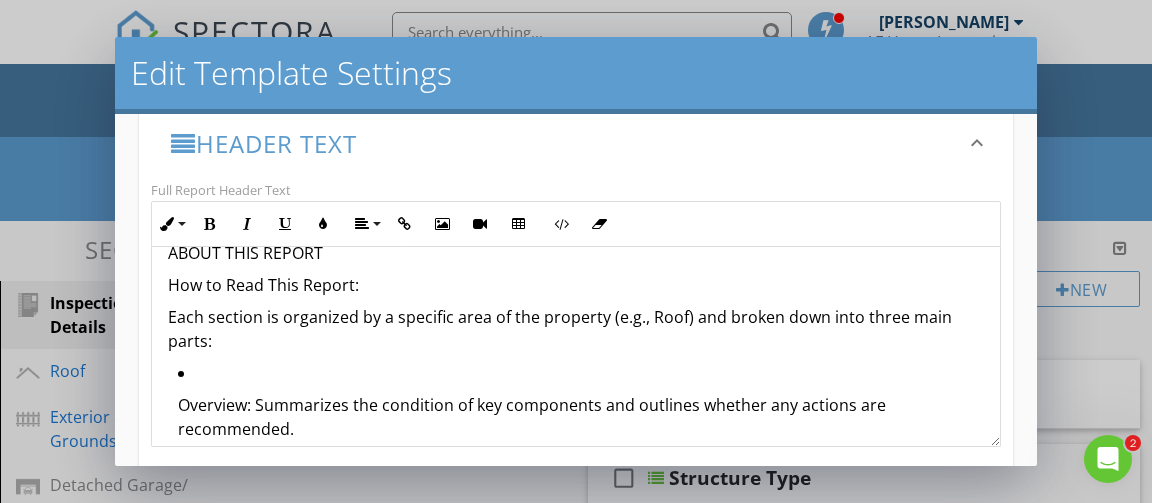 scroll, scrollTop: 266, scrollLeft: 0, axis: vertical 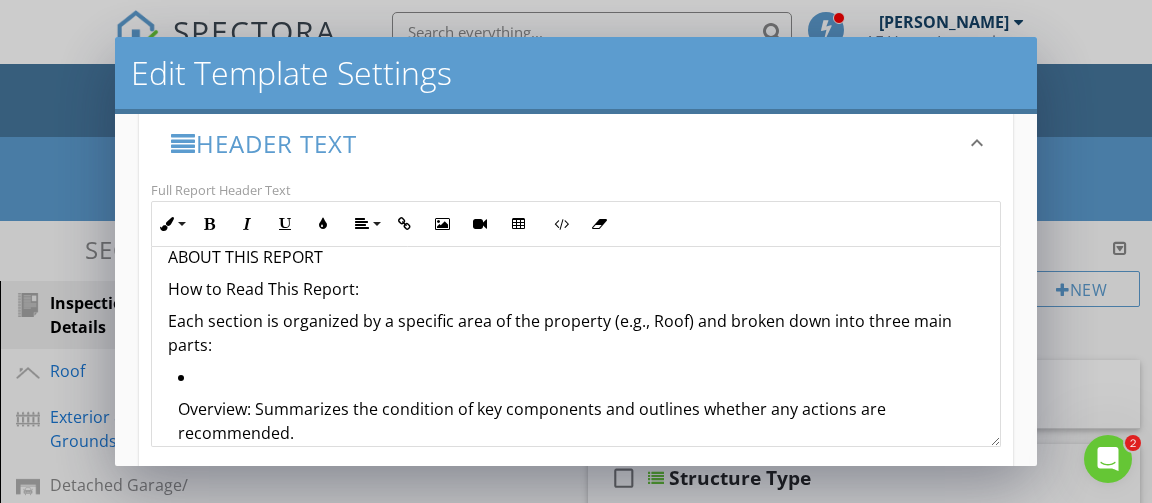 click on "Overview: Summarizes the condition of key components and outlines whether any actions are recommended." at bounding box center (581, 411) 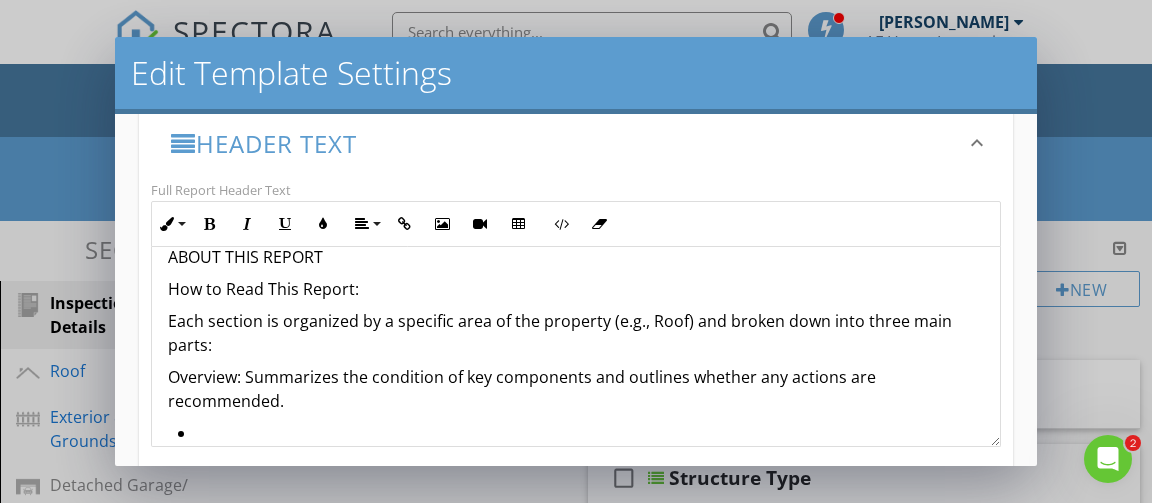 click on "Information: Provides factual details, such as the age or type of components, along with photos, visible issues, and additional notes or recommendations." at bounding box center (581, 467) 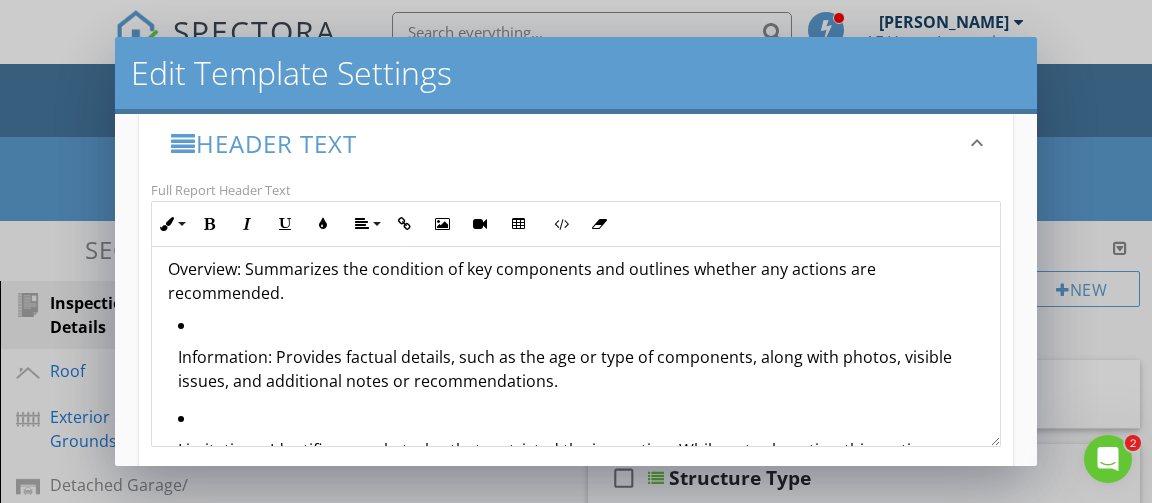 scroll, scrollTop: 375, scrollLeft: 0, axis: vertical 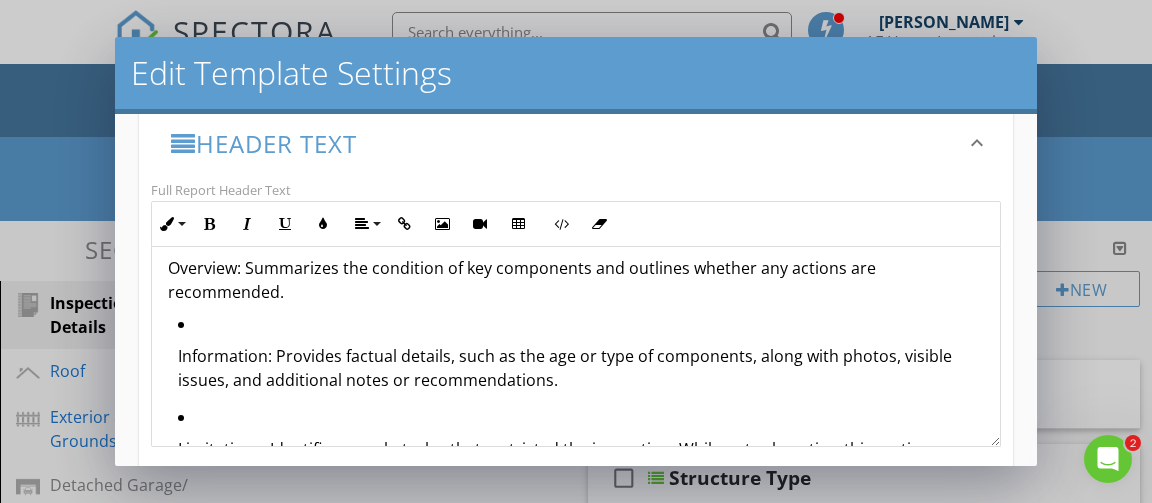 click on "Information: Provides factual details, such as the age or type of components, along with photos, visible issues, and additional notes or recommendations. Limitations: Identifies any obstacles that restricted the inspection. While not exhaustive, this section highlights notable limitations and recommends further evaluation by the appropriate professional." at bounding box center (576, 405) 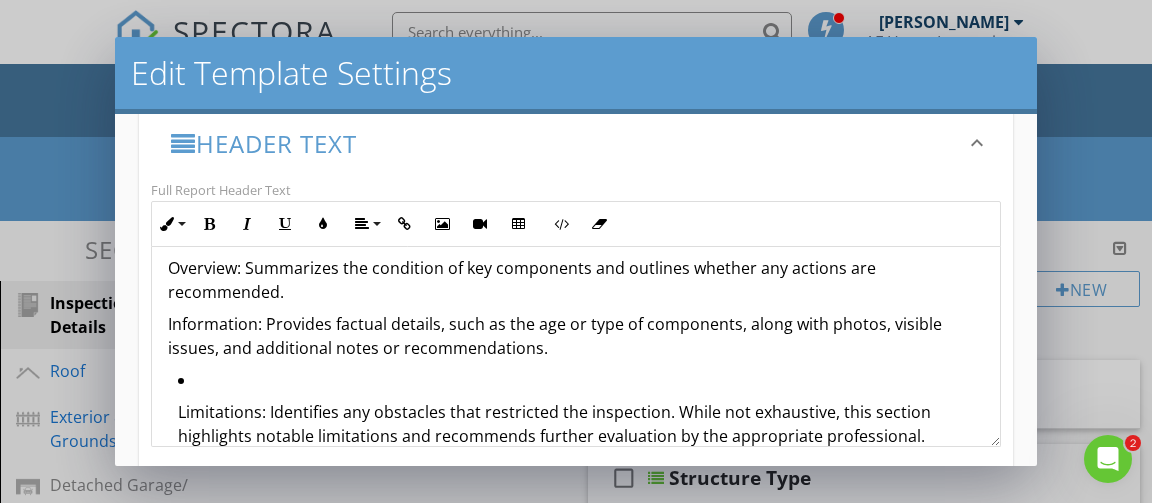 click on "Limitations: Identifies any obstacles that restricted the inspection. While not exhaustive, this section highlights notable limitations and recommends further evaluation by the appropriate professional." at bounding box center [576, 414] 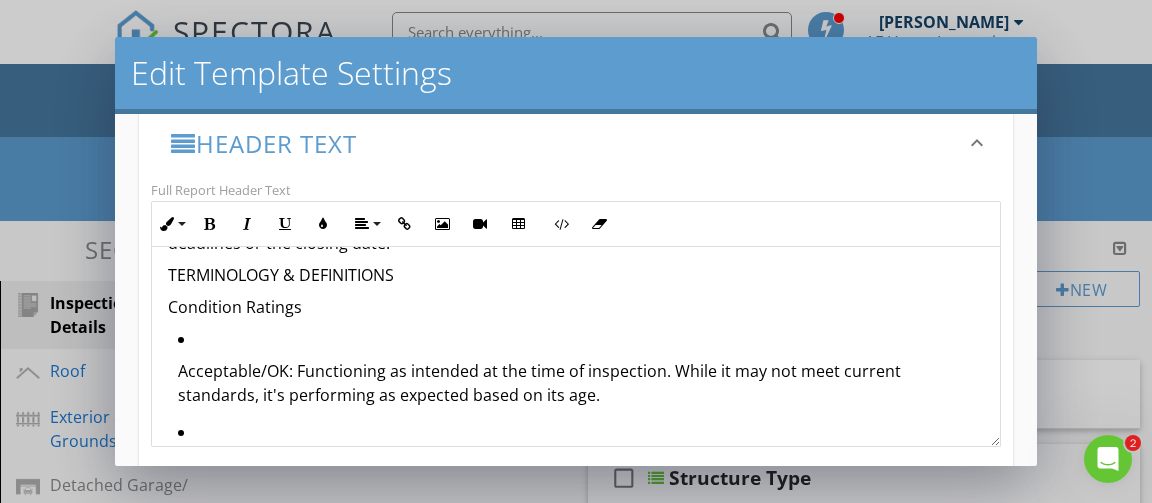scroll, scrollTop: 595, scrollLeft: 0, axis: vertical 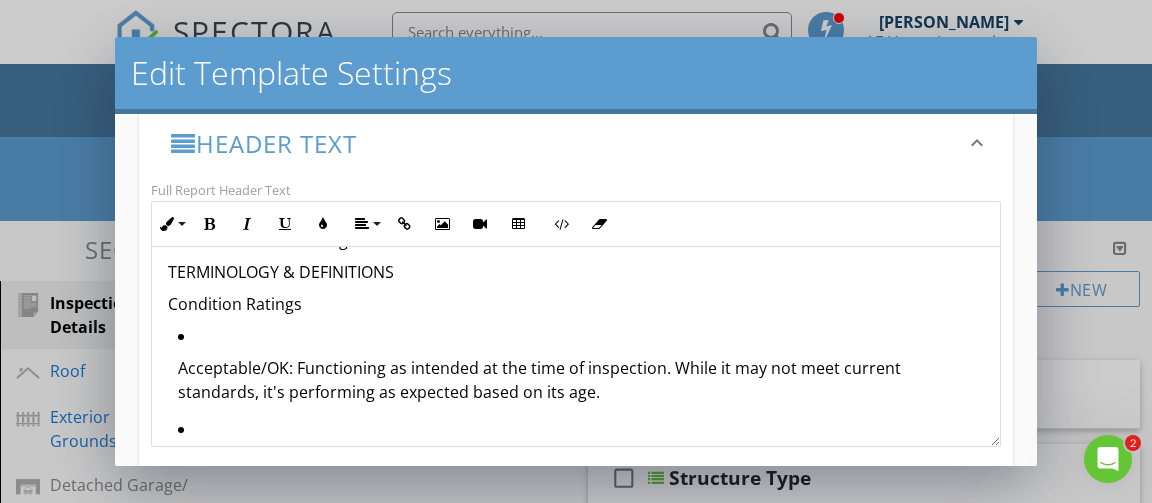 click on "Acceptable/OK: Functioning as intended at the time of inspection. While it may not meet current standards, it's performing as expected based on its age. Not Inspected/Not Visible: Could not be evaluated due to access restrictions. Items in this category should be reviewed once accessible. Not Present: This feature does not exist in the home. Action Item: Requires follow-up by a qualified professional. Recommendations may include repair, replacement, further inspection, or monitoring. These should be addressed prior to closing or end of any contingency period." at bounding box center (576, 510) 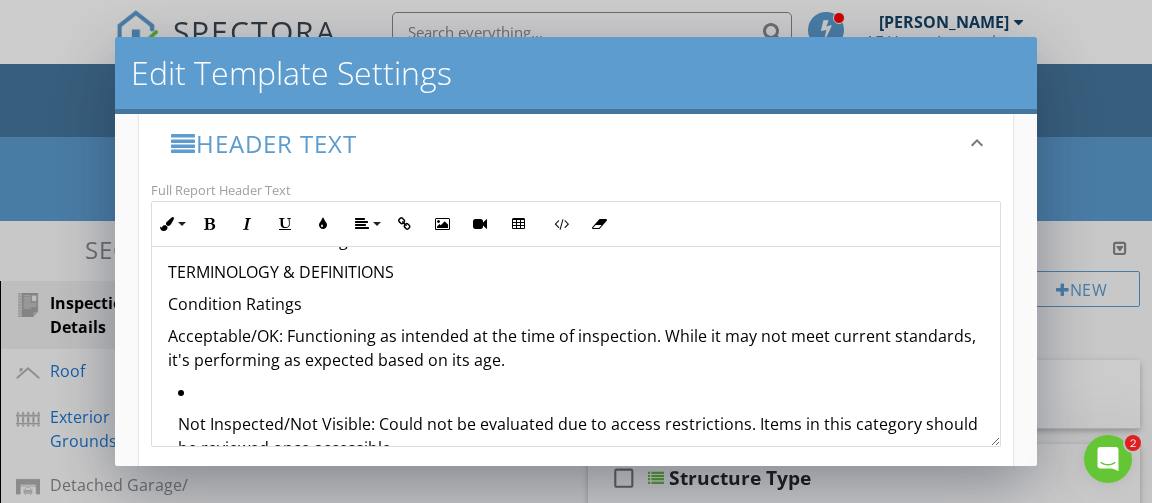 click on "Not Inspected/Not Visible: Could not be evaluated due to access restrictions. Items in this category should be reviewed once accessible. Not Present: This feature does not exist in the home. Action Item: Requires follow-up by a qualified professional. Recommendations may include repair, replacement, further inspection, or monitoring. These should be addressed prior to closing or end of any contingency period." at bounding box center (576, 519) 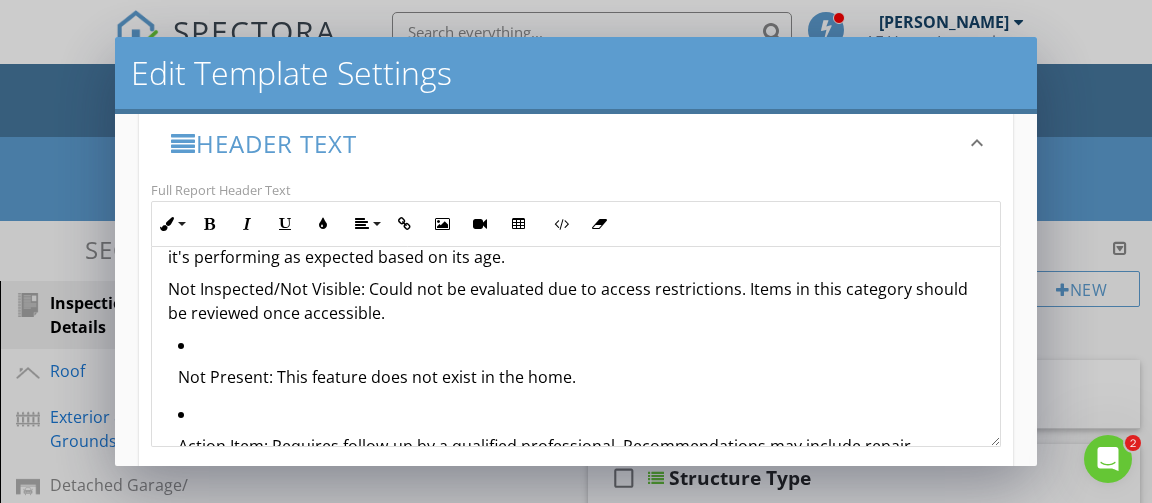 scroll, scrollTop: 713, scrollLeft: 0, axis: vertical 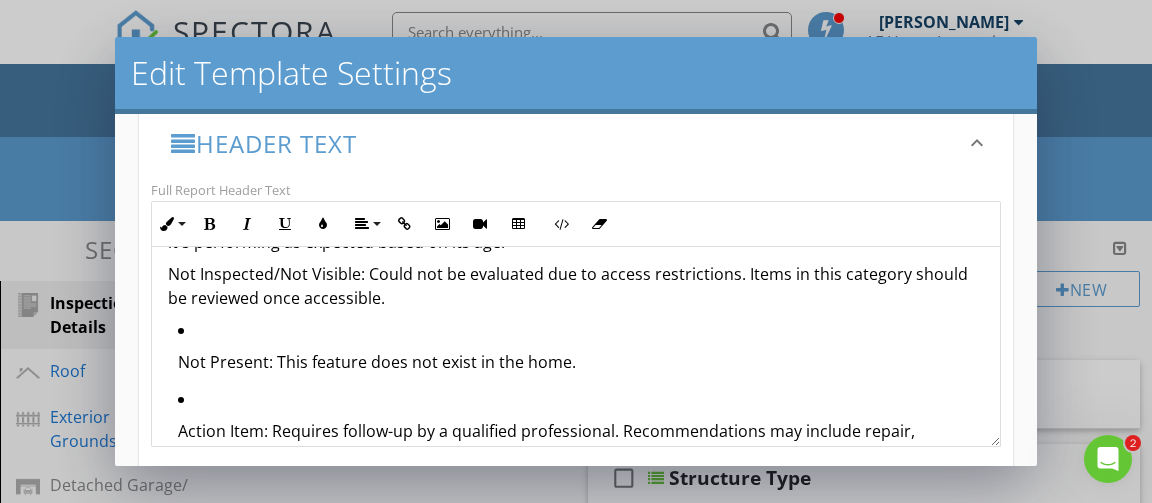 click on "Not Present: This feature does not exist in the home. Action Item: Requires follow-up by a qualified professional. Recommendations may include repair, replacement, further inspection, or monitoring. These should be addressed prior to closing or end of any contingency period." at bounding box center (576, 411) 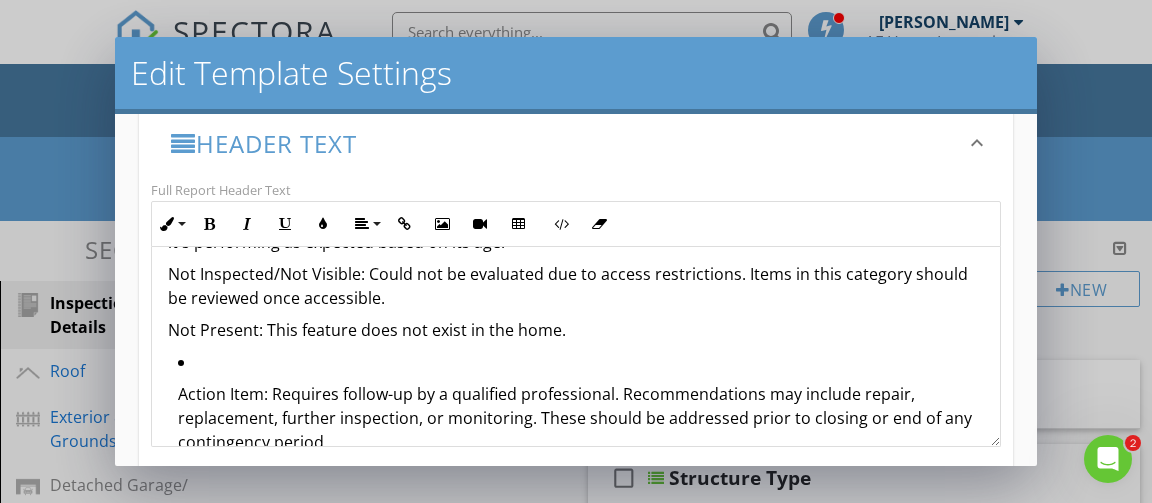 click on "Action Item: Requires follow-up by a qualified professional. Recommendations may include repair, replacement, further inspection, or monitoring. These should be addressed prior to closing or end of any contingency period." at bounding box center (581, 418) 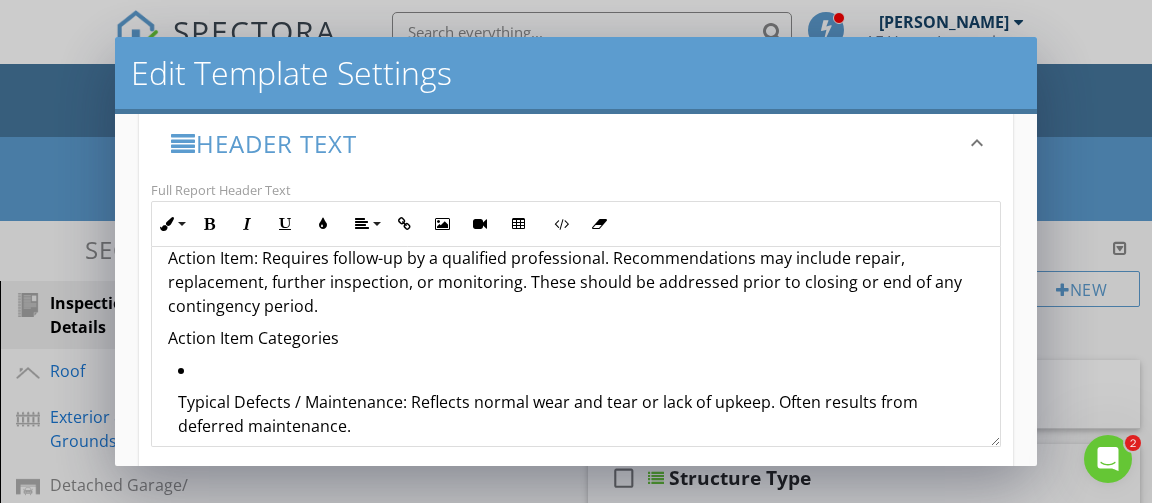 scroll, scrollTop: 830, scrollLeft: 0, axis: vertical 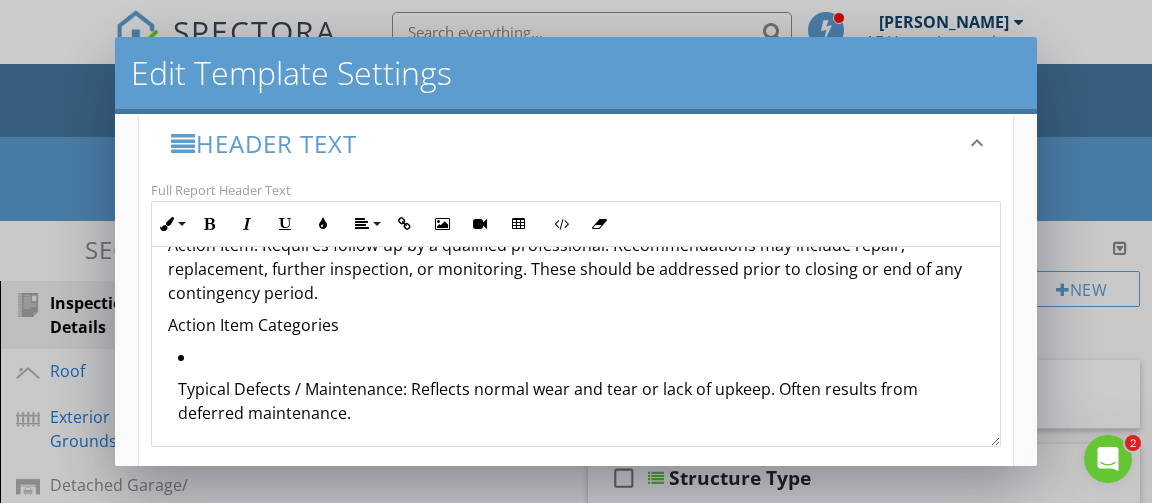 click on "Typical Defects / Maintenance: Reflects normal wear and tear or lack of upkeep. Often results from deferred maintenance. Marginal: Still working but below original performance; may be nearing the end of its lifespan or require attention soon. Deficient: Not functioning properly, posing safety or habitability issues. Immediate correction is needed." at bounding box center (576, 472) 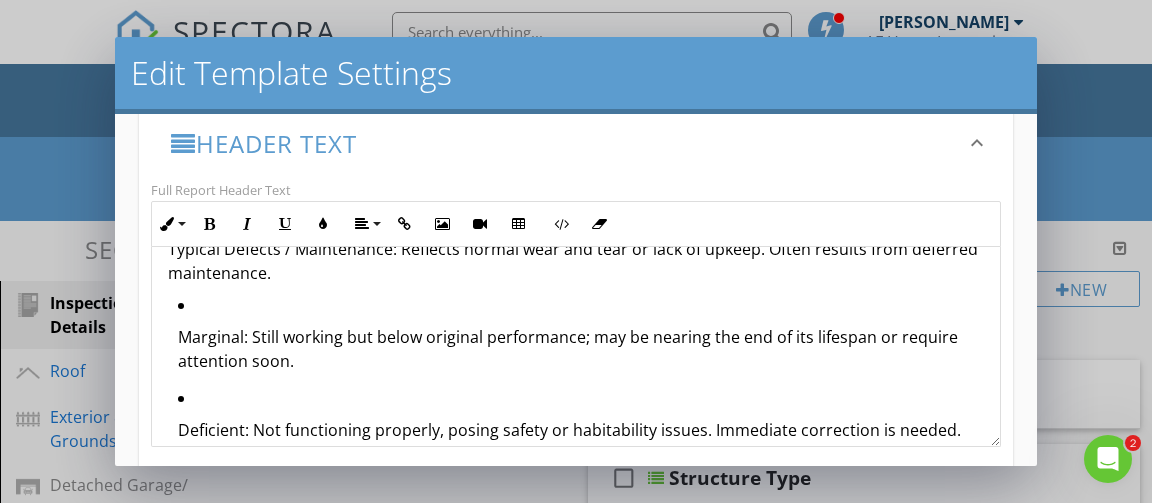 scroll, scrollTop: 943, scrollLeft: 0, axis: vertical 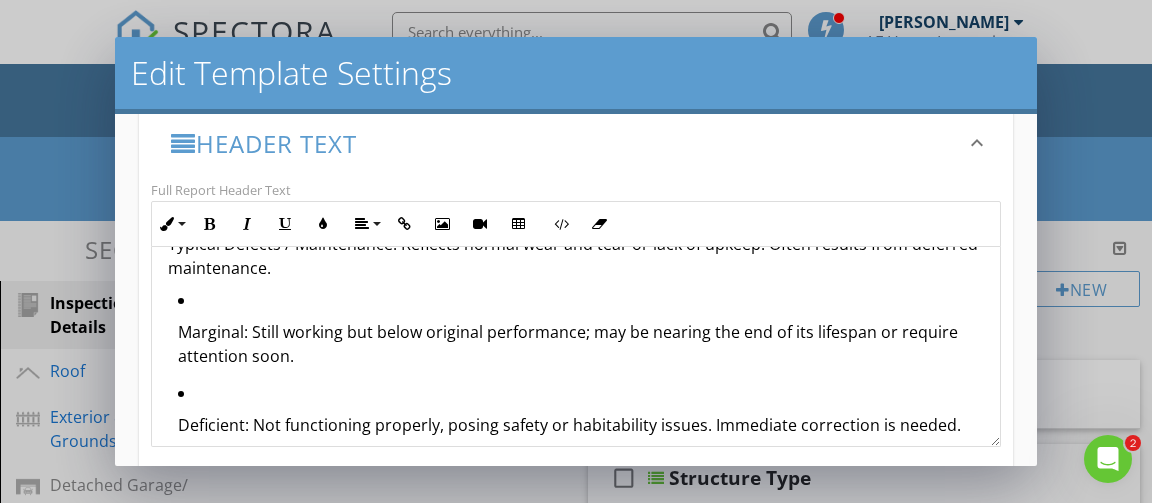 click on "Marginal: Still working but below original performance; may be nearing the end of its lifespan or require attention soon." at bounding box center (581, 344) 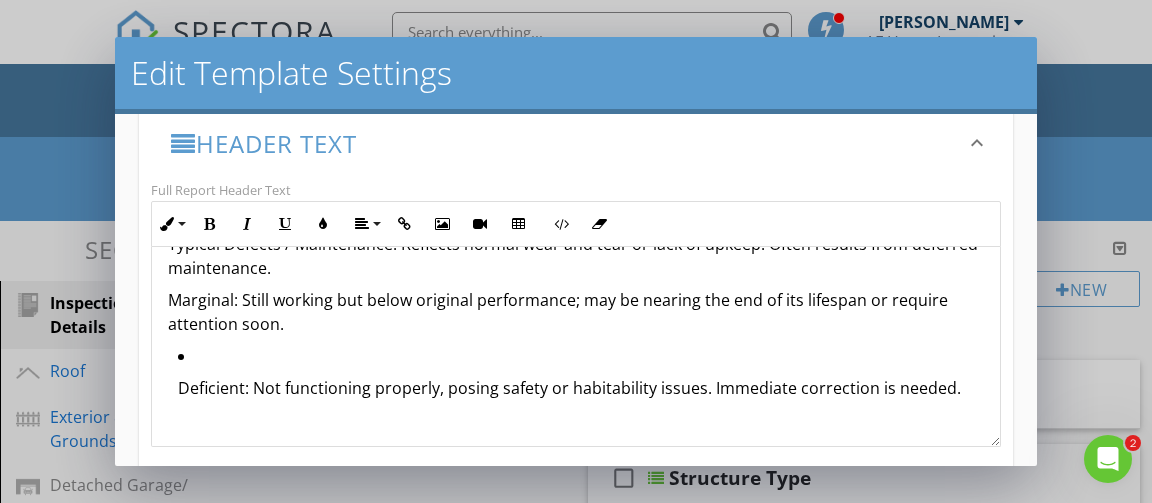 click on "Deficient: Not functioning properly, posing safety or habitability issues. Immediate correction is needed." at bounding box center [581, 388] 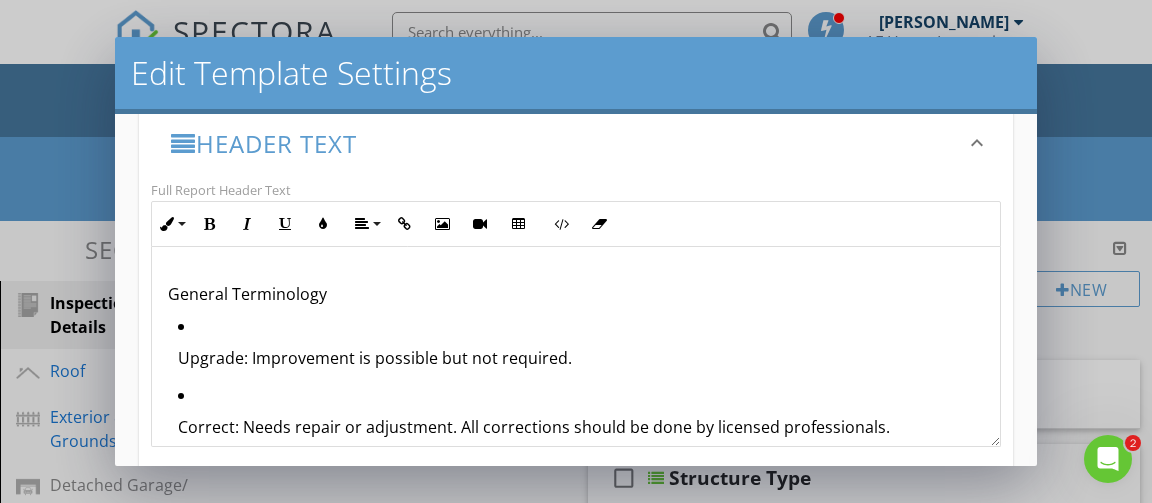 scroll, scrollTop: 1164, scrollLeft: 0, axis: vertical 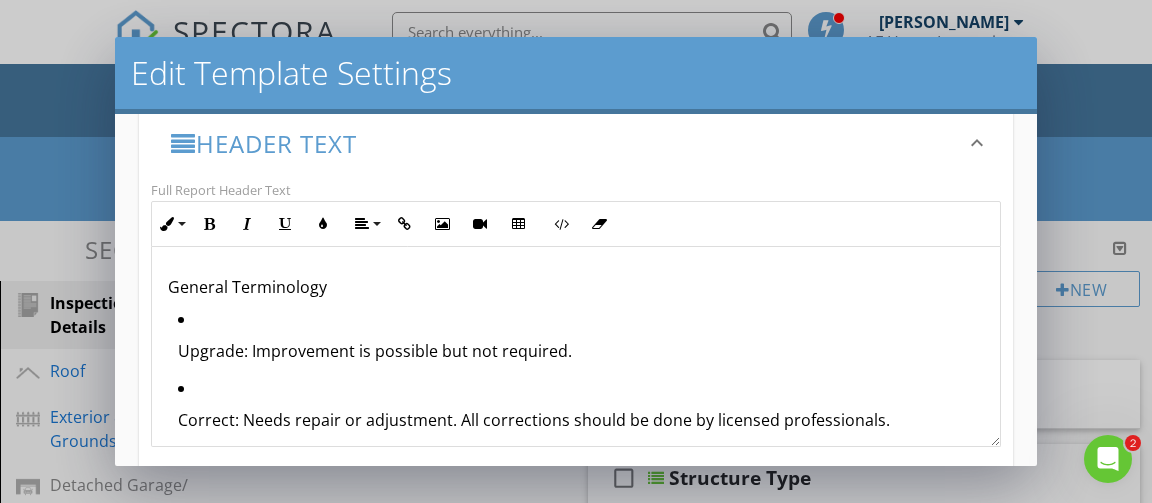 click on "Prepared For: {{CLIENT_NAME}} Phone: {{CLIENT_PHONE}} | Email: {{CLIENT_EMAIL}} PLEASE REVIEW THIS ENTIRE REPORT This report contains important information meant to help you make informed decisions about the property. We strongly encourage you to read the full document, as it includes details that may impact your understanding of the home’s condition. Refer to the Standards section to understand how each component was evaluated and how recommendations should be interpreted. If you have any questions, please don’t hesitate to contact us. If we do not hear from you or your representative, we will assume that you fully understand the contents of the report. ABOUT THIS REPORT How to Read This Report: Each section is organized by a specific area of the property (e.g., Roof) and broken down into three main parts: Overview: Summarizes the condition of key components and outlines whether any actions are recommended. TERMINOLOGY & DEFINITIONS Condition Ratings Not Present: This feature does not exist in the home." at bounding box center [576, 156] 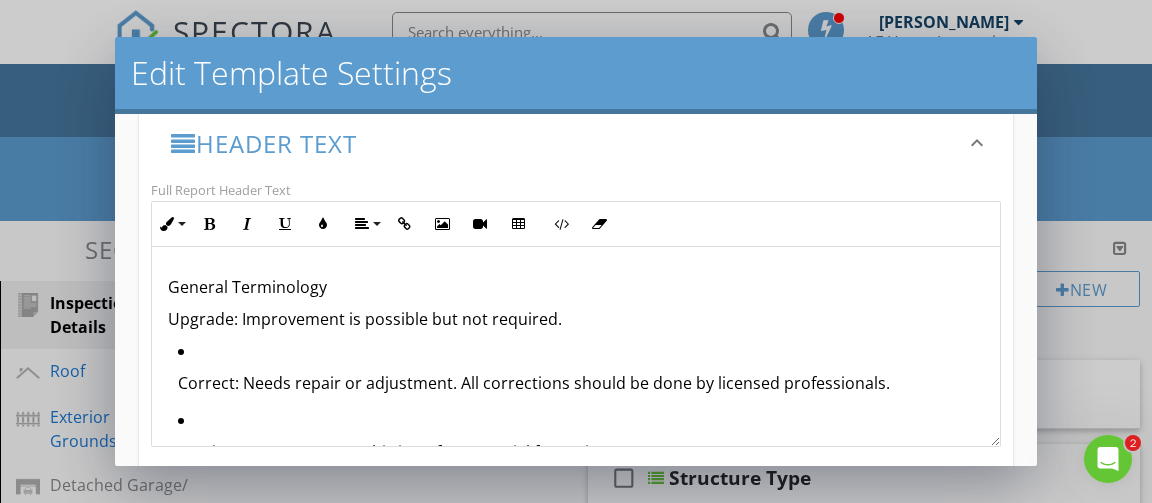 click on "Correct: Needs repair or adjustment. All corrections should be done by licensed professionals. Monitor: Keep an eye on this item for potential future issues. Follow-Up: Additional review is necessary to understand the full condition. Further Investigate: More information or professional review is recommended. As Needed: The need for action is not immediate but may arise in the future. End of Useful Life: The item is near or past its expected lifespan—budget for repair or replacement." at bounding box center (576, 546) 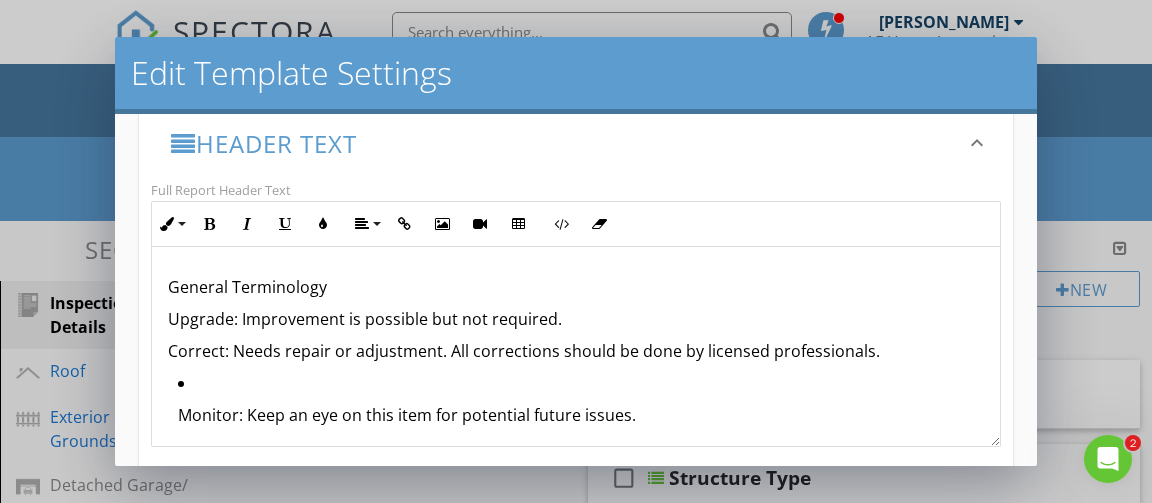 click on "Monitor: Keep an eye on this item for potential future issues." at bounding box center (581, 415) 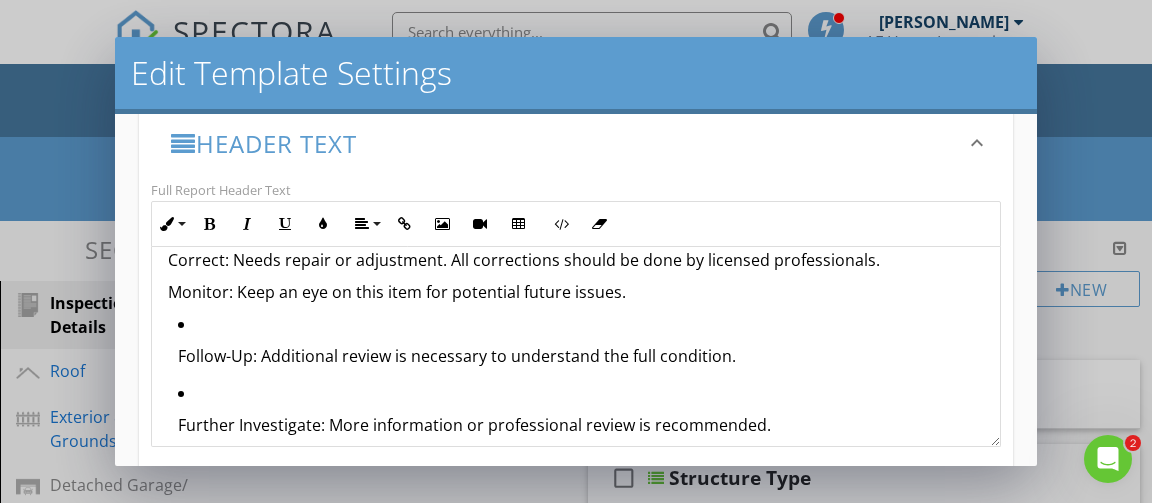 scroll, scrollTop: 1262, scrollLeft: 0, axis: vertical 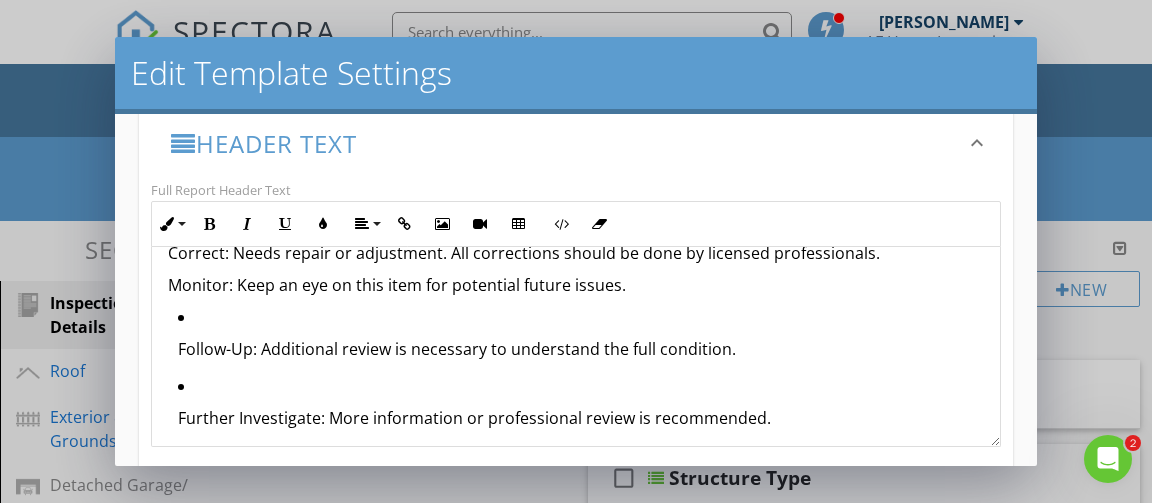 click on "Follow-Up: Additional review is necessary to understand the full condition. Further Investigate: More information or professional review is recommended. As Needed: The need for action is not immediate but may arise in the future. End of Useful Life: The item is near or past its expected lifespan—budget for repair or replacement." at bounding box center [576, 443] 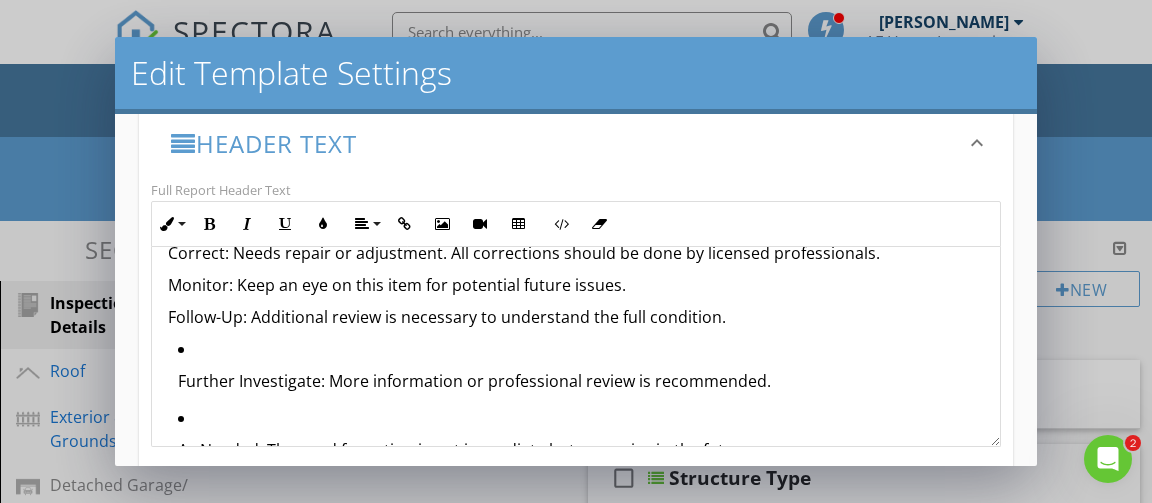 click on "Further Investigate: More information or professional review is recommended. As Needed: The need for action is not immediate but may arise in the future. End of Useful Life: The item is near or past its expected lifespan—budget for repair or replacement." at bounding box center [576, 440] 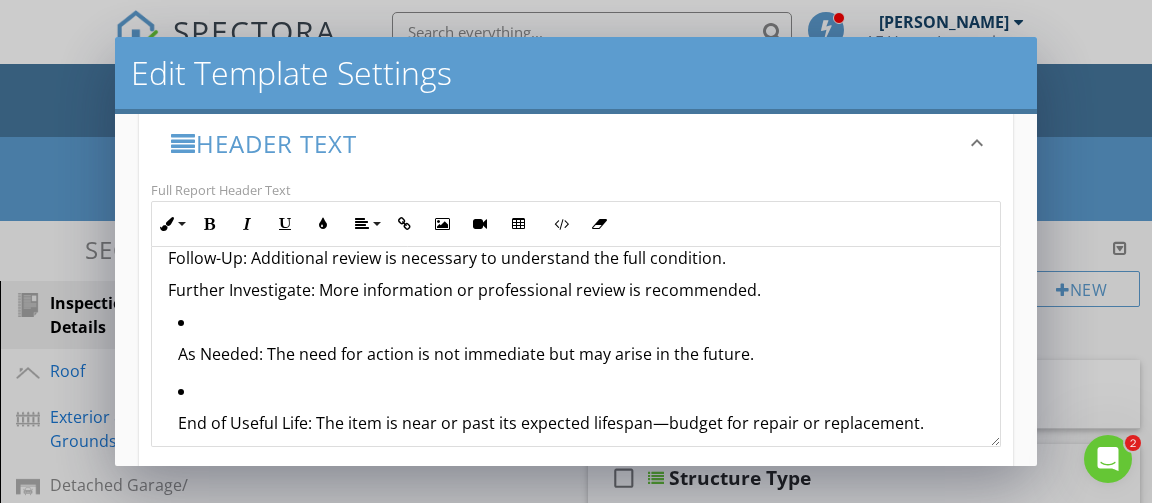 scroll, scrollTop: 1346, scrollLeft: 0, axis: vertical 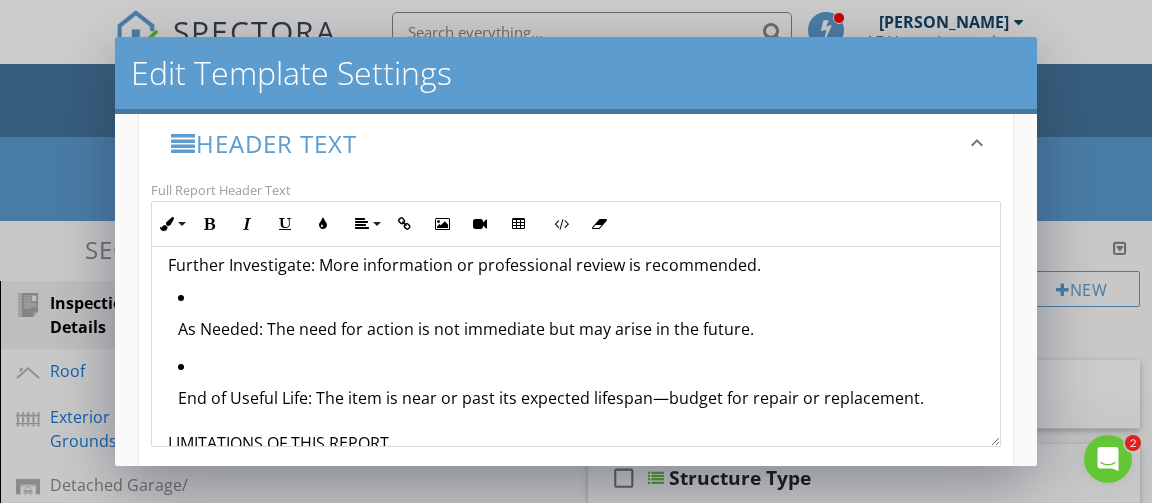 click on "As Needed: The need for action is not immediate but may arise in the future. End of Useful Life: The item is near or past its expected lifespan—budget for repair or replacement." at bounding box center [576, 354] 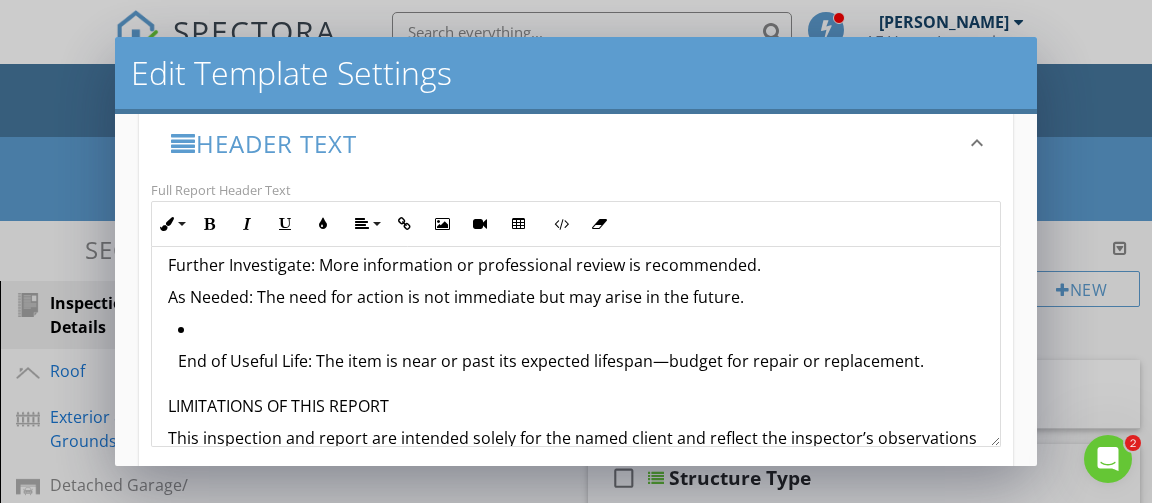 click on "End of Useful Life: The item is near or past its expected lifespan—budget for repair or replacement." at bounding box center (581, 361) 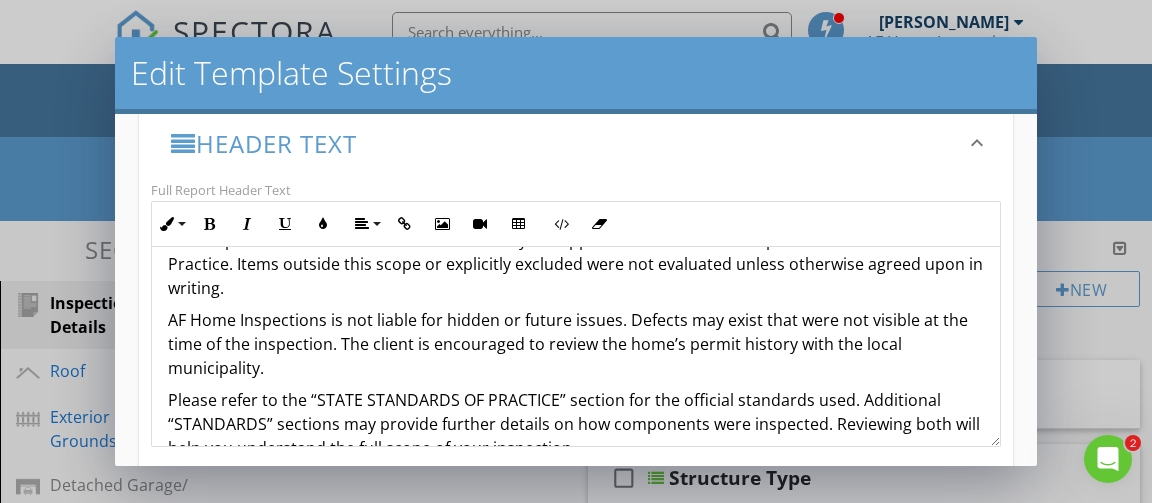 scroll, scrollTop: 1657, scrollLeft: 0, axis: vertical 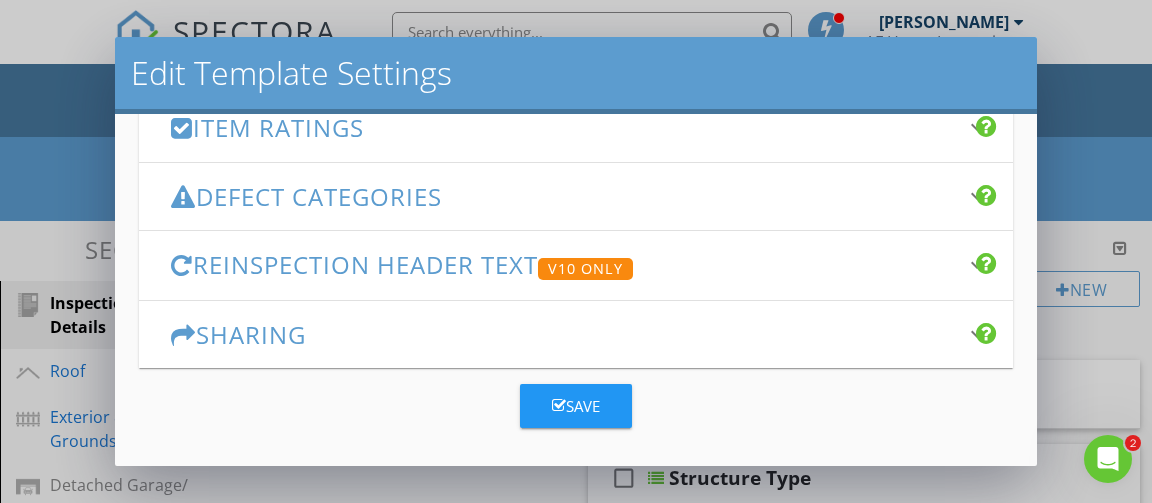 click on "Save" at bounding box center (576, 406) 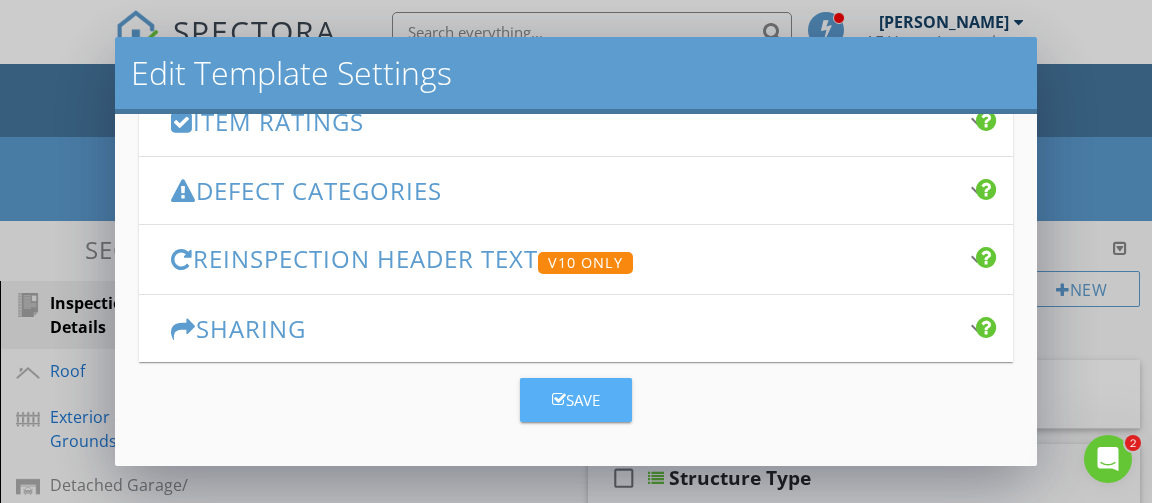 scroll, scrollTop: 0, scrollLeft: 0, axis: both 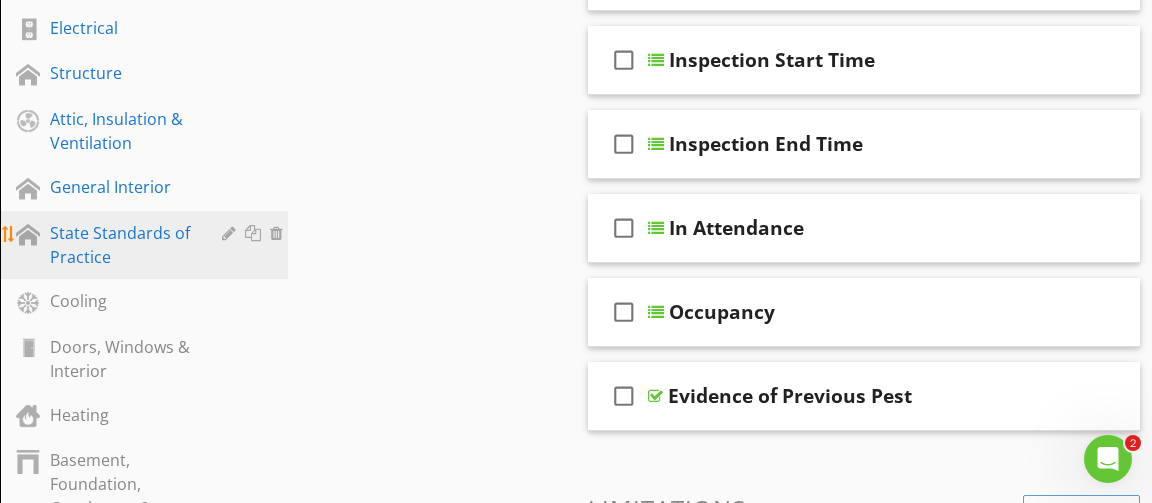 click on "State Standards of Practice" at bounding box center (121, 245) 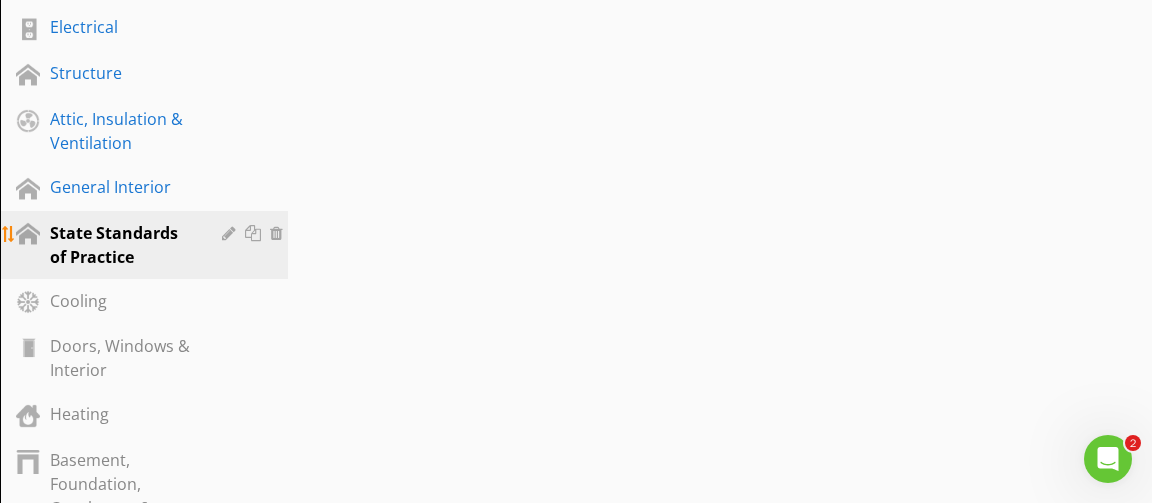 click on "State Standards of Practice" at bounding box center (121, 245) 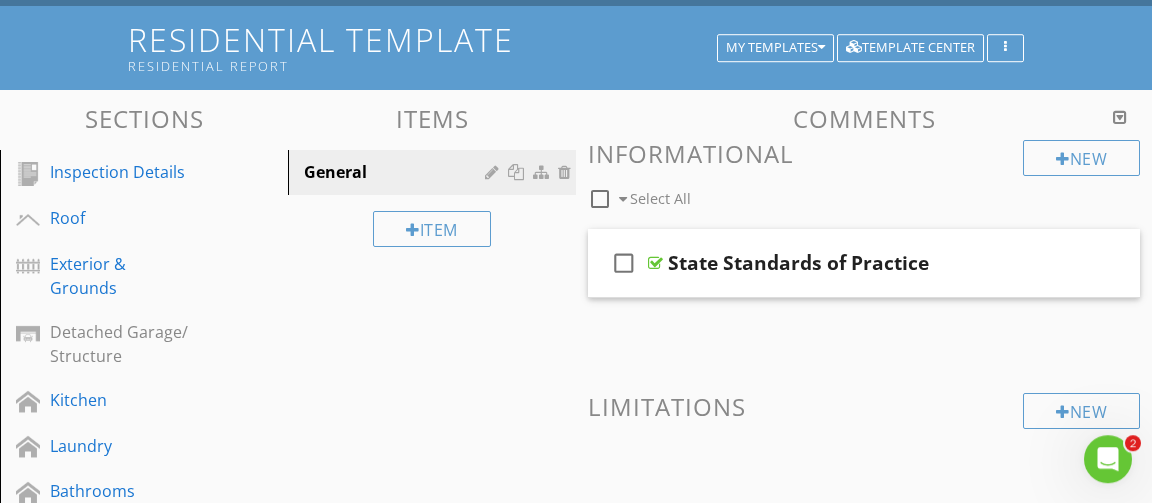 scroll, scrollTop: 84, scrollLeft: 0, axis: vertical 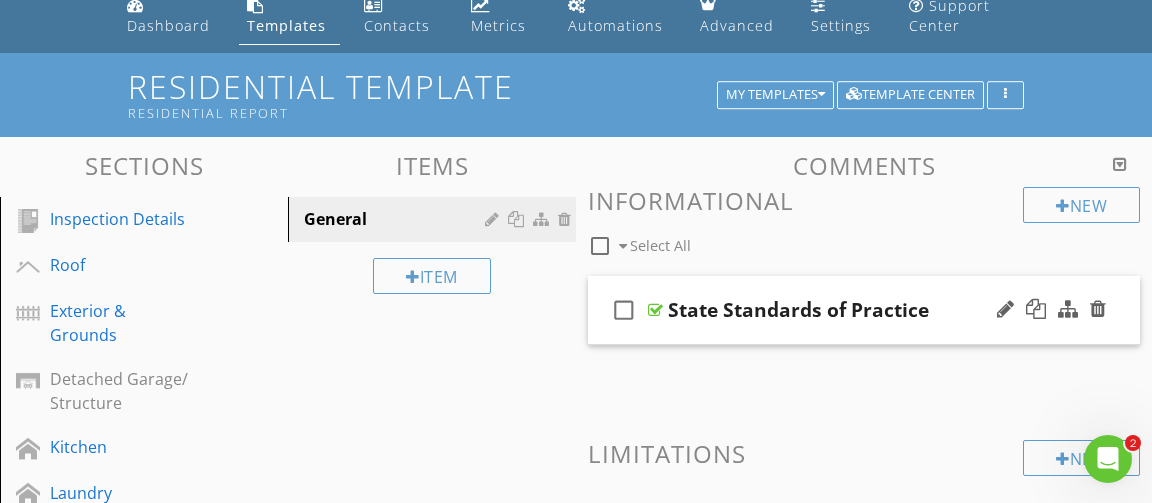 click on "State Standards of Practice" at bounding box center [798, 310] 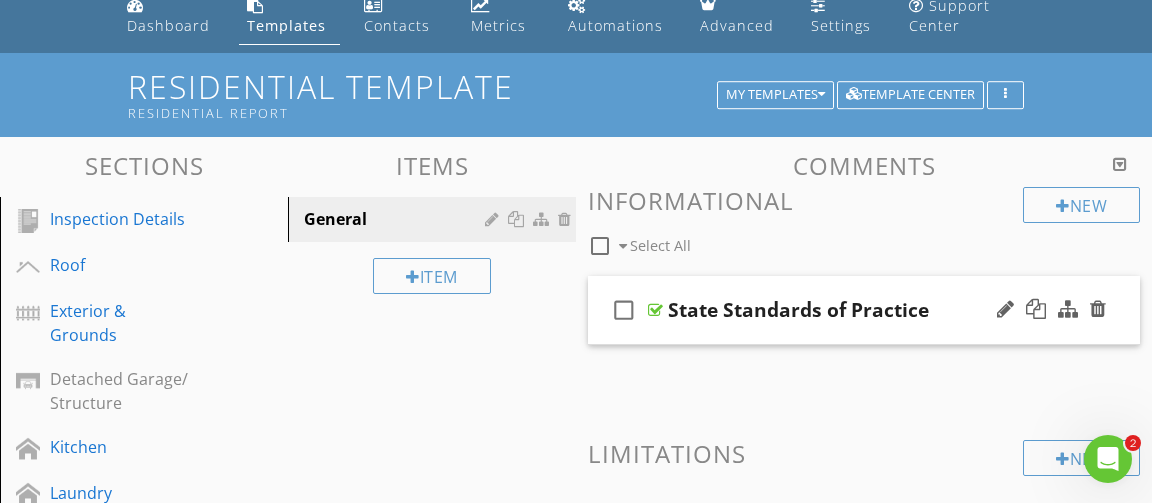 click at bounding box center (655, 310) 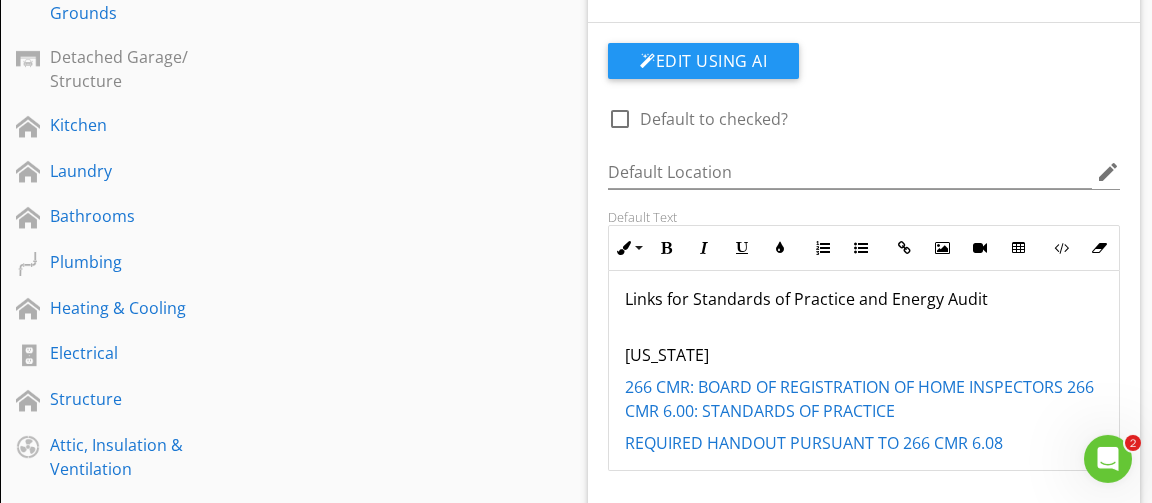 scroll, scrollTop: 408, scrollLeft: 0, axis: vertical 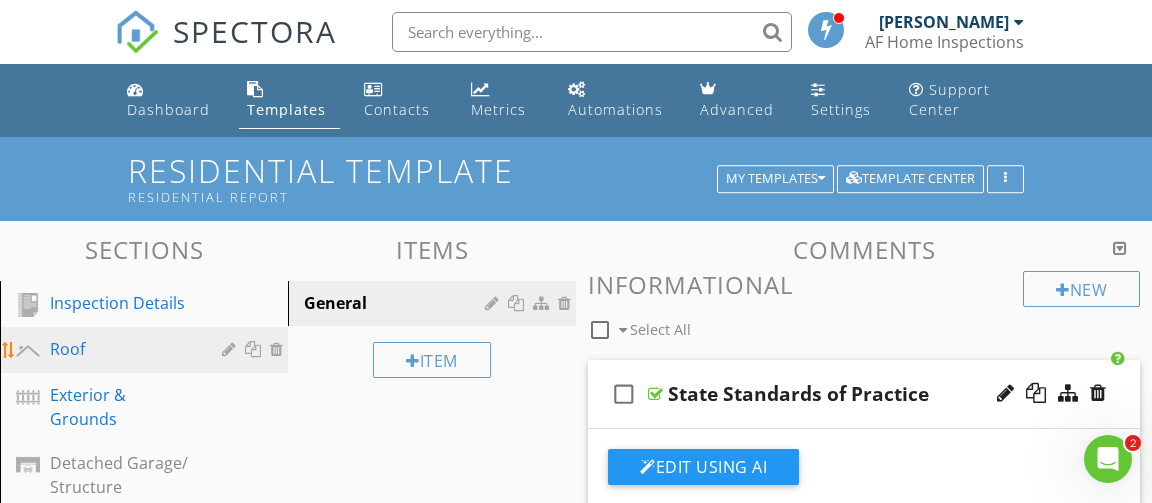 click on "Roof" at bounding box center (121, 349) 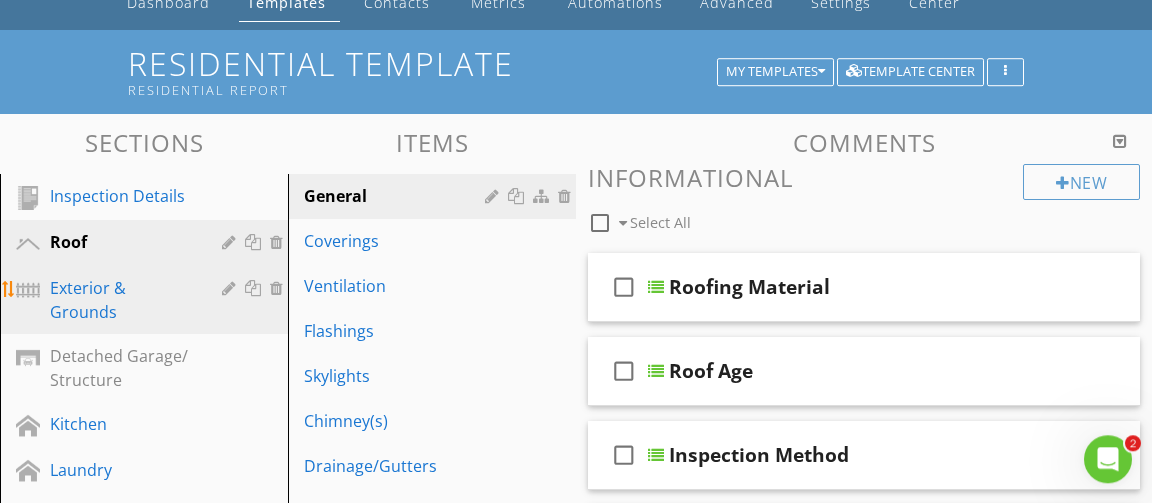 scroll, scrollTop: 108, scrollLeft: 0, axis: vertical 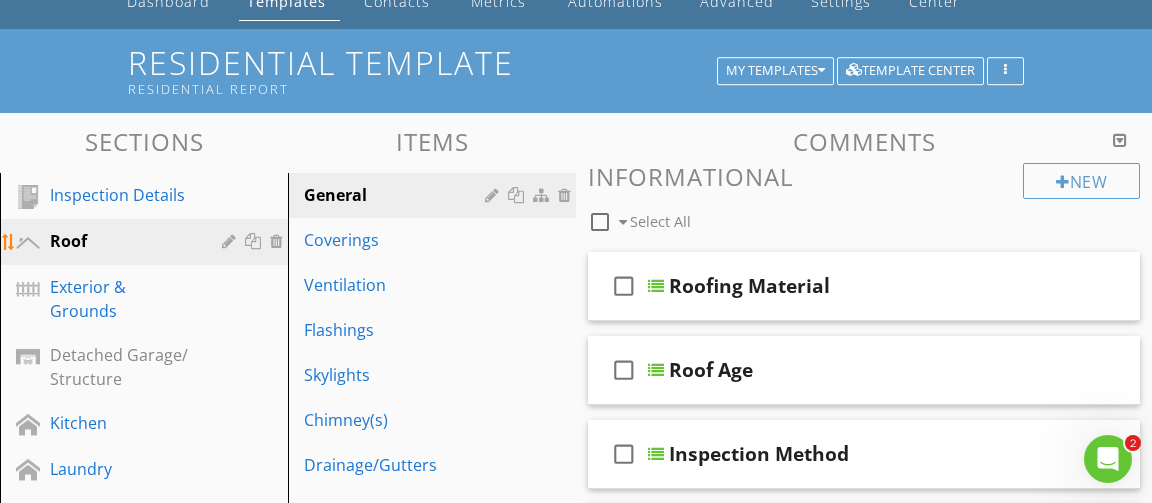 click at bounding box center [231, 241] 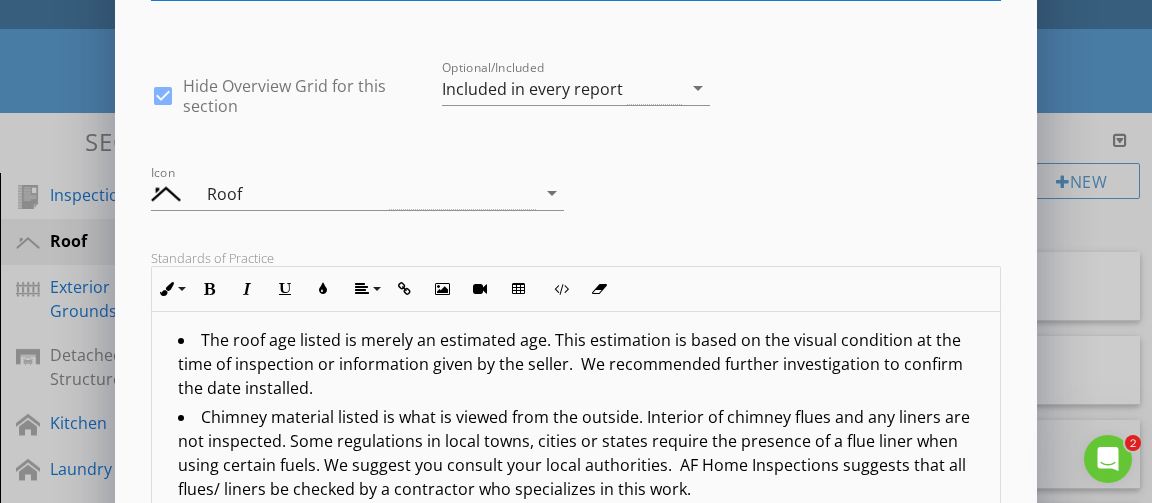 scroll, scrollTop: 133, scrollLeft: 0, axis: vertical 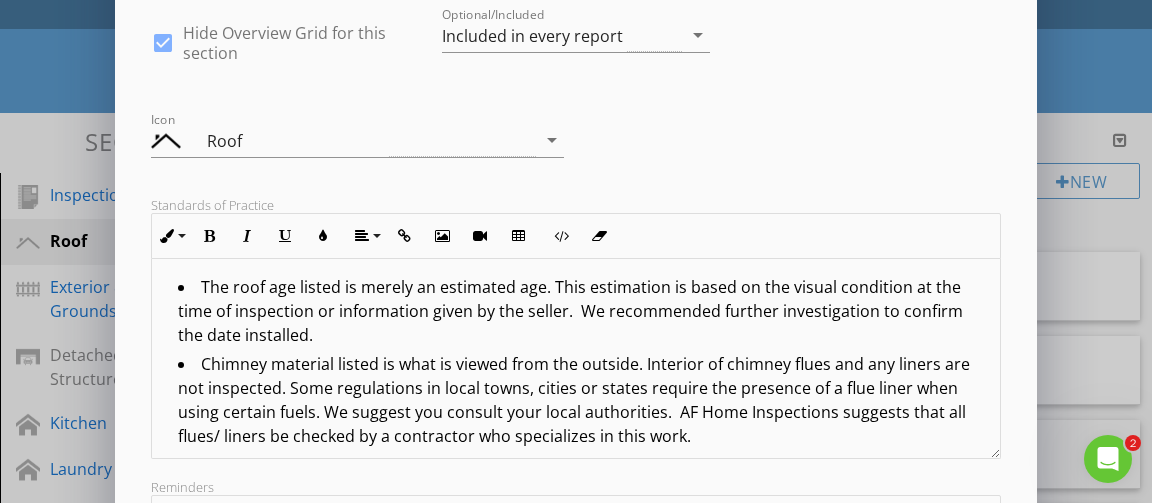 click on "The roof age listed is merely an estimated age. This estimation is based on the visual condition at the time of inspection or information given by the seller.  We recommended further investigation to confirm the date installed." at bounding box center [581, 313] 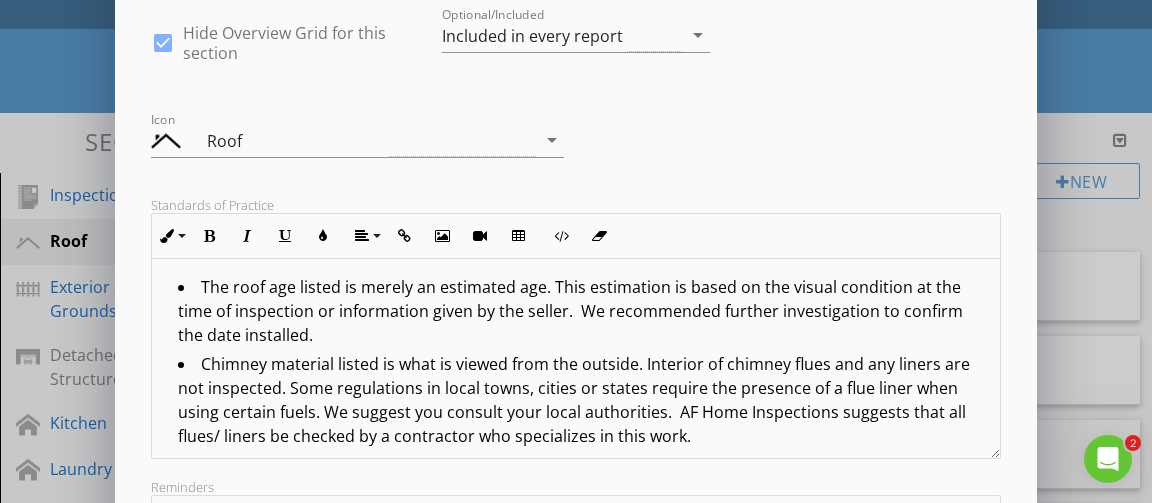 click on "The roof age listed is merely an estimated age. This estimation is based on the visual condition at the time of inspection or information given by the seller.  We recommended further investigation to confirm the date installed. Chimney material listed is what is viewed from the outside. Interior of chimney flues and any liners are not inspected. Some regulations in local towns, cities or states require the presence of a flue liner when using certain fuels. We suggest you consult your local authorities.  AF Home Inspections suggests that all flues/ liners be checked by a contractor who specializes in this work. If slate is the material listed, it is possible that the material is actually a Slate "like" product. Further investigation would be needed in order to differentiate so it is recommended to follow up for specific roof covering material if slate is listed." at bounding box center (576, 414) 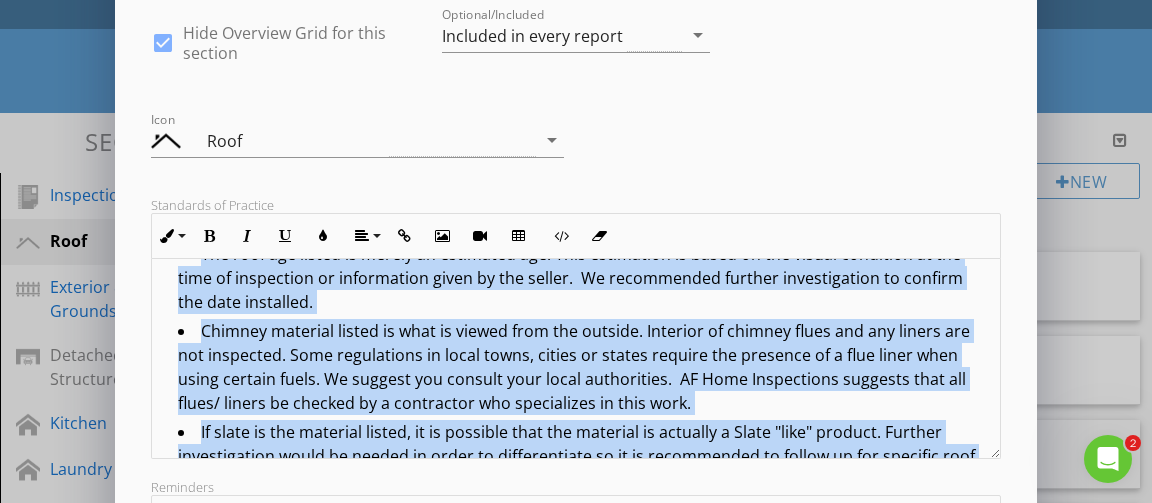 scroll, scrollTop: 0, scrollLeft: 0, axis: both 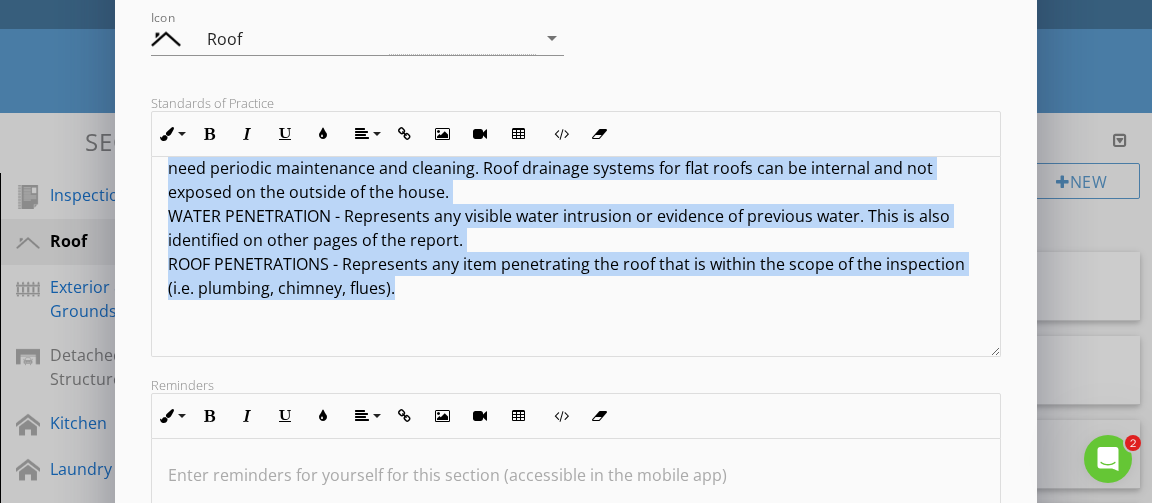 drag, startPoint x: 196, startPoint y: 328, endPoint x: 413, endPoint y: 283, distance: 221.61679 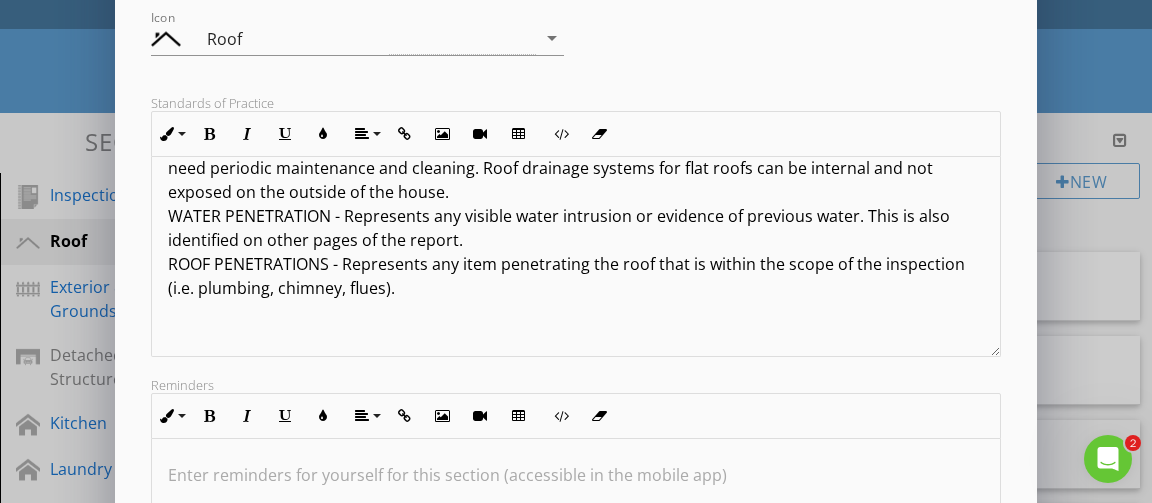 scroll, scrollTop: 1, scrollLeft: 0, axis: vertical 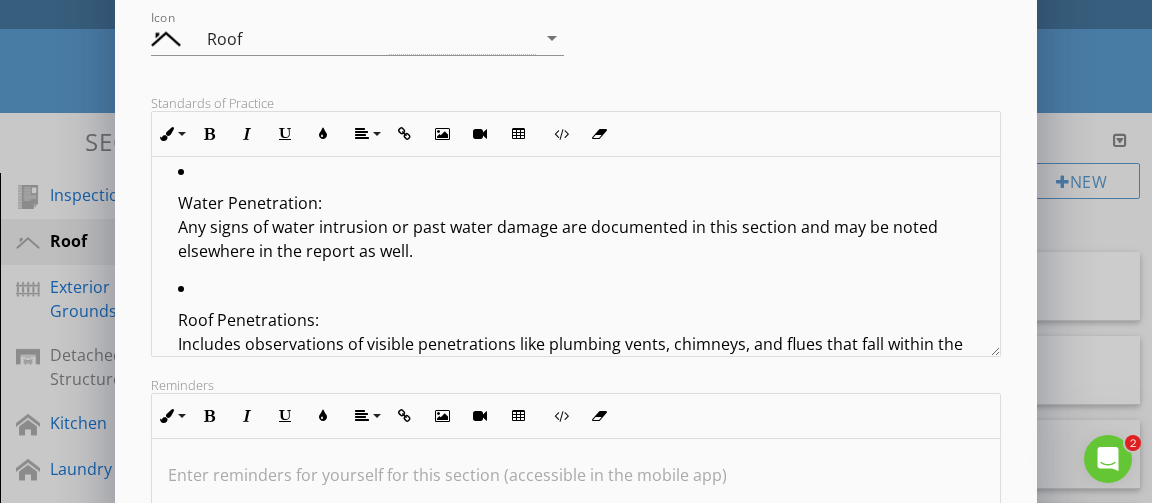 click on "General Approach: Roof inspections are conducted visually from safe vantage points, typically from the ground using binoculars or through accessible windows. Due to safety standards outlined by OSHA, sloped roofs are not walked unless proper fall protection is in place, which falls outside the scope of a standard home inspection. Accessories such as solar panels, antennas, satellite dishes, and lightning rods are excluded from evaluation. Roof Coverings: The report addresses the visible condition of the roofing surface and the type of material installed. Special attention is paid to valleys and roof penetrations, as these are common leak points. Signs of wear, missing materials, patches, or deterioration will be documented. The total number of roofing layers may not always be visible, so reviewing the roof’s service history is recommended. Vents: Flashings: Skylights: Chimneys (Exterior): Gutters and Drainage: Water Penetration: Roof Penetrations:" 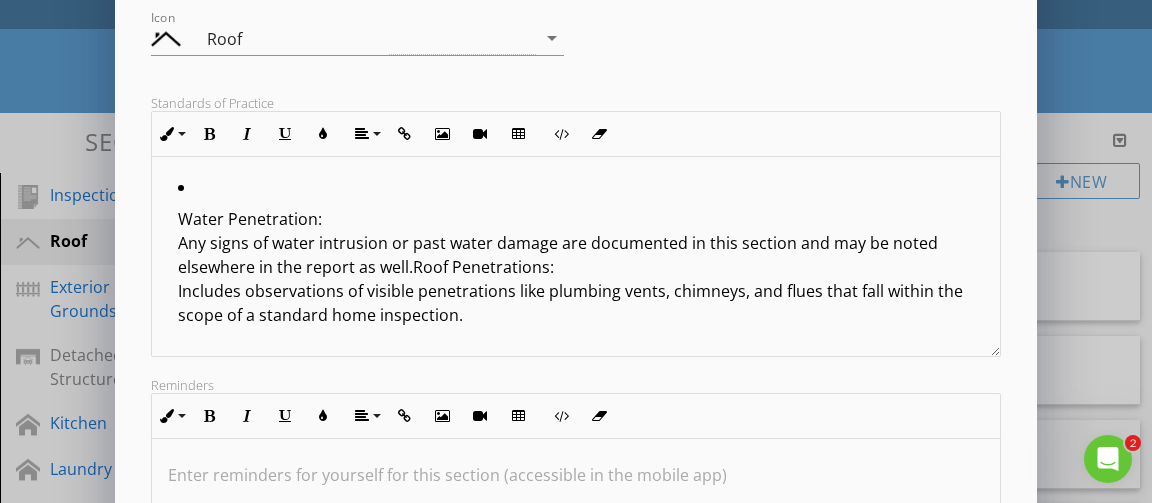 scroll, scrollTop: 1611, scrollLeft: 0, axis: vertical 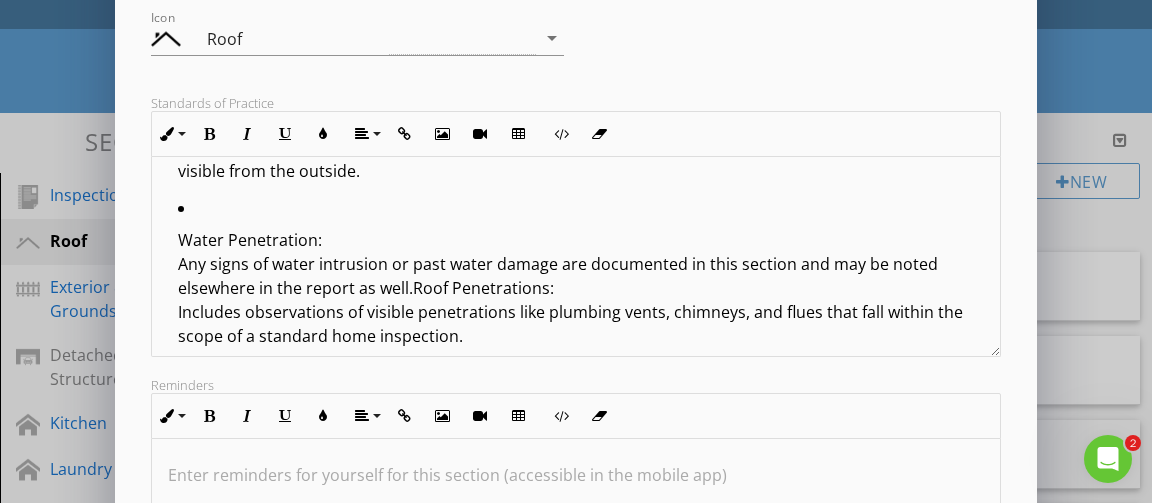 click on "Water Penetration: Any signs of water intrusion or past water damage are documented in this section and may be noted elsewhere in the report as well.Roof Penetrations: Includes observations of visible penetrations like plumbing vents, chimneys, and flues that fall within the scope of a standard home inspection." at bounding box center (581, 288) 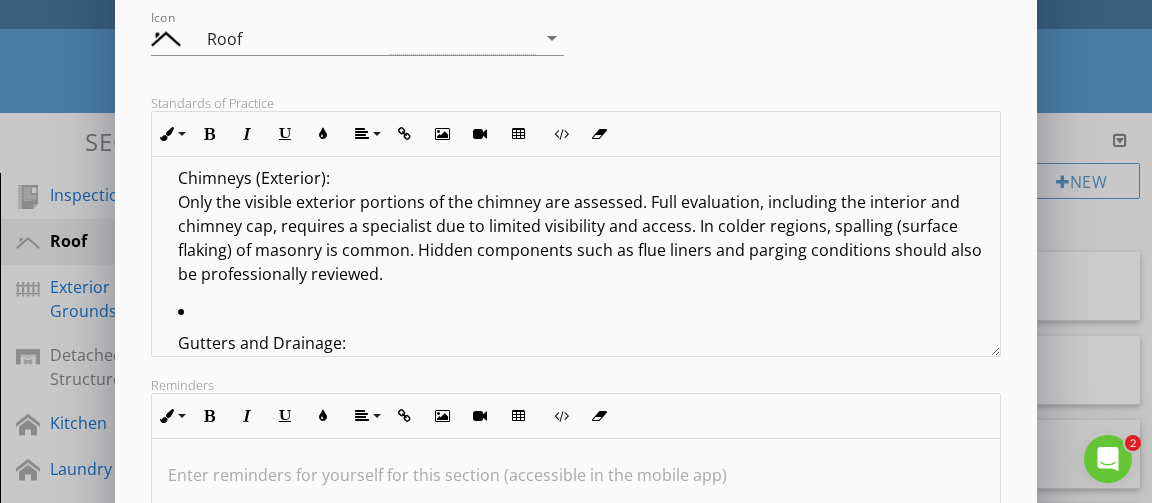 scroll, scrollTop: 1566, scrollLeft: 0, axis: vertical 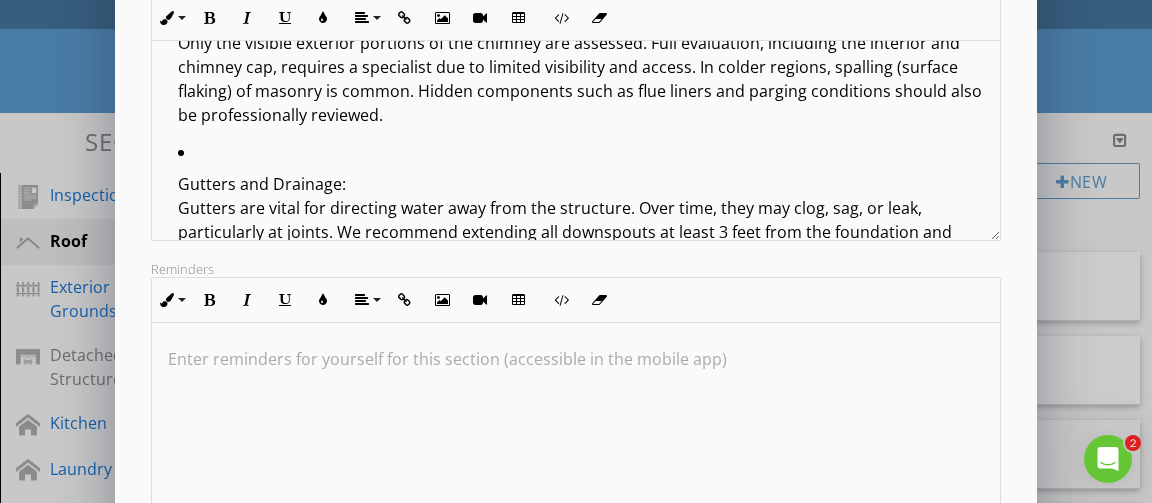 click on "General Approach: Roof inspections are conducted visually from safe vantage points, typically from the ground using binoculars or through accessible windows. Due to safety standards outlined by OSHA, sloped roofs are not walked unless proper fall protection is in place, which falls outside the scope of a standard home inspection. Accessories such as solar panels, antennas, satellite dishes, and lightning rods are excluded from evaluation. Roof Coverings: The report addresses the visible condition of the roofing surface and the type of material installed. Special attention is paid to valleys and roof penetrations, as these are common leak points. Signs of wear, missing materials, patches, or deterioration will be documented. The total number of roofing layers may not always be visible, so reviewing the roof’s service history is recommended. Vents: Flashings: Skylights: Chimneys (Exterior): Gutters and Drainage:" at bounding box center (576, -177) 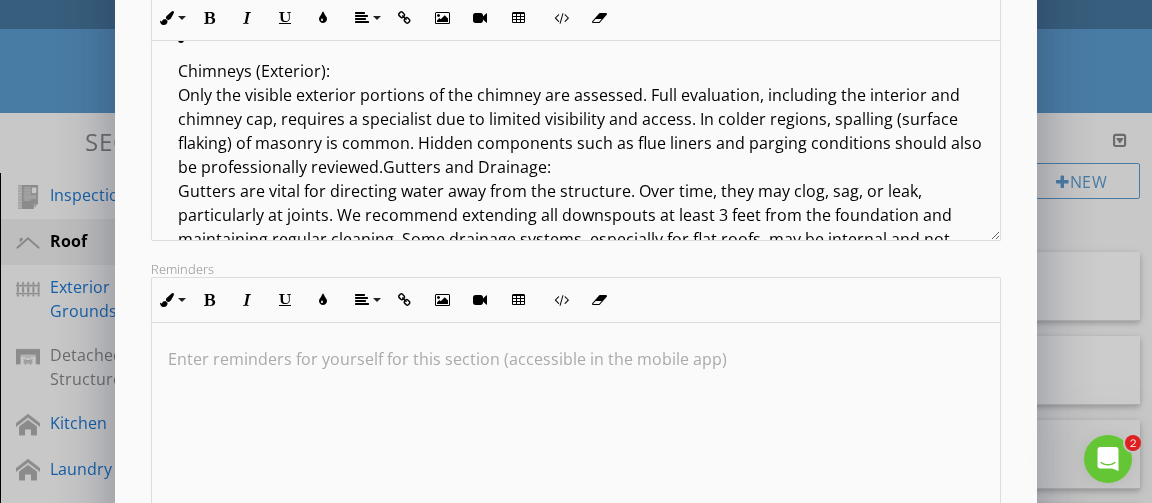 scroll, scrollTop: 1386, scrollLeft: 0, axis: vertical 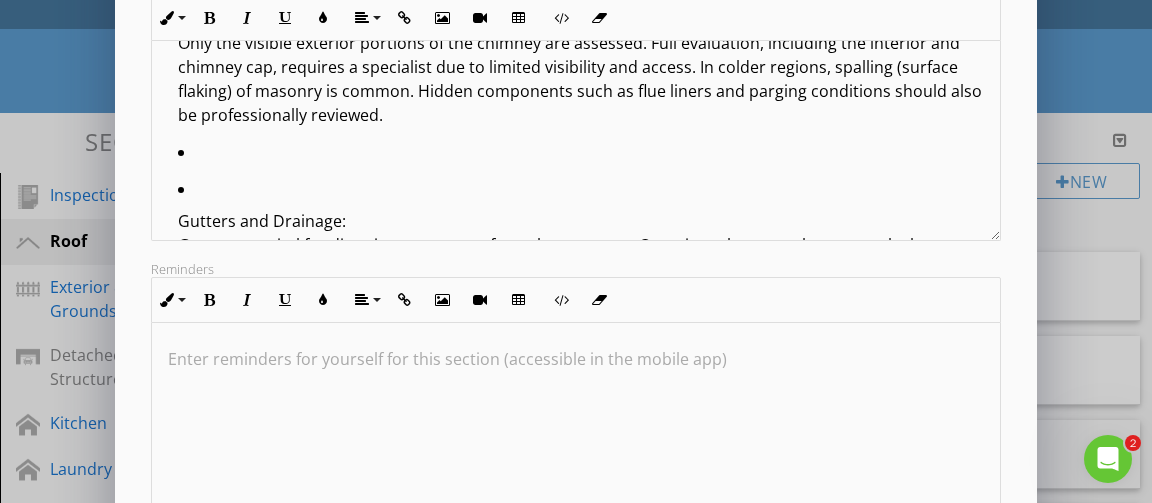 click at bounding box center [581, 158] 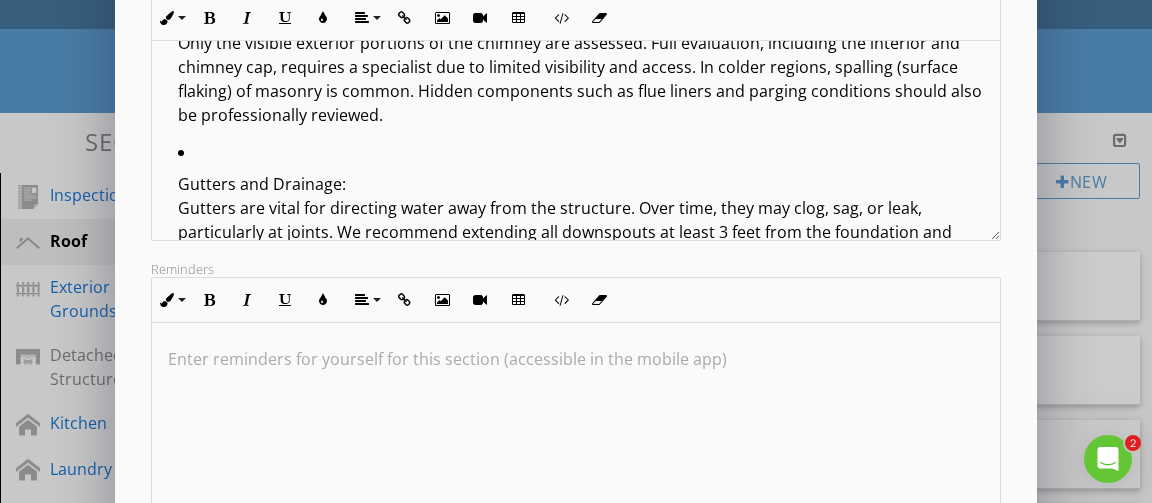 scroll, scrollTop: 1519, scrollLeft: 0, axis: vertical 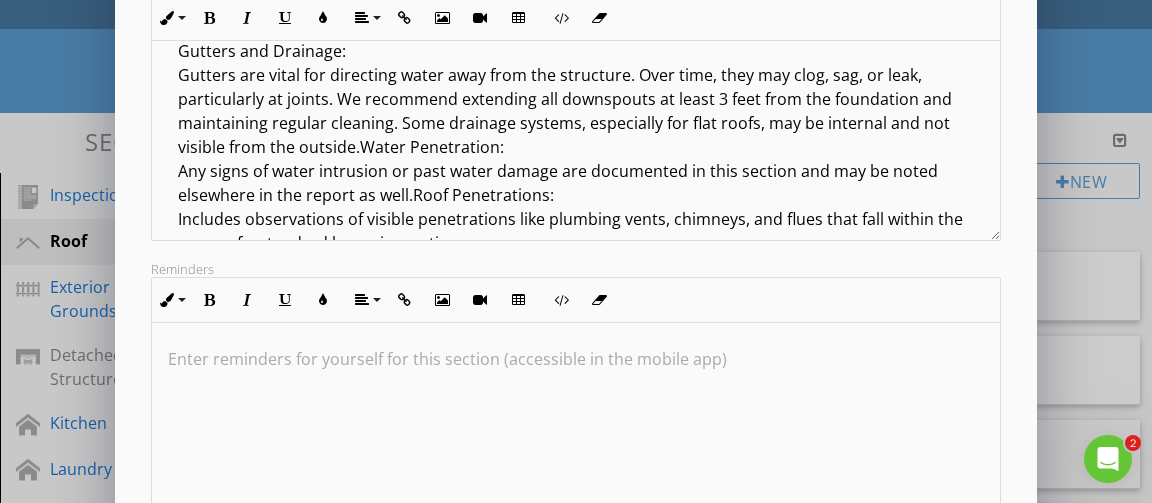 drag, startPoint x: 361, startPoint y: 125, endPoint x: 374, endPoint y: 127, distance: 13.152946 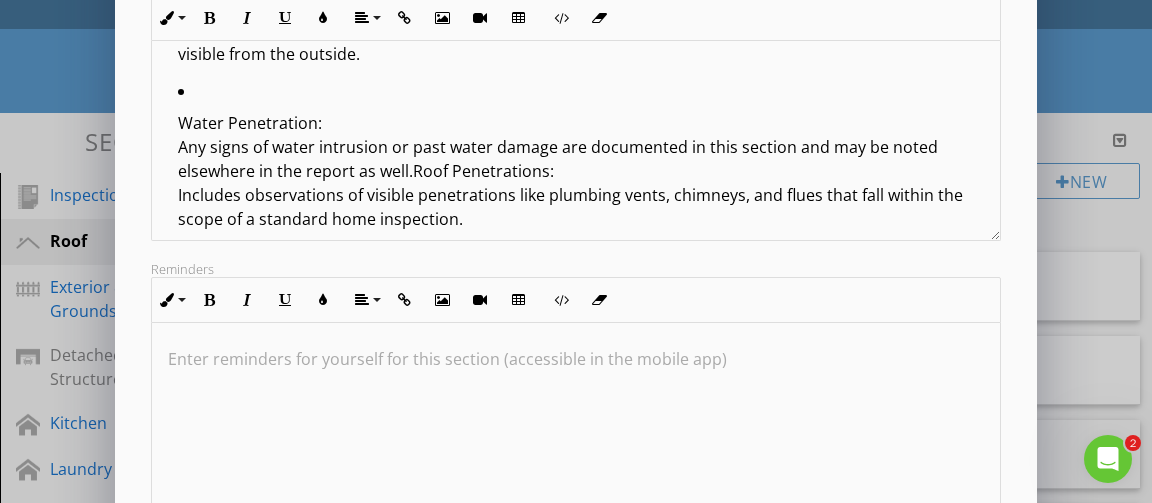 scroll, scrollTop: 1652, scrollLeft: 0, axis: vertical 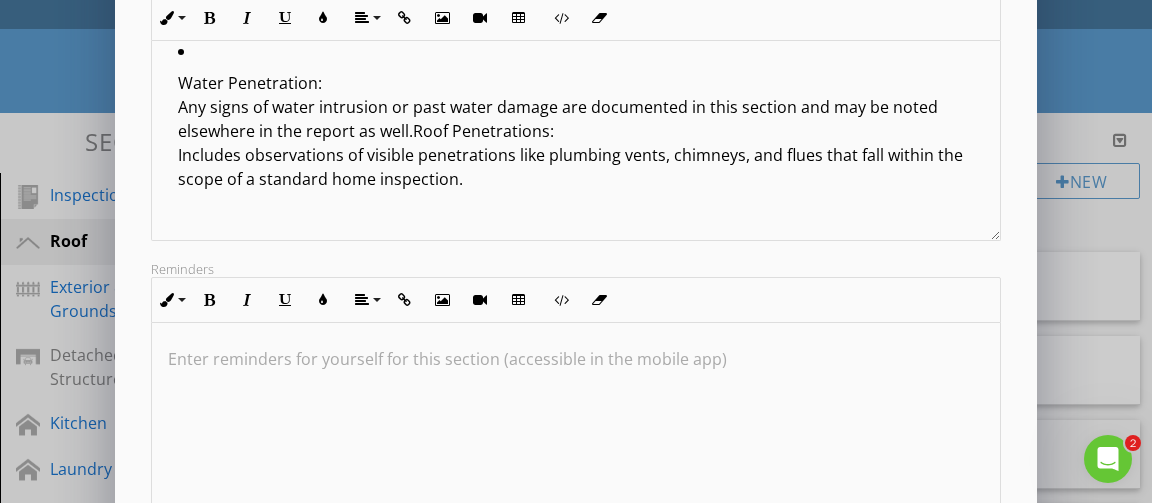 click on "Water Penetration: Any signs of water intrusion or past water damage are documented in this section and may be noted elsewhere in the report as well.Roof Penetrations: Includes observations of visible penetrations like plumbing vents, chimneys, and flues that fall within the scope of a standard home inspection." at bounding box center (581, 179) 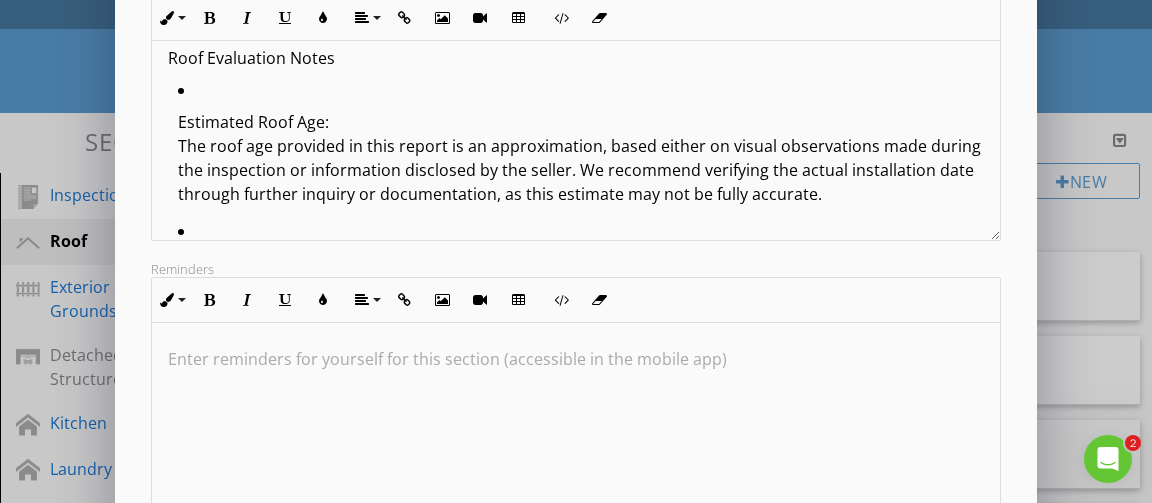 scroll, scrollTop: 0, scrollLeft: 0, axis: both 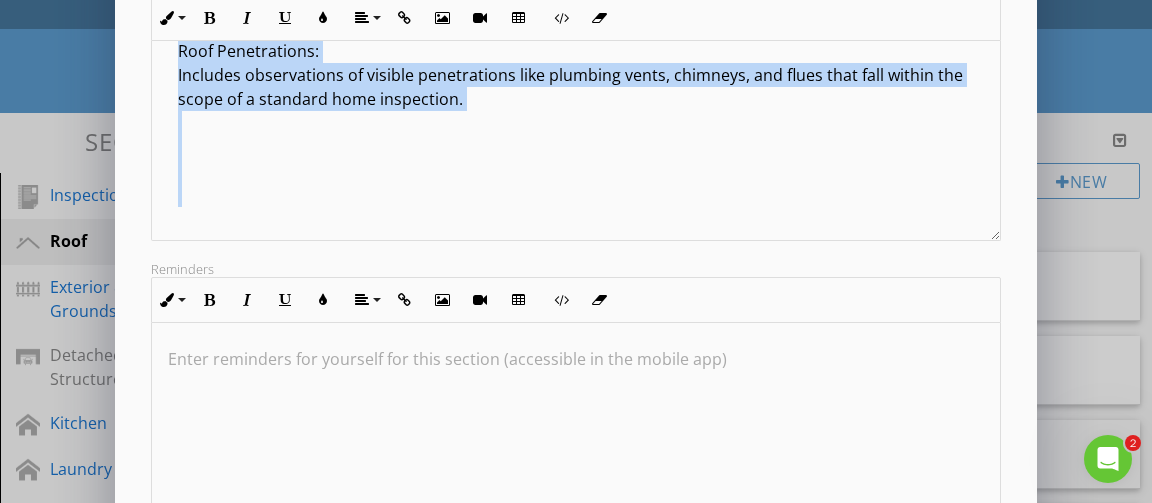 drag, startPoint x: 169, startPoint y: 75, endPoint x: 251, endPoint y: 284, distance: 224.51057 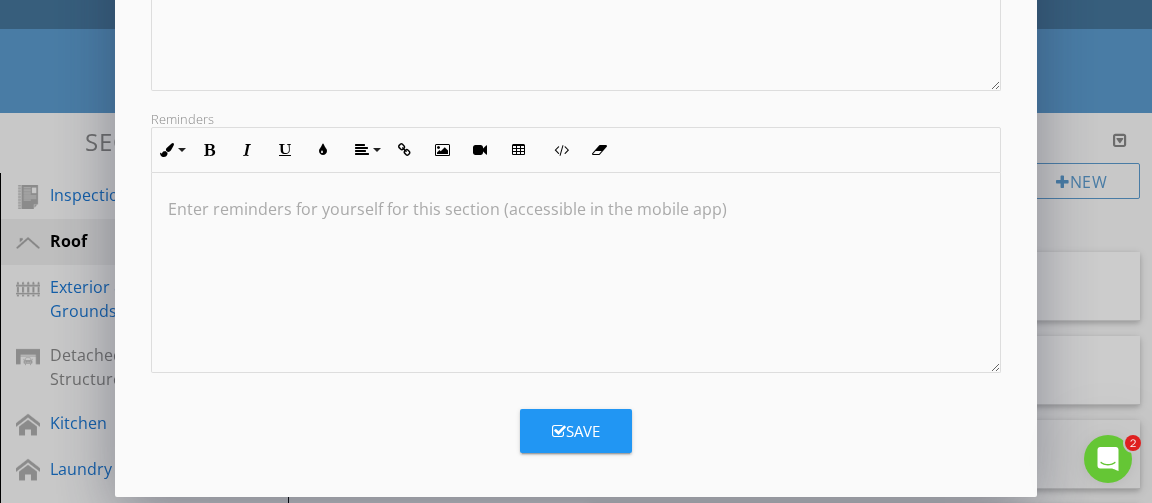 scroll, scrollTop: 553, scrollLeft: 0, axis: vertical 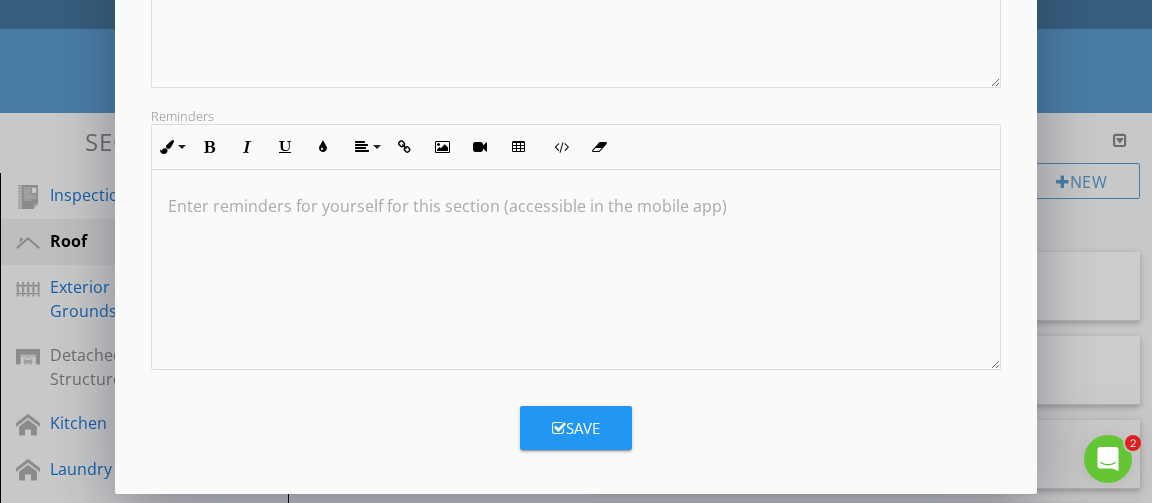 click on "Save" at bounding box center (576, 428) 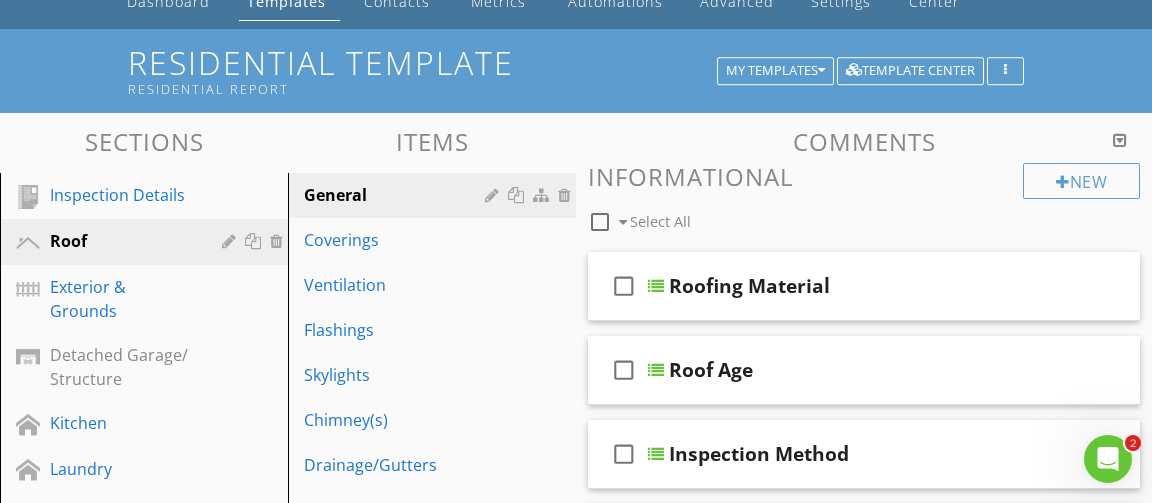 scroll, scrollTop: 328, scrollLeft: 0, axis: vertical 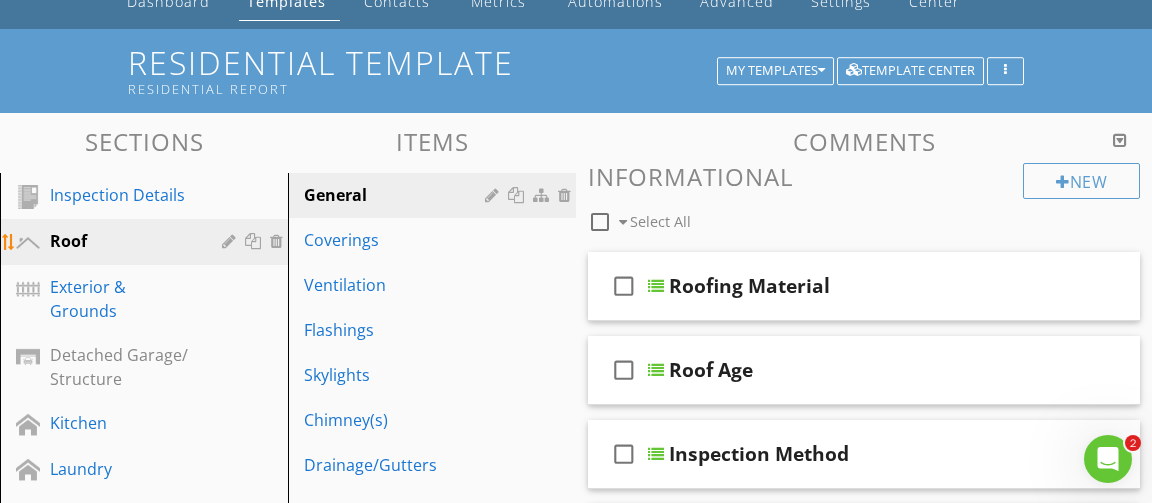 click at bounding box center (231, 241) 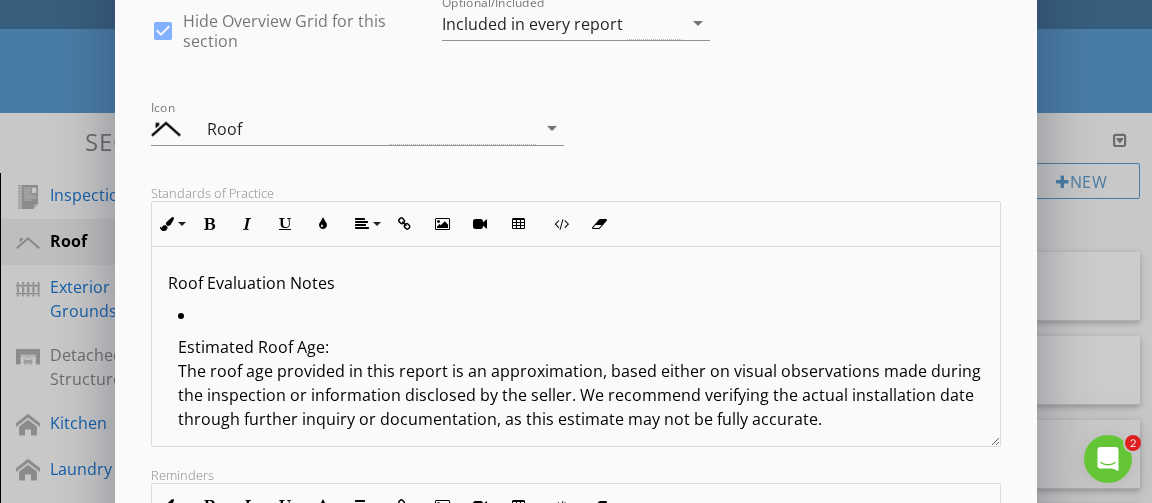 scroll, scrollTop: 133, scrollLeft: 0, axis: vertical 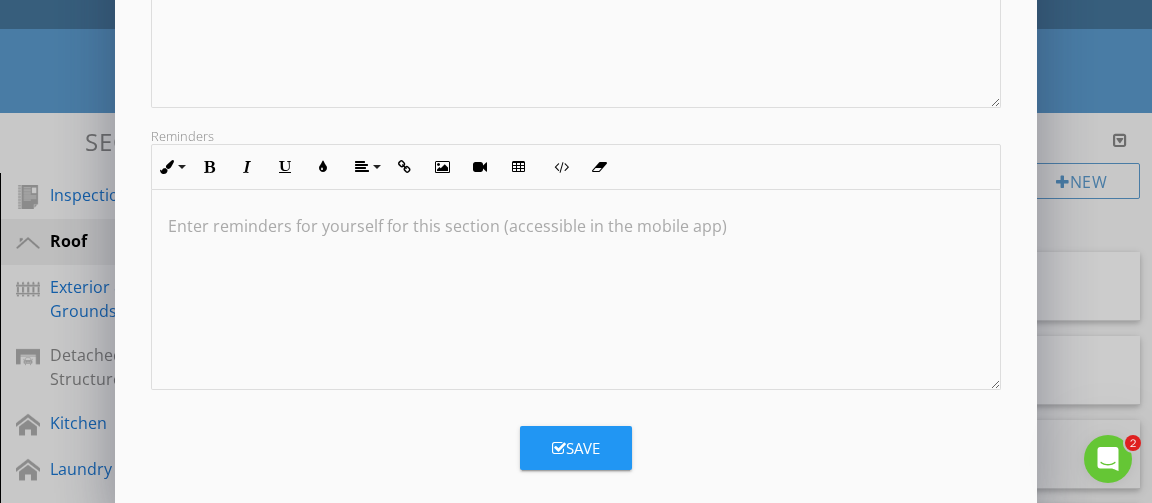 click on "Save" at bounding box center [576, 448] 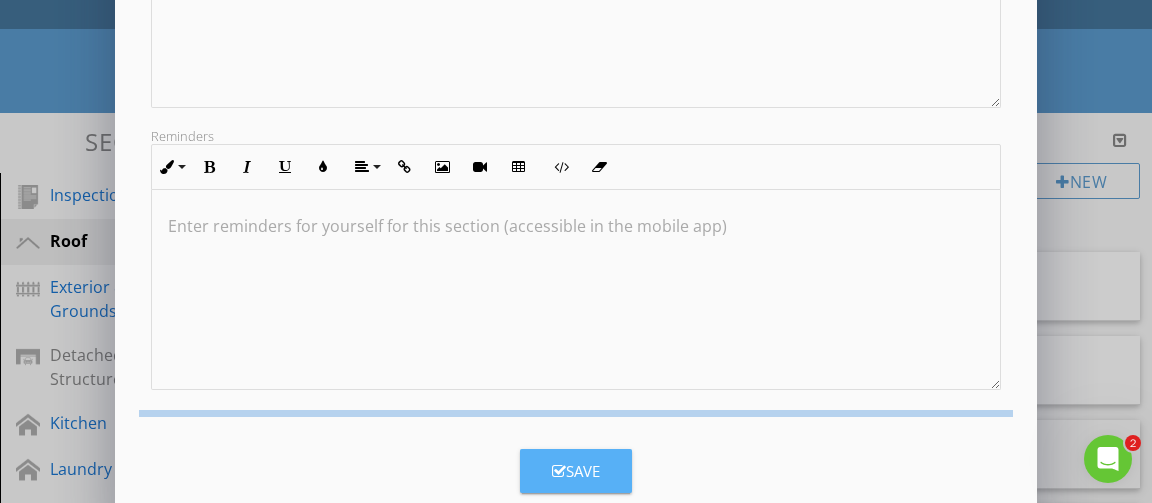 scroll, scrollTop: 328, scrollLeft: 0, axis: vertical 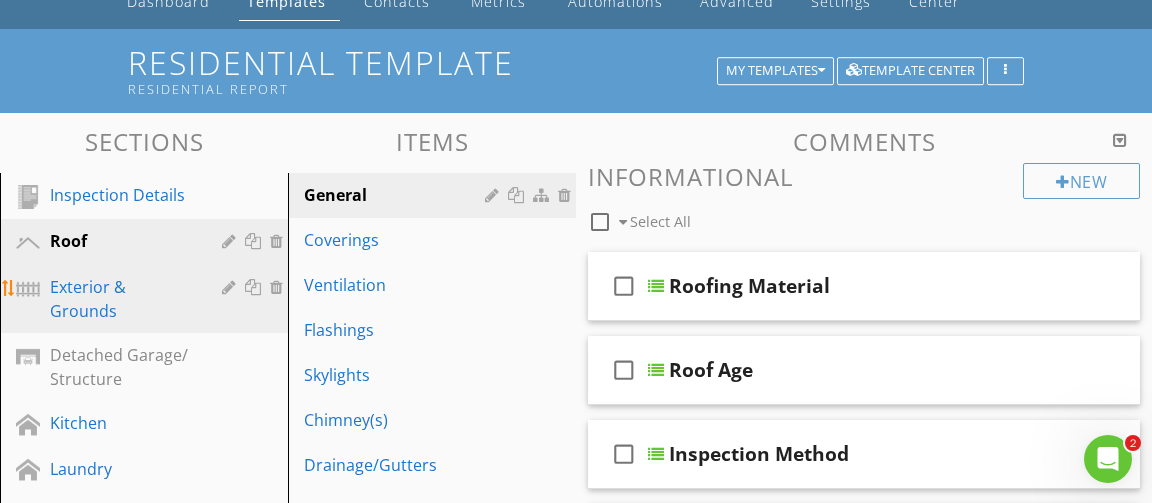 click at bounding box center [231, 287] 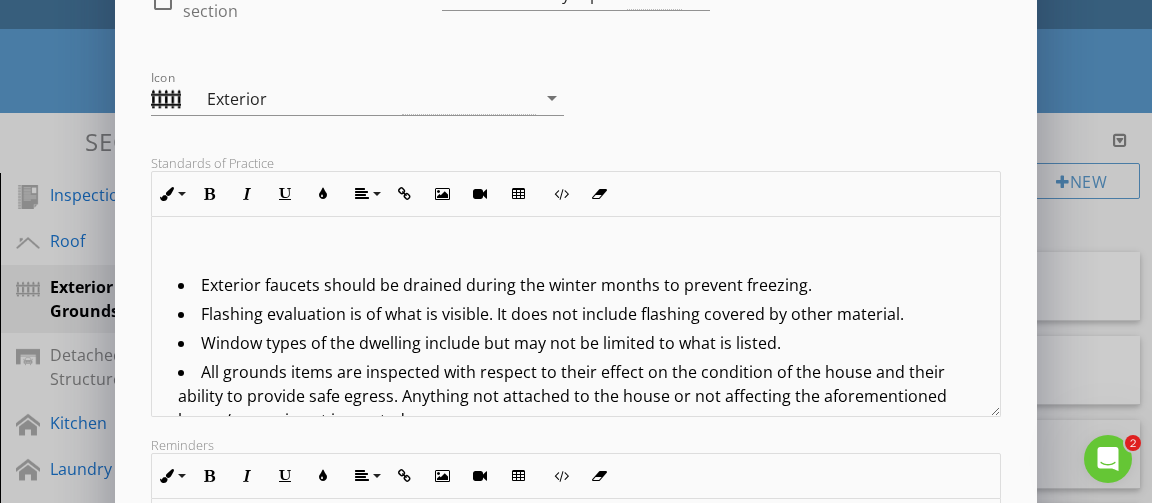 scroll, scrollTop: 266, scrollLeft: 0, axis: vertical 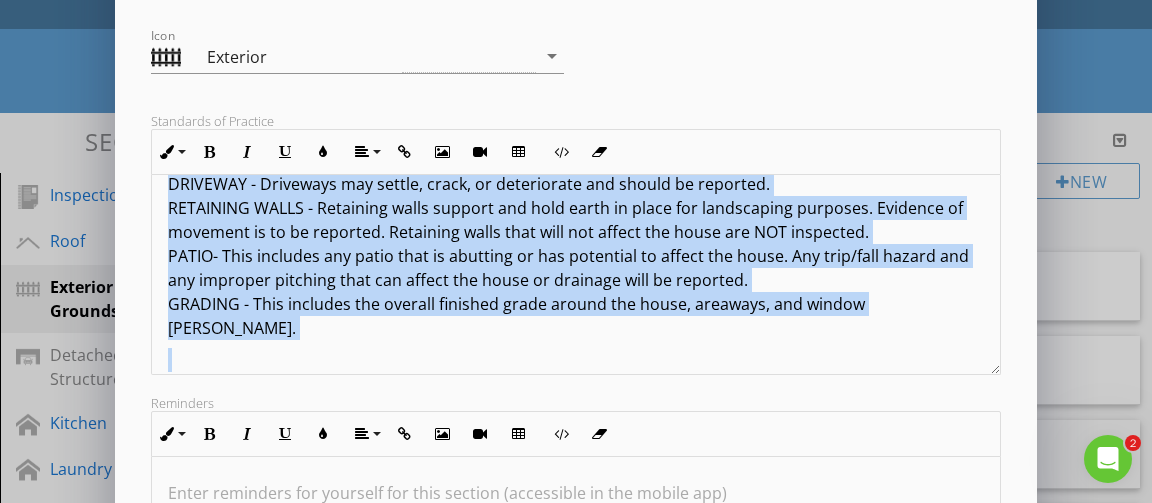 drag, startPoint x: 174, startPoint y: 239, endPoint x: 232, endPoint y: 400, distance: 171.1286 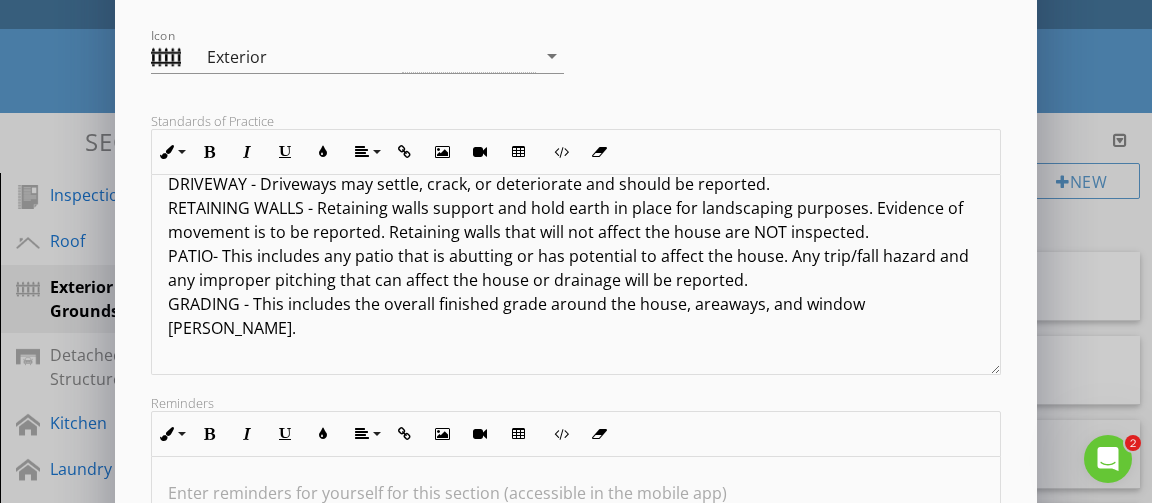 scroll, scrollTop: 1, scrollLeft: 0, axis: vertical 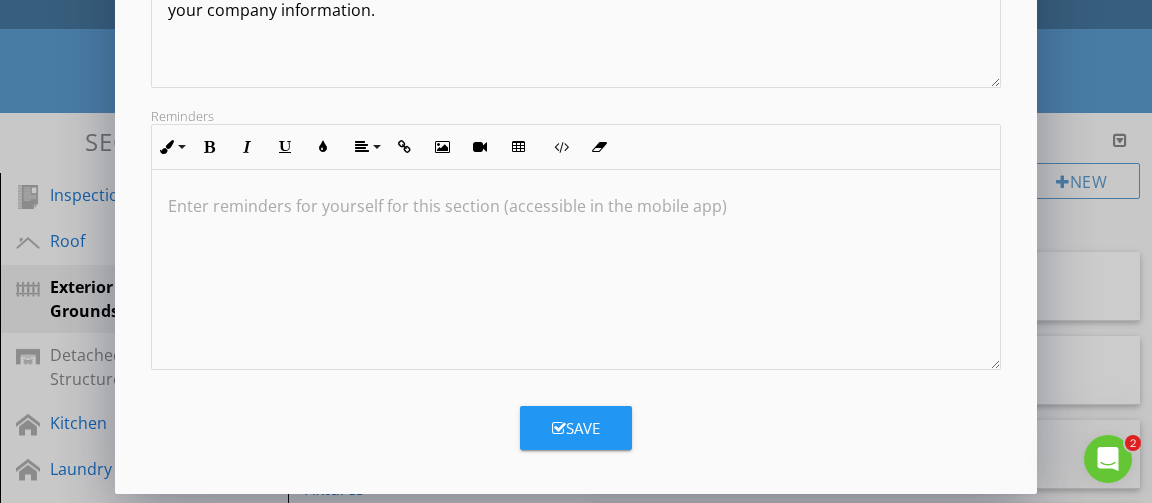click on "Save" at bounding box center [576, 428] 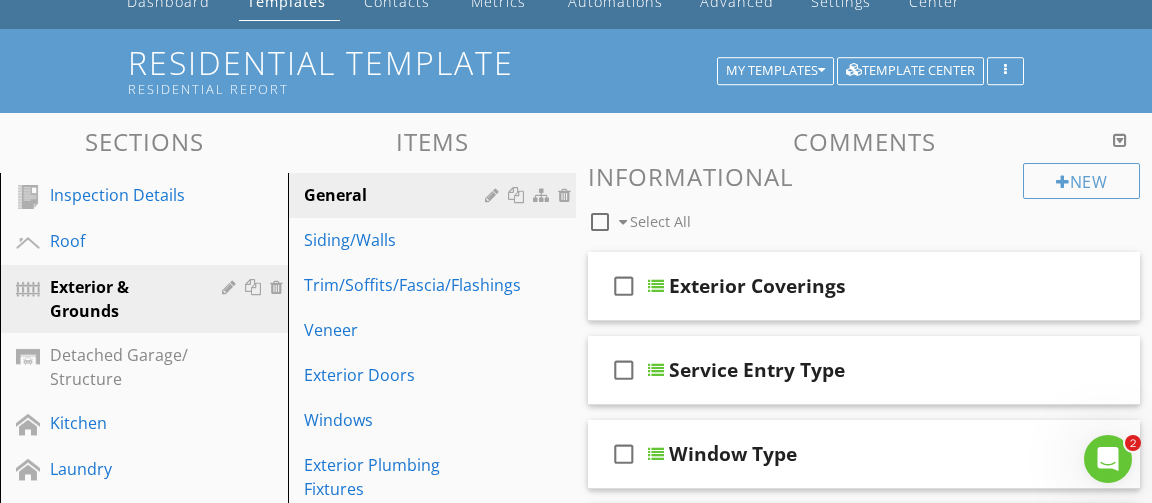scroll, scrollTop: 328, scrollLeft: 0, axis: vertical 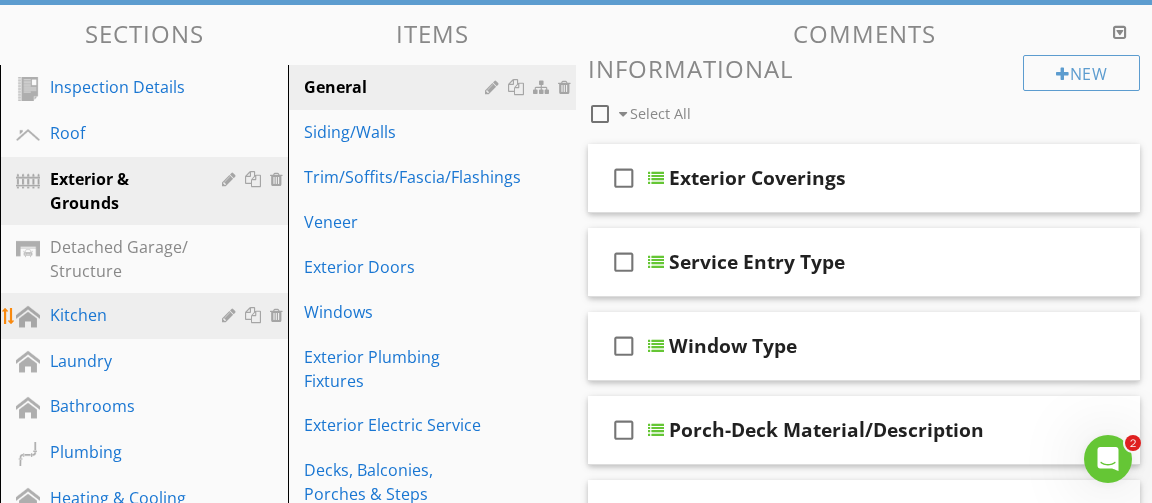 click on "Kitchen" at bounding box center (121, 315) 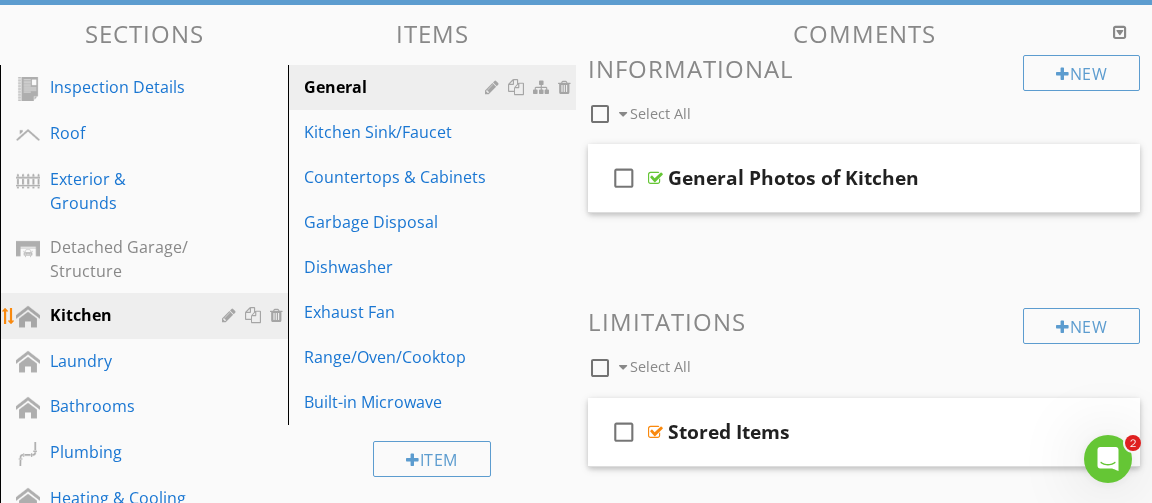 click at bounding box center [231, 315] 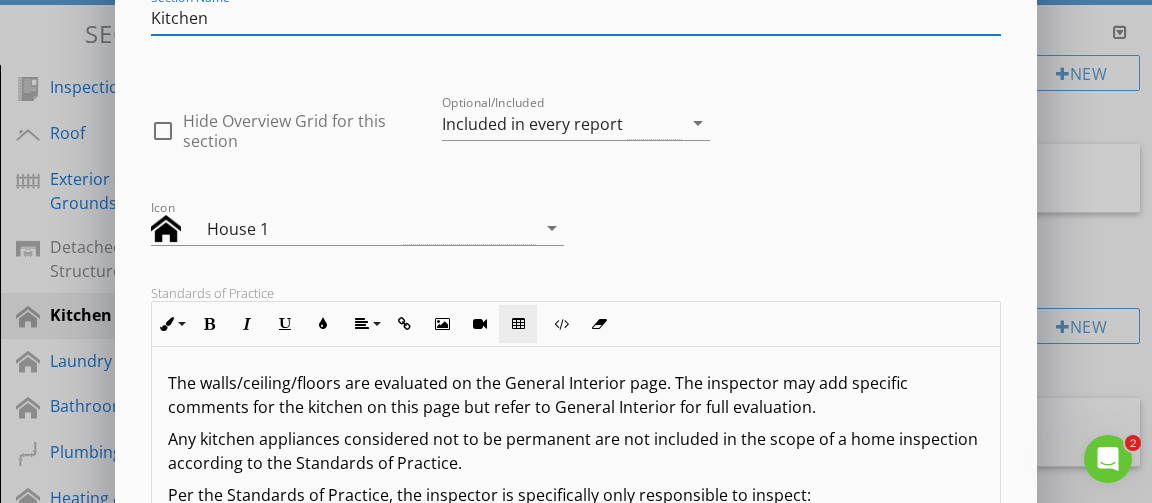 scroll, scrollTop: 133, scrollLeft: 0, axis: vertical 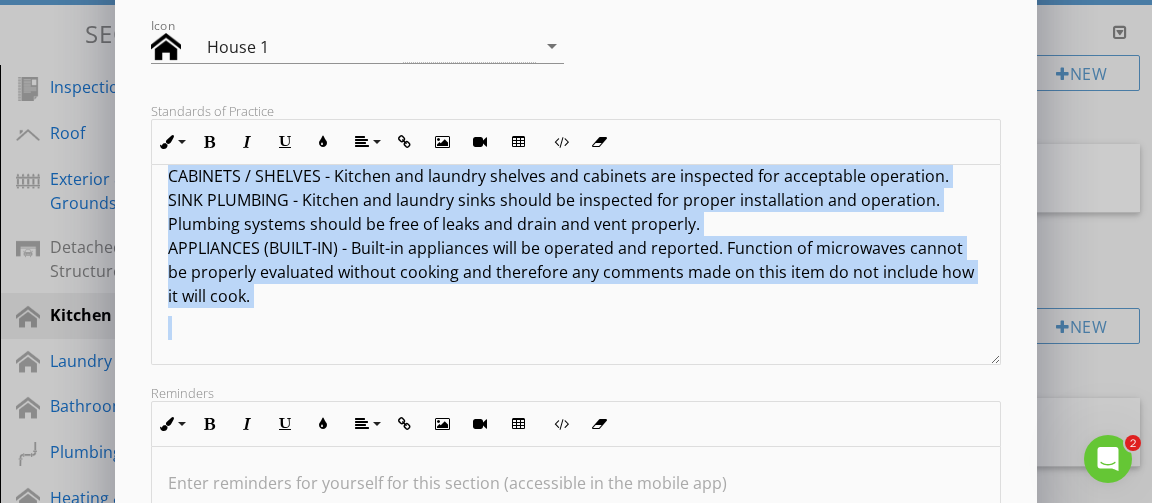 drag, startPoint x: 170, startPoint y: 200, endPoint x: 644, endPoint y: 444, distance: 533.11536 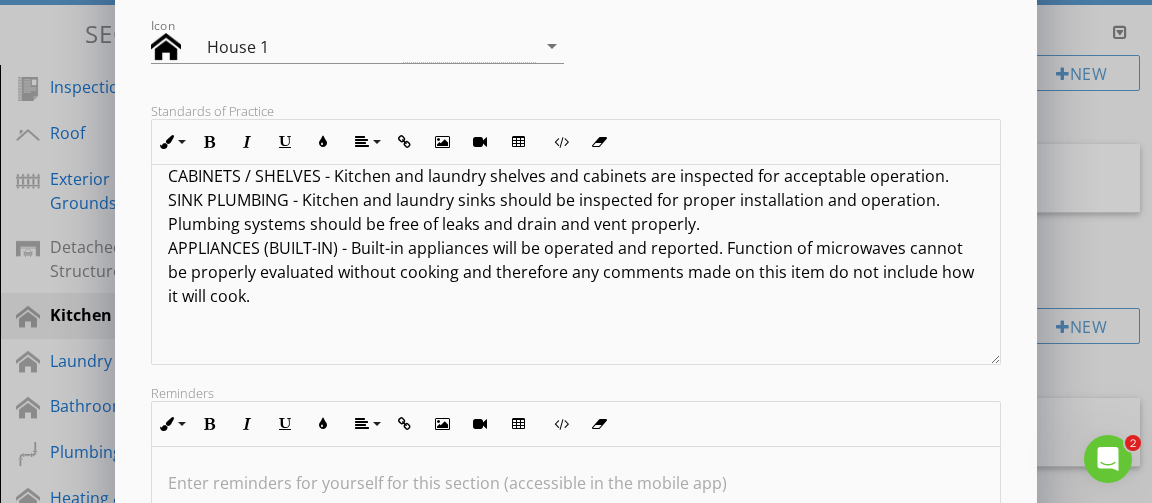 scroll, scrollTop: 1, scrollLeft: 0, axis: vertical 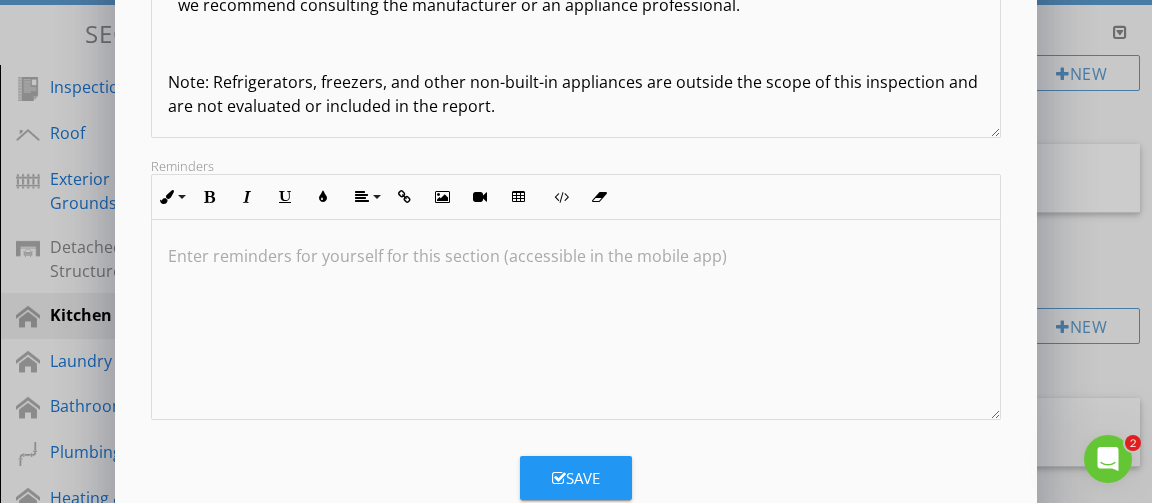 click on "Save" at bounding box center [576, 478] 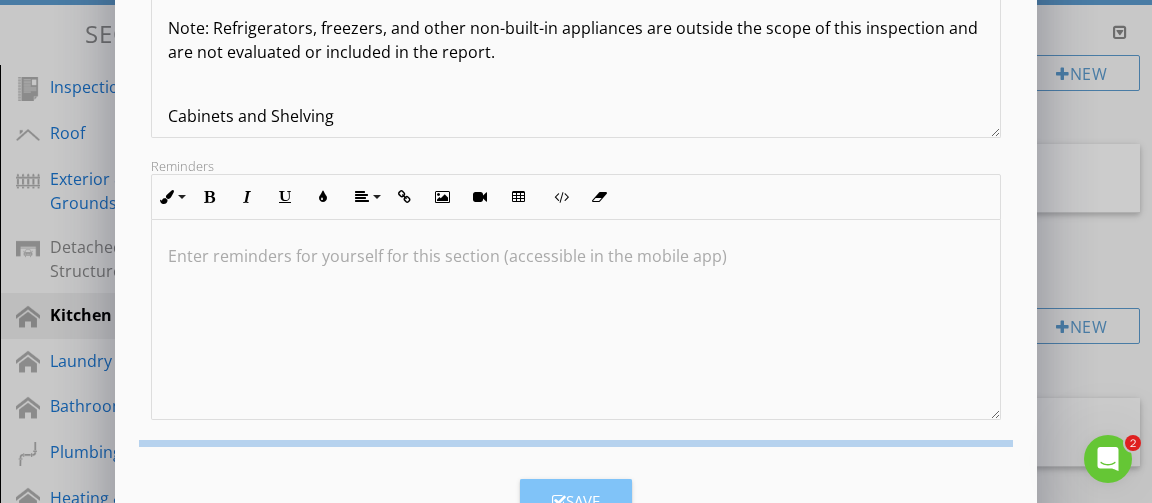 scroll, scrollTop: 0, scrollLeft: 0, axis: both 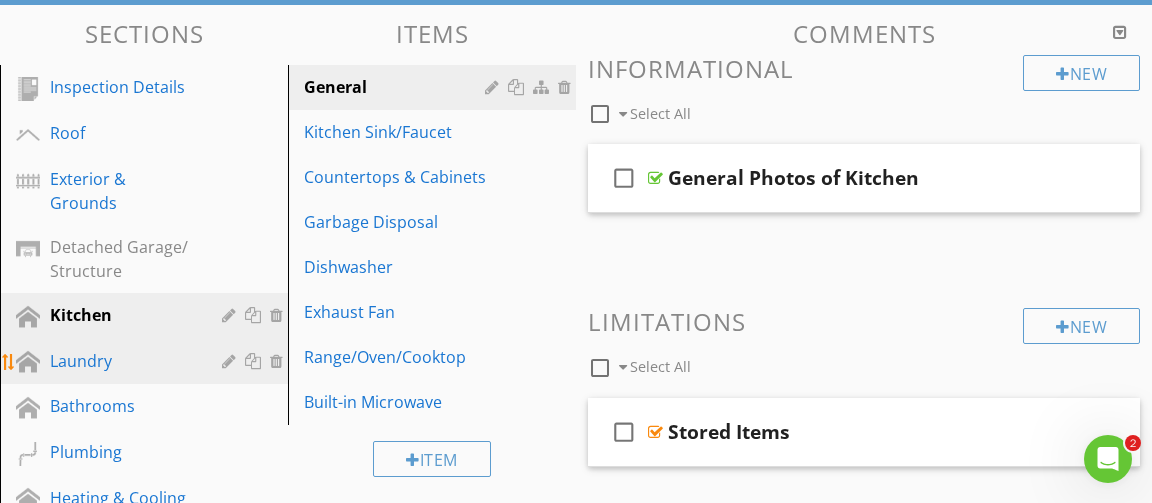click at bounding box center [231, 361] 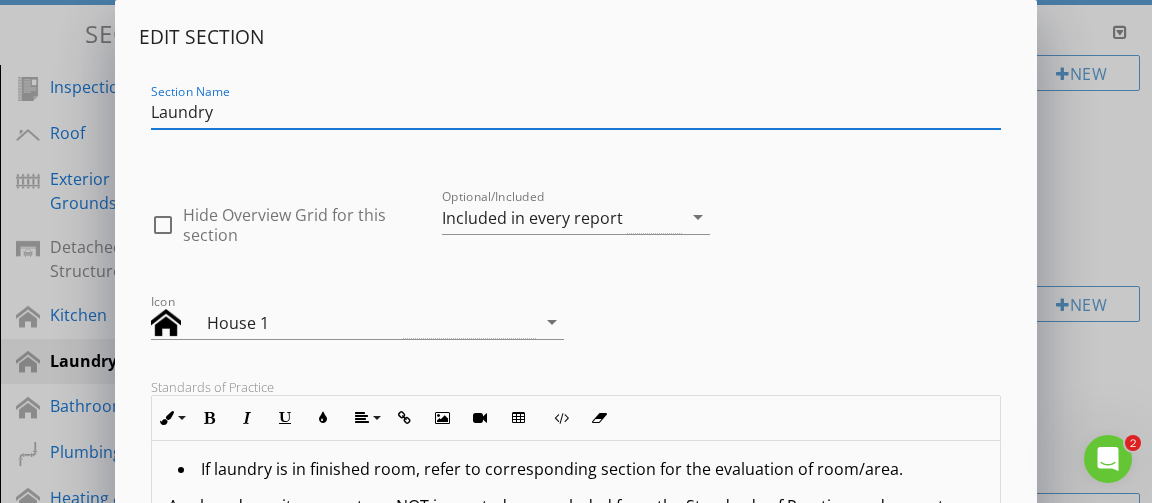scroll, scrollTop: 133, scrollLeft: 0, axis: vertical 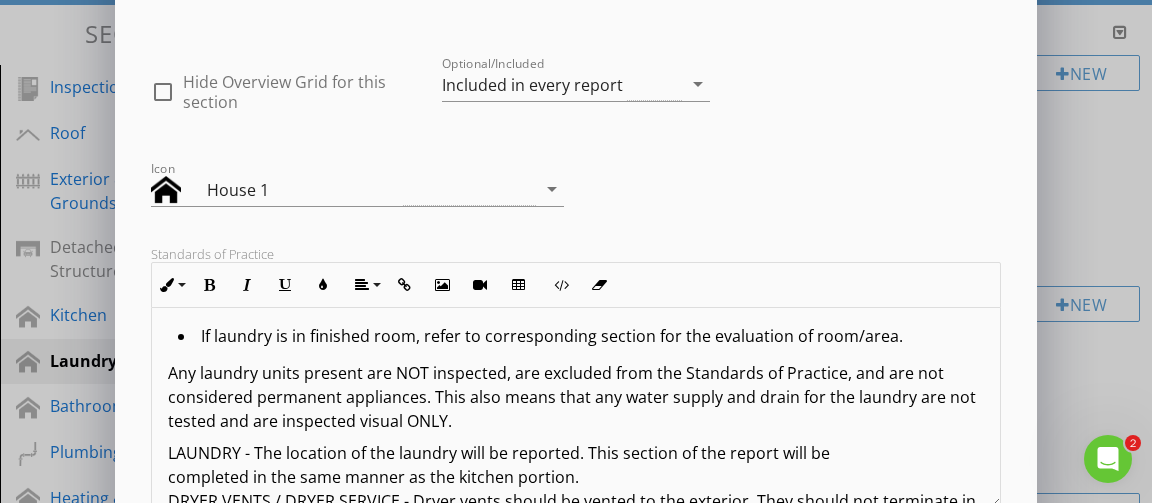 drag, startPoint x: 182, startPoint y: 330, endPoint x: 230, endPoint y: 395, distance: 80.80223 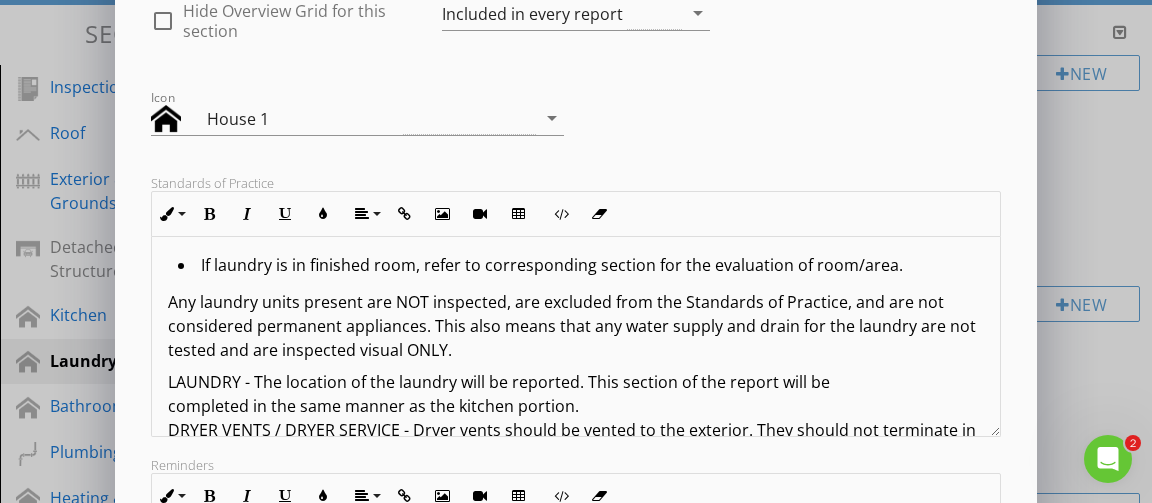scroll, scrollTop: 266, scrollLeft: 0, axis: vertical 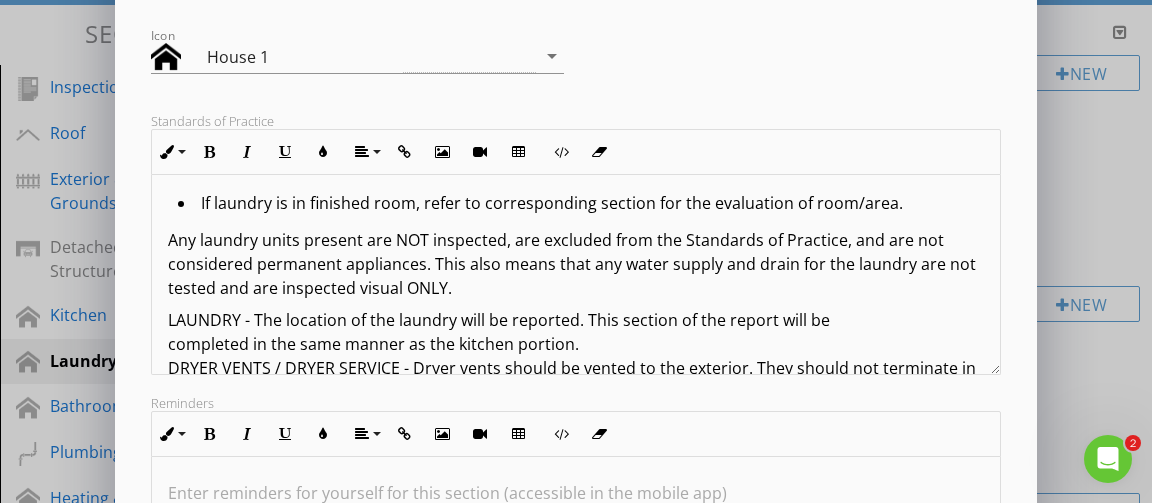 click on "If laundry is in finished room, refer to corresponding section for the evaluation of room/area." at bounding box center [581, 205] 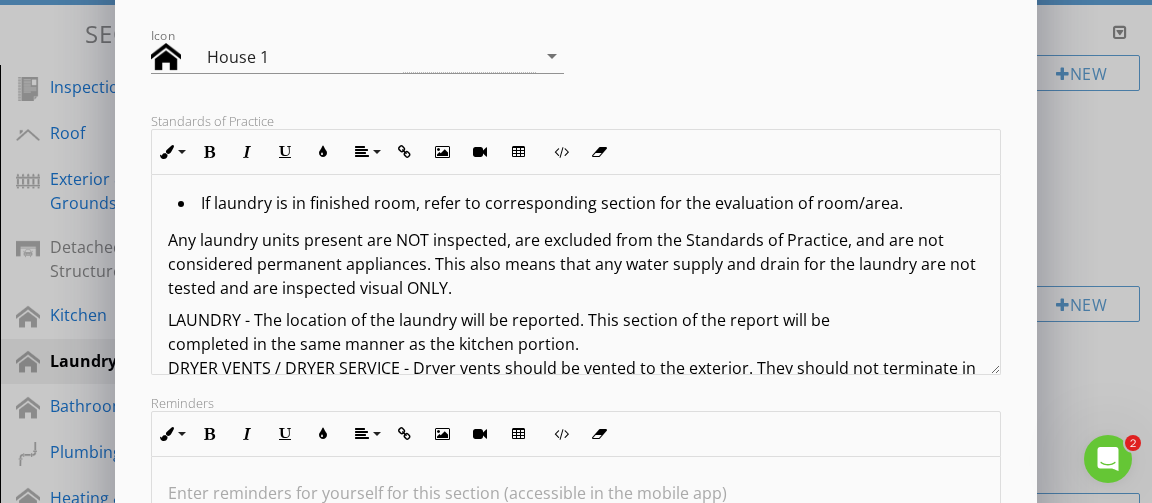 click on "If laundry is in finished room, refer to corresponding section for the evaluation of room/area." at bounding box center [581, 205] 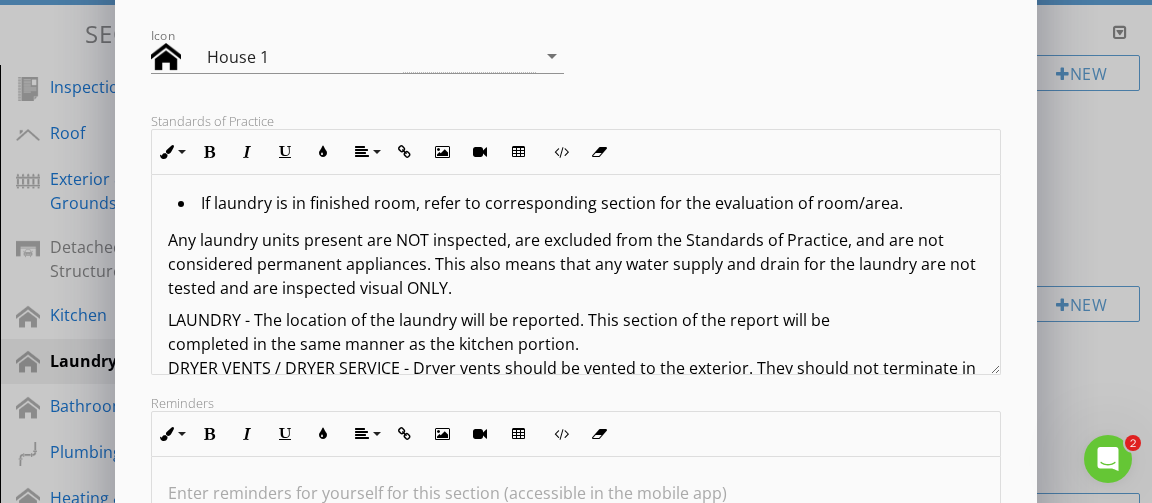 click on "If laundry is in finished room, refer to corresponding section for the evaluation of room/area." at bounding box center (581, 205) 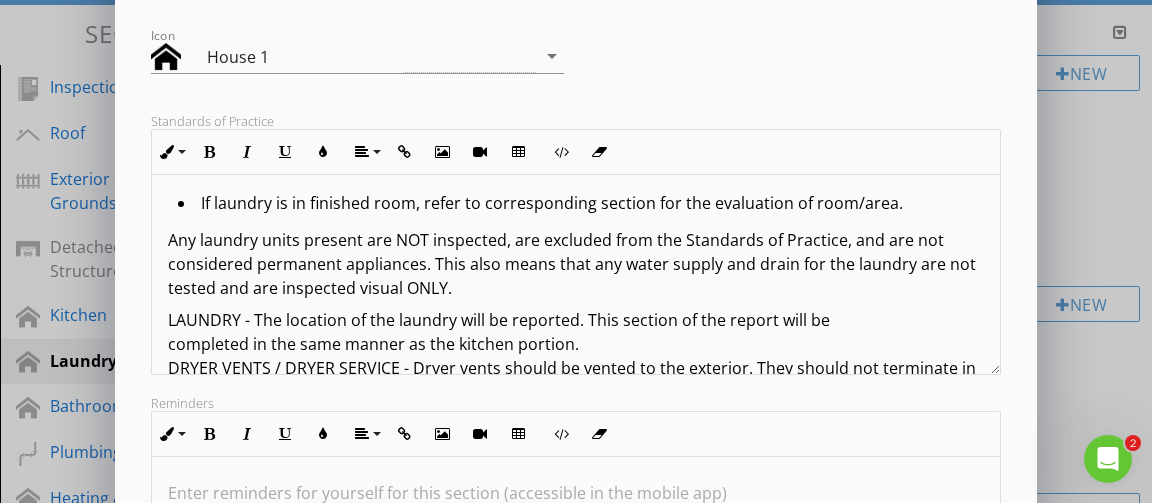 click on "If laundry is in finished room, refer to corresponding section for the evaluation of room/area." at bounding box center [581, 205] 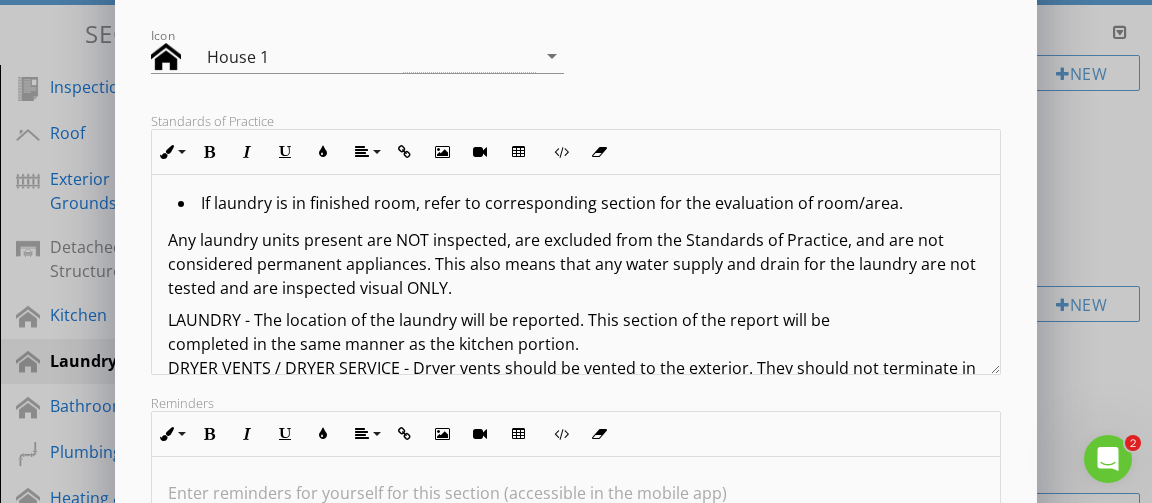 drag, startPoint x: 192, startPoint y: 204, endPoint x: 320, endPoint y: 335, distance: 183.15294 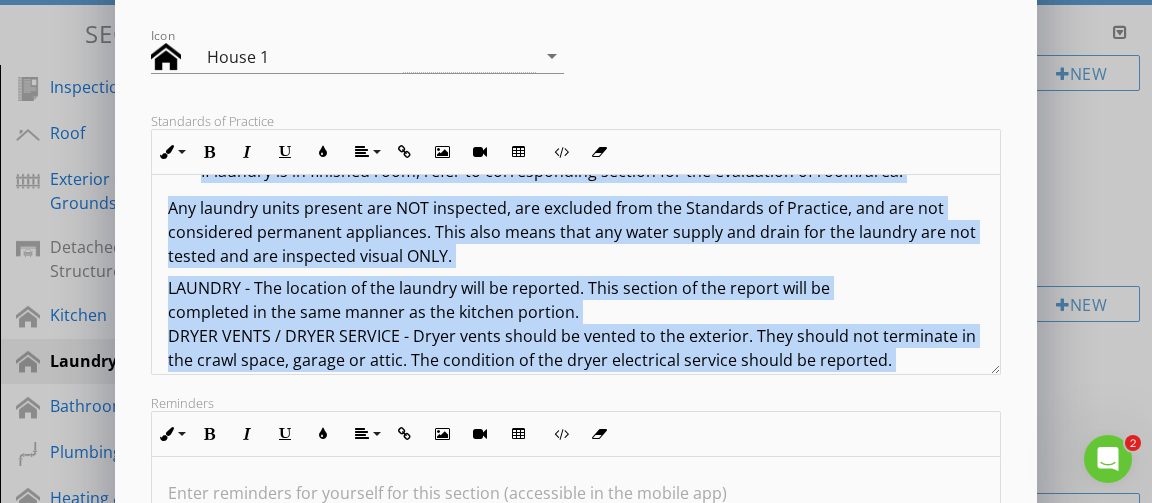 scroll, scrollTop: 86, scrollLeft: 0, axis: vertical 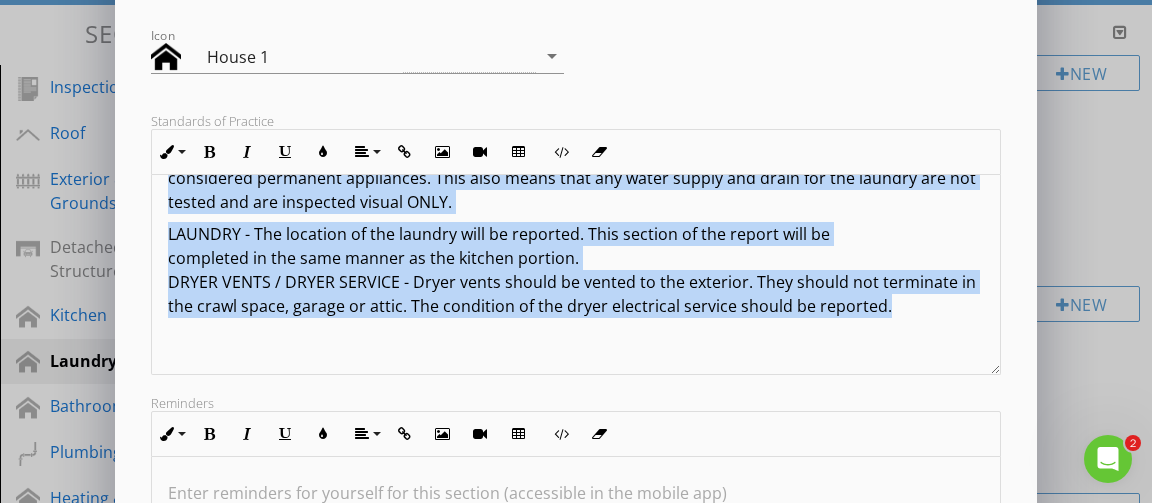 drag, startPoint x: 174, startPoint y: 201, endPoint x: 946, endPoint y: 308, distance: 779.3799 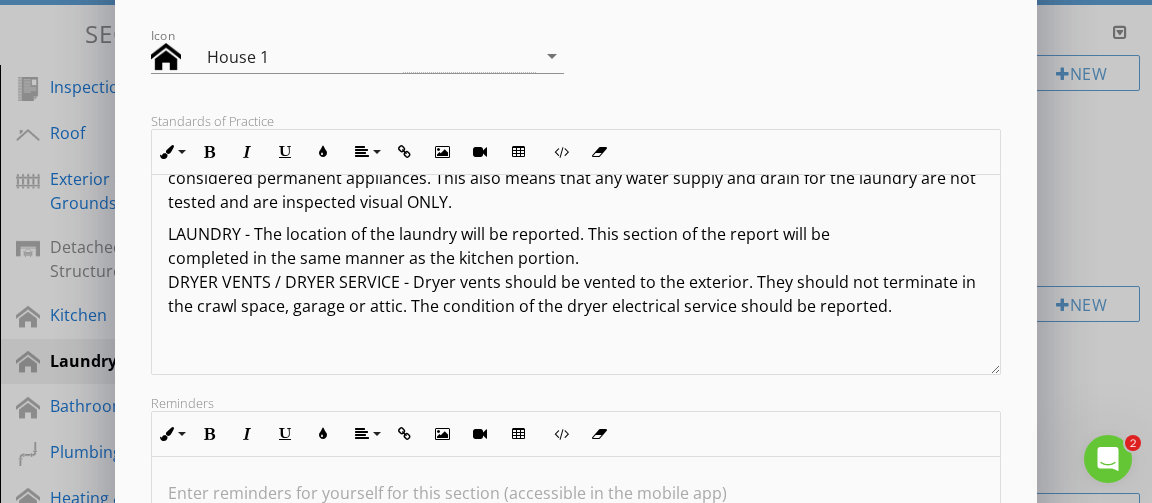 scroll, scrollTop: 1, scrollLeft: 0, axis: vertical 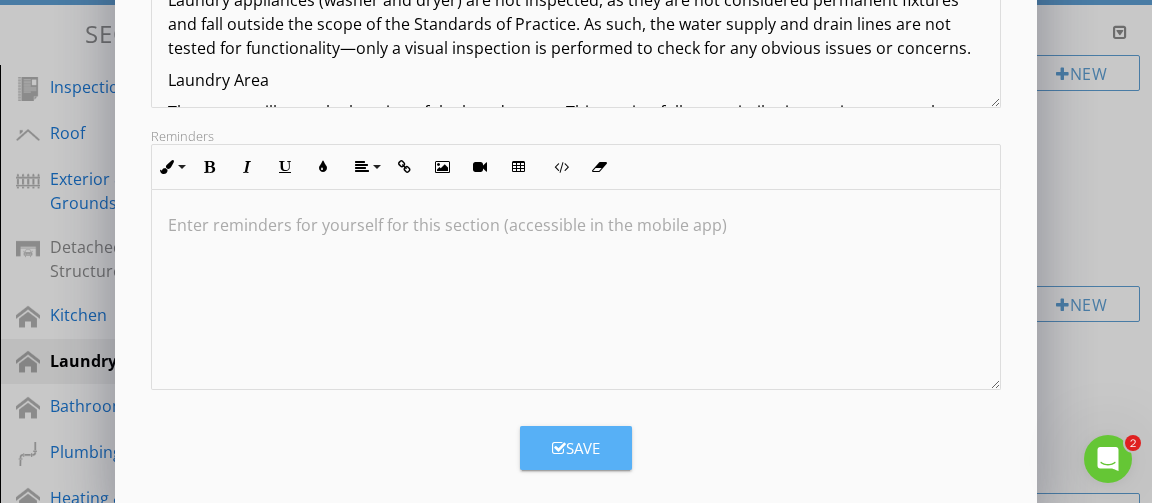 click on "Save" at bounding box center (576, 448) 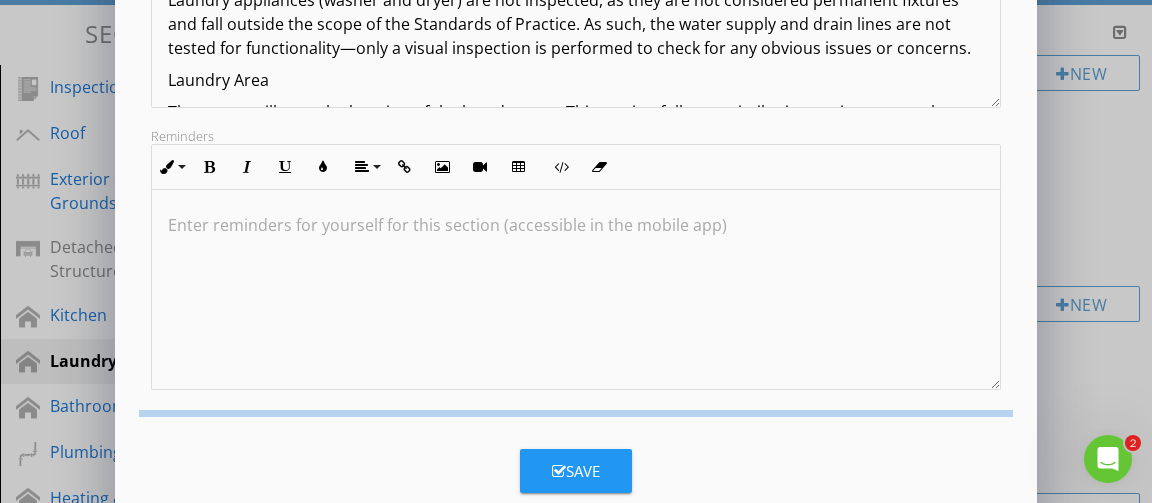scroll, scrollTop: 328, scrollLeft: 0, axis: vertical 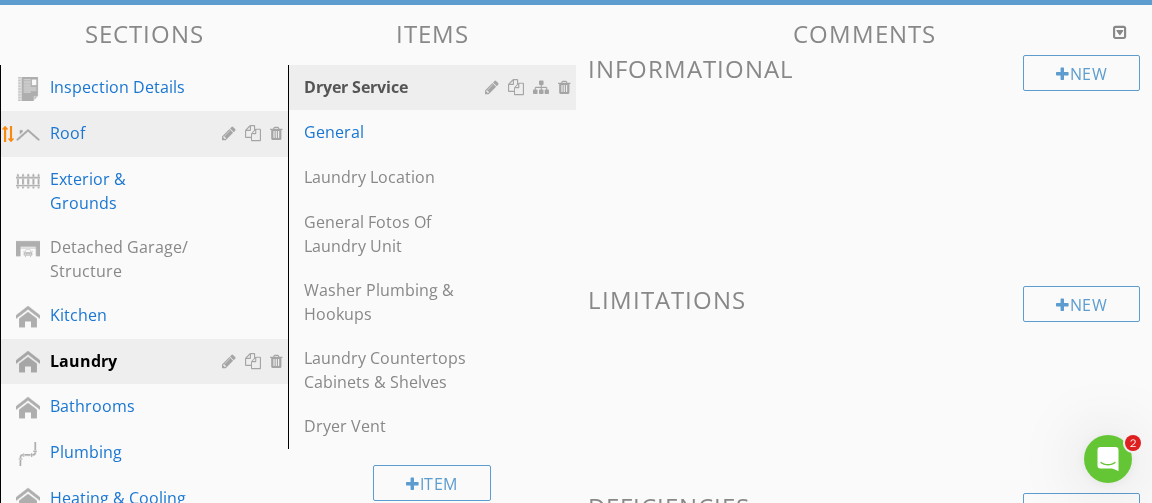 click at bounding box center (231, 133) 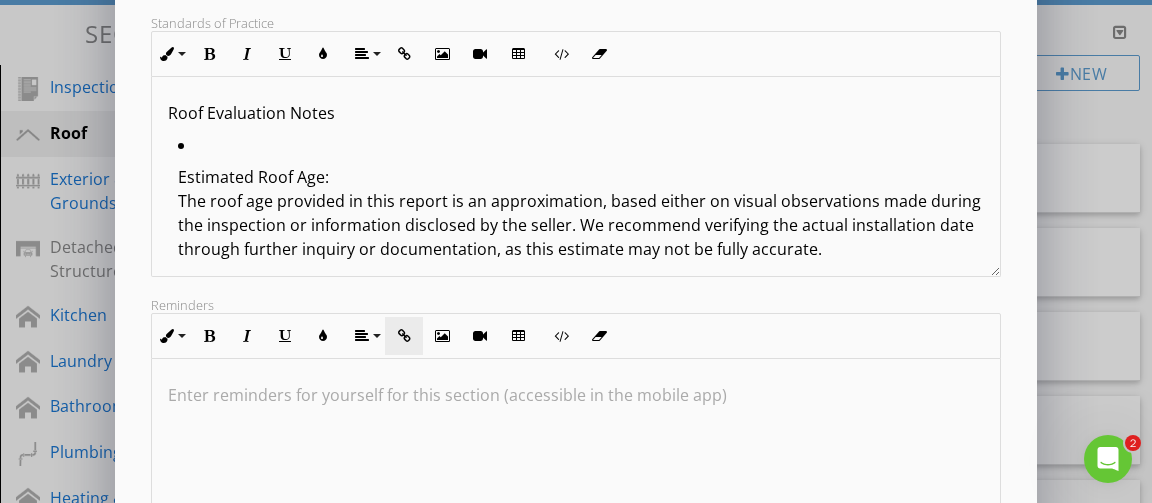 scroll, scrollTop: 400, scrollLeft: 0, axis: vertical 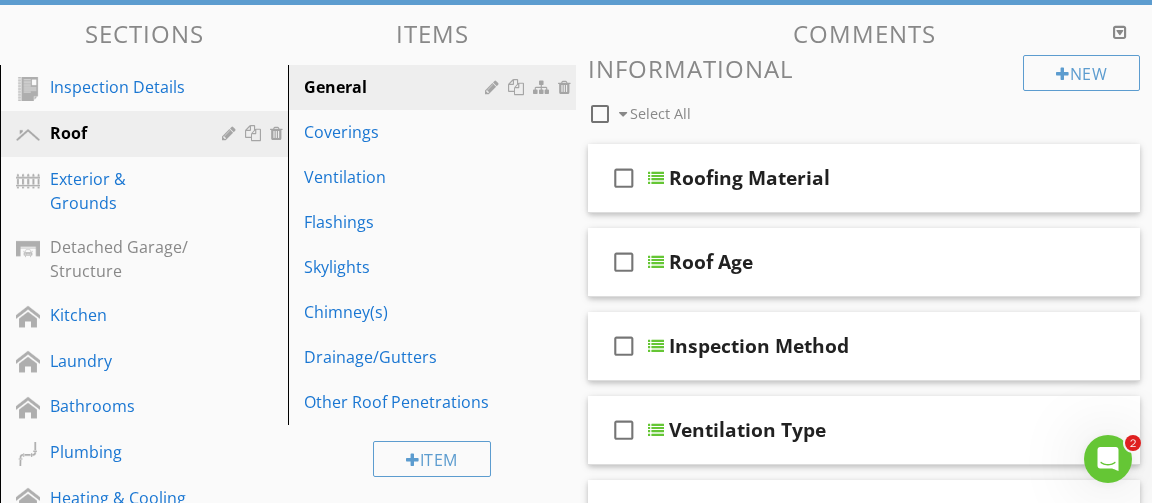 click at bounding box center (576, 251) 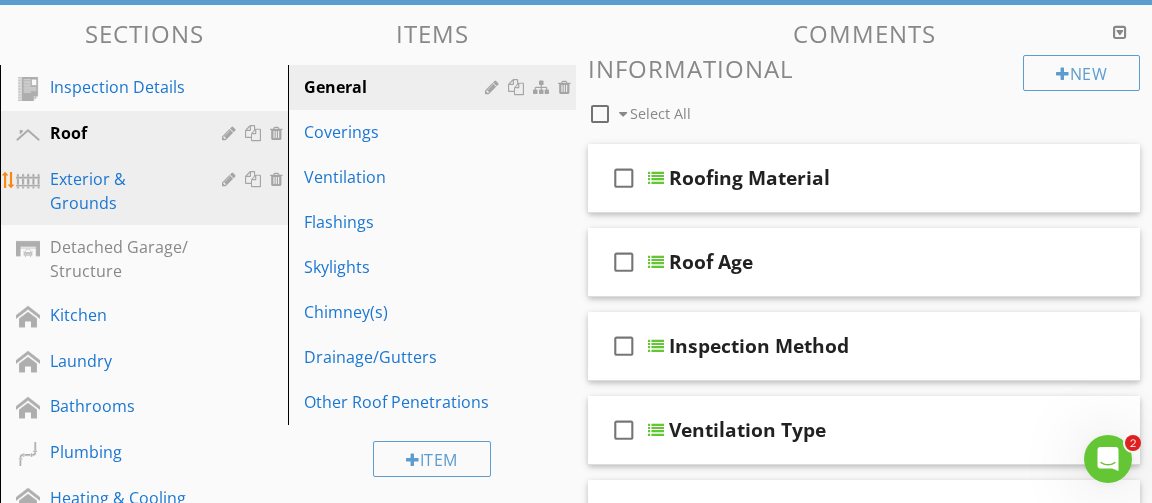 click at bounding box center [231, 179] 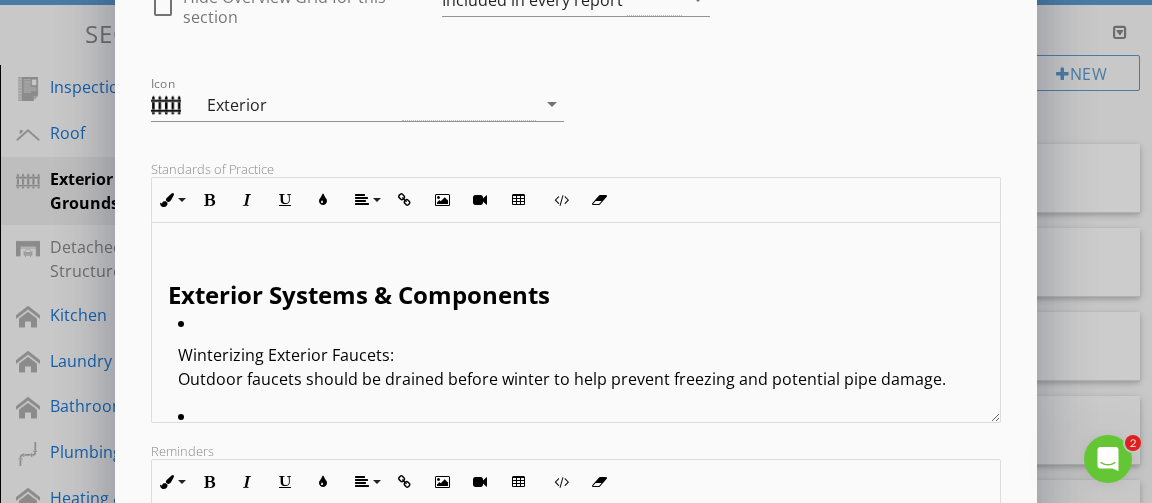 scroll, scrollTop: 266, scrollLeft: 0, axis: vertical 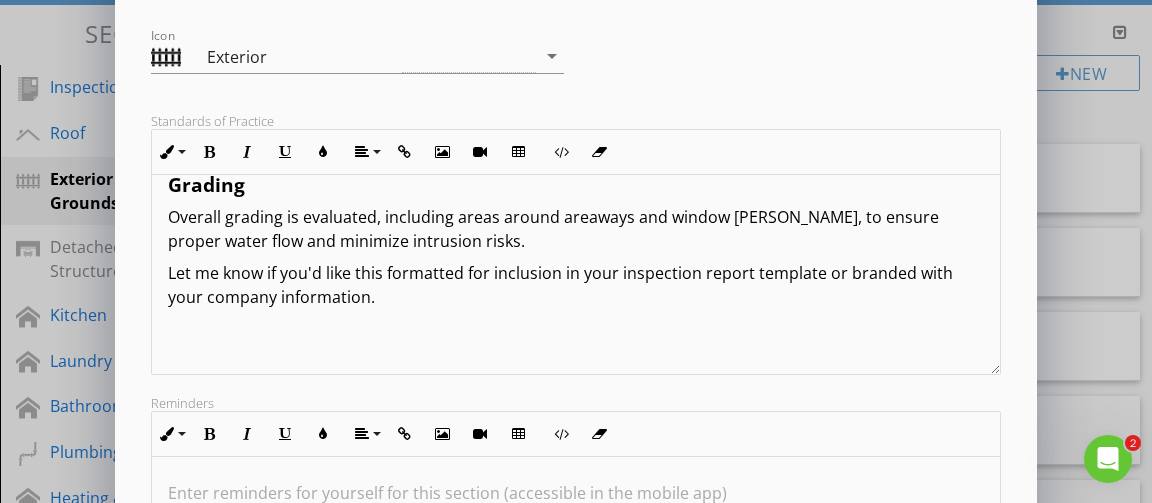 click on "Let me know if you'd like this formatted for inclusion in your inspection report template or branded with your company information." at bounding box center [576, 285] 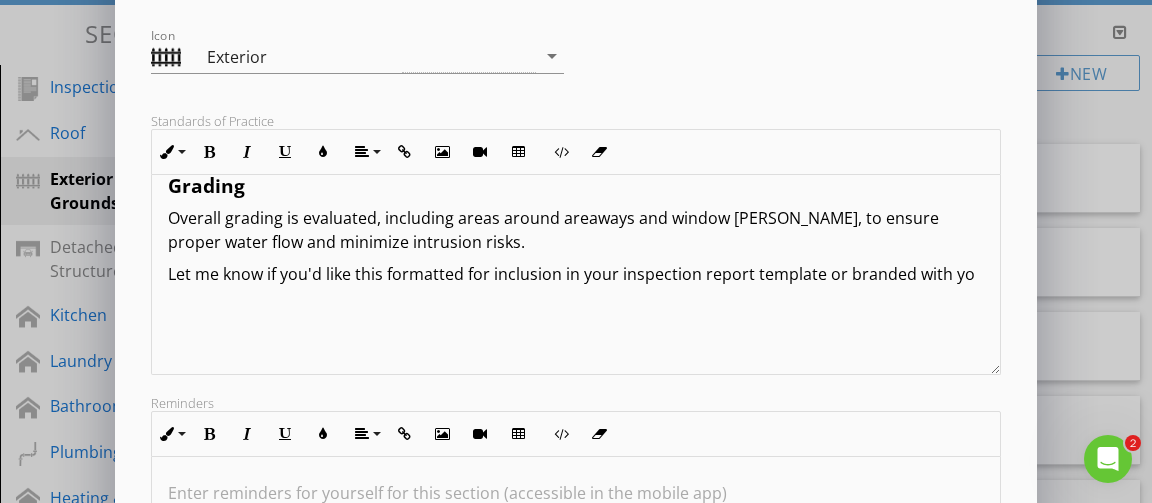 scroll, scrollTop: 2582, scrollLeft: 0, axis: vertical 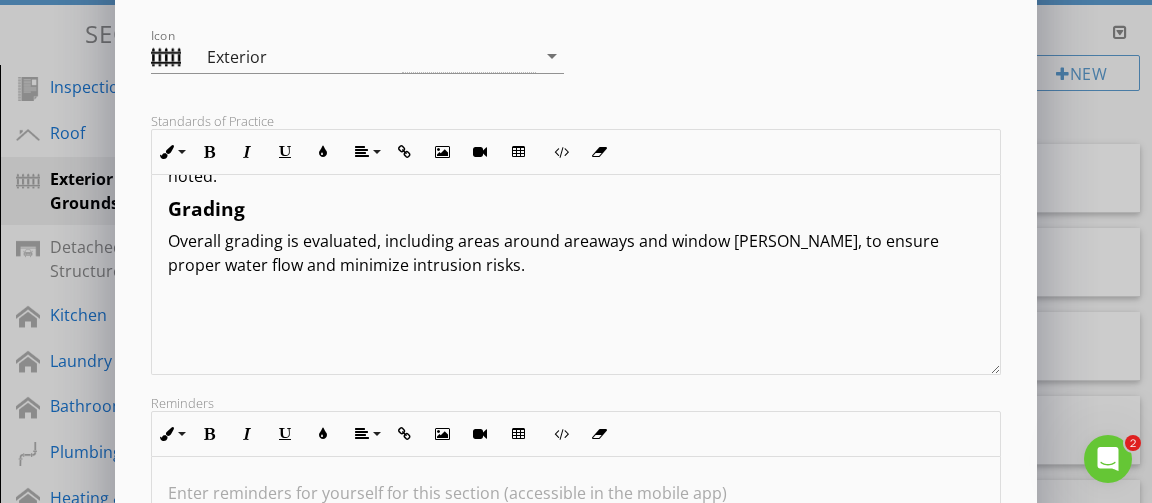 click on "Overall grading is evaluated, including areas around areaways and window wells, to ensure proper water flow and minimize intrusion risks." at bounding box center (576, 253) 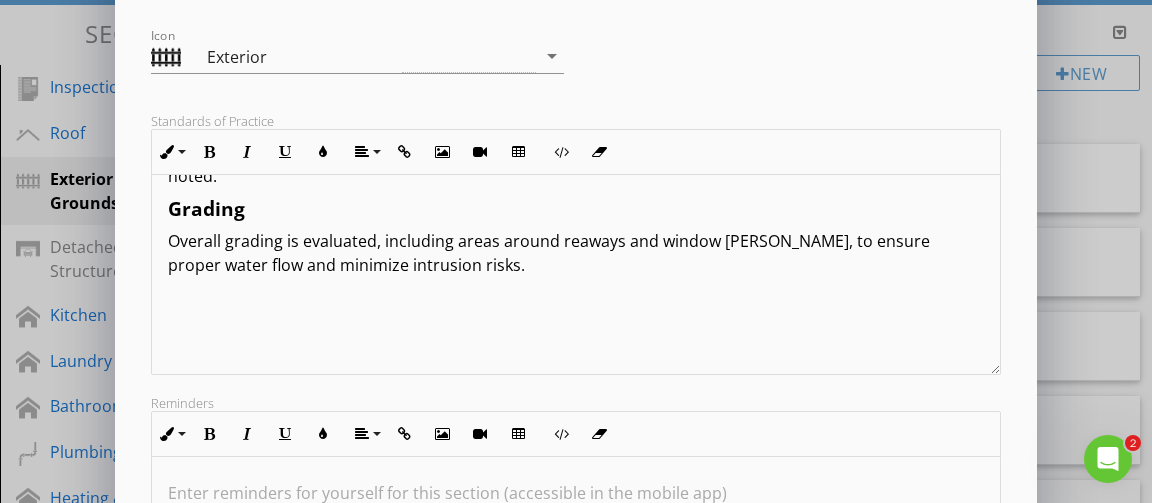type 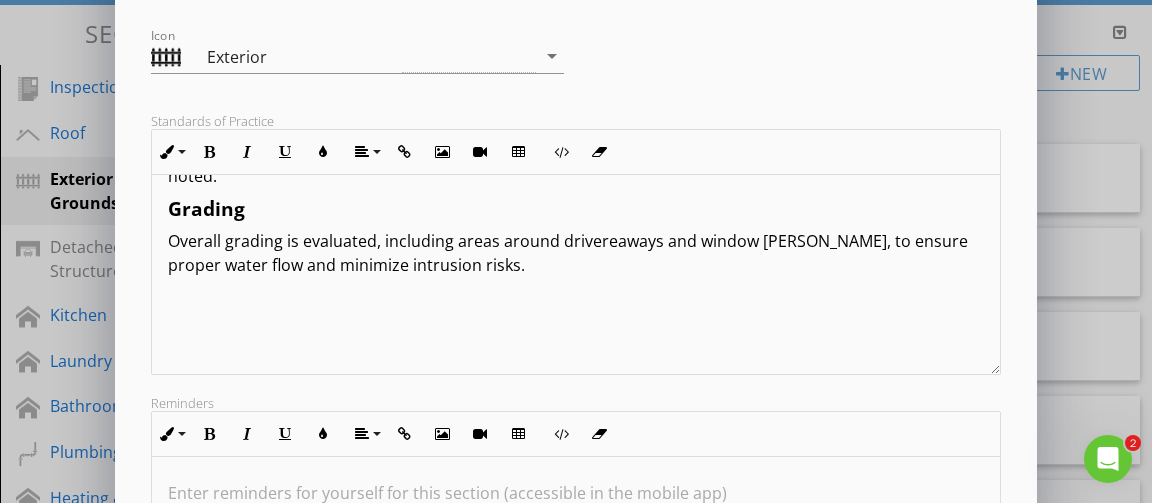 click on "Overall grading is evaluated, including areas around drivereaways and window wells, to ensure proper water flow and minimize intrusion risks." at bounding box center (576, 253) 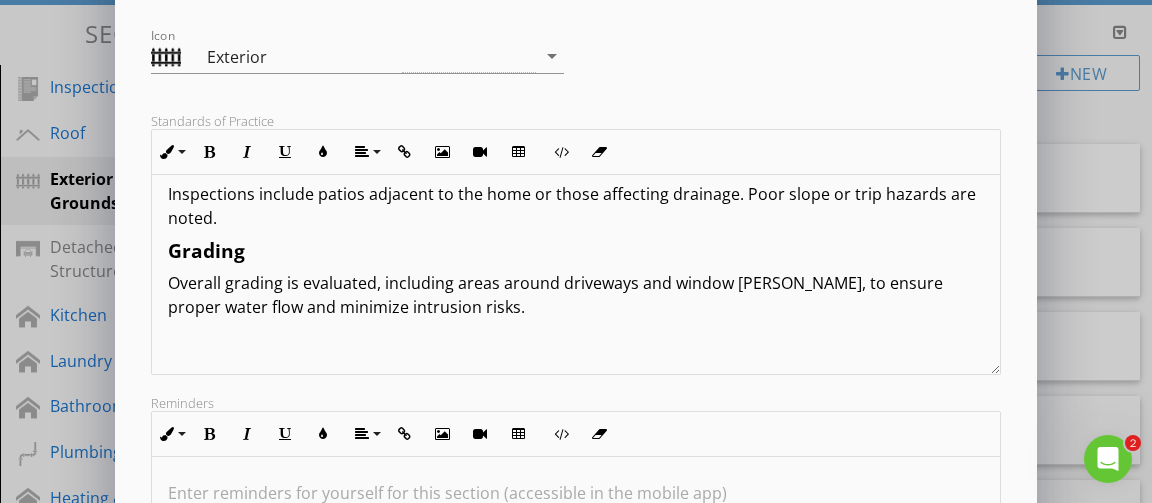 scroll, scrollTop: 2582, scrollLeft: 0, axis: vertical 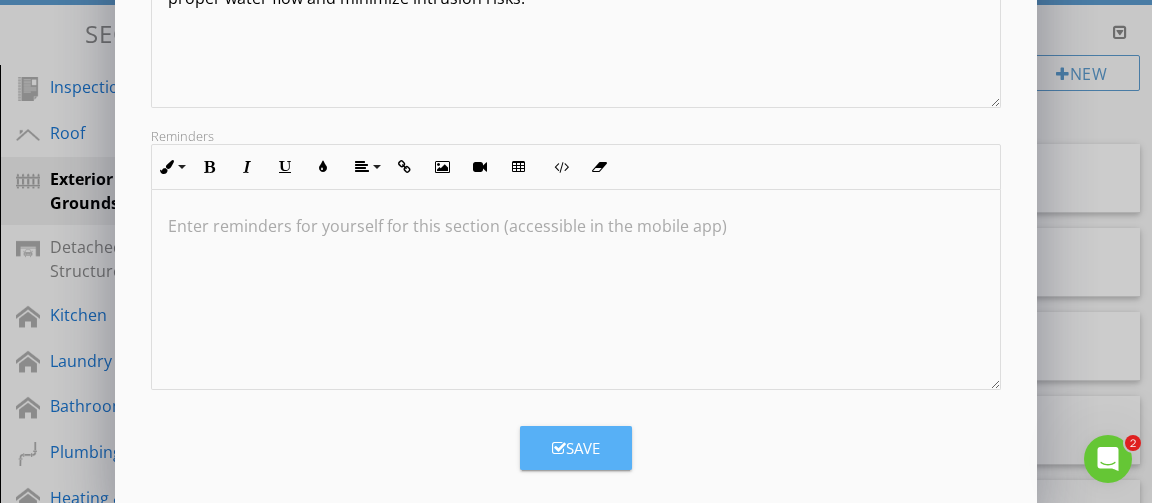 click on "Save" at bounding box center [576, 448] 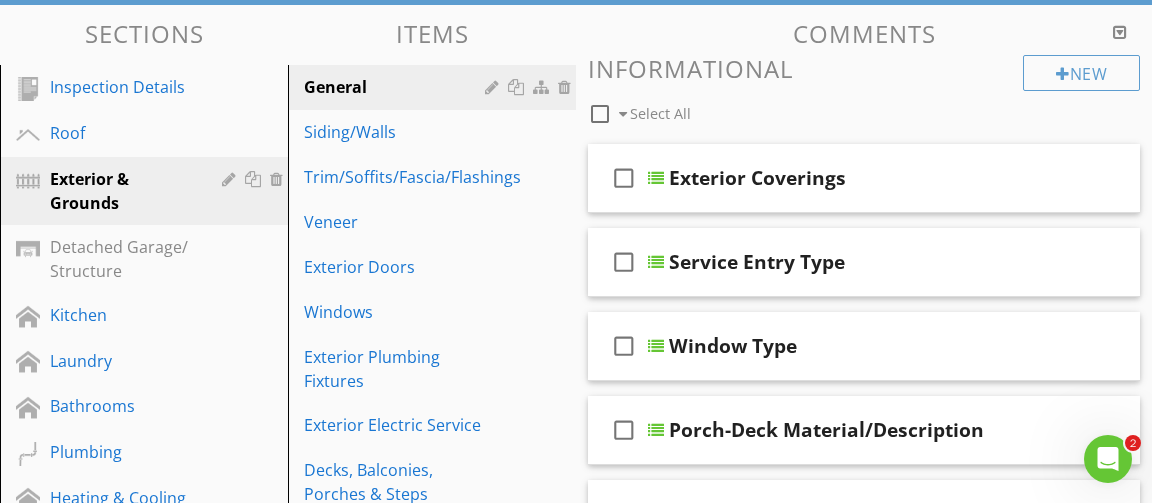 scroll, scrollTop: 328, scrollLeft: 0, axis: vertical 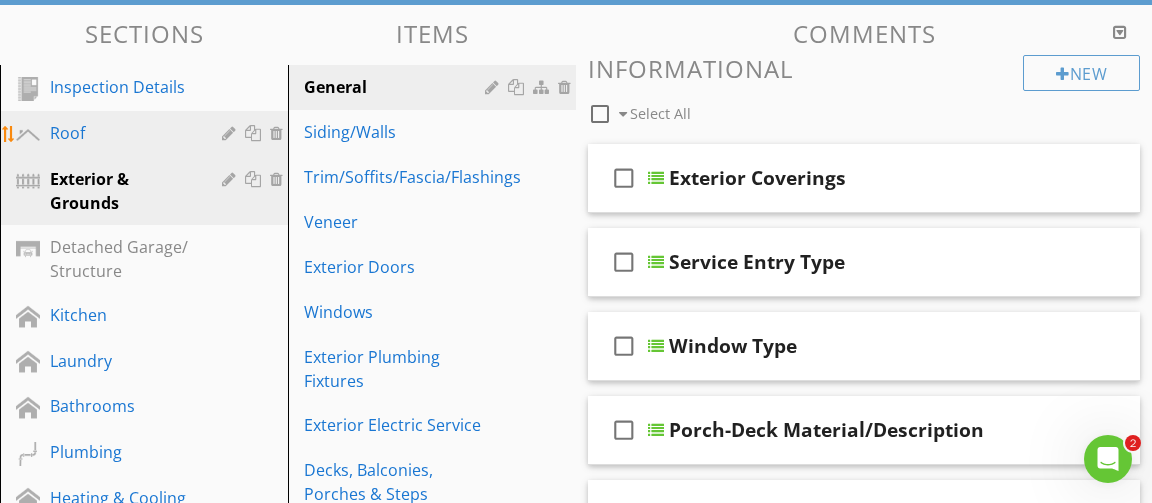 click at bounding box center (231, 133) 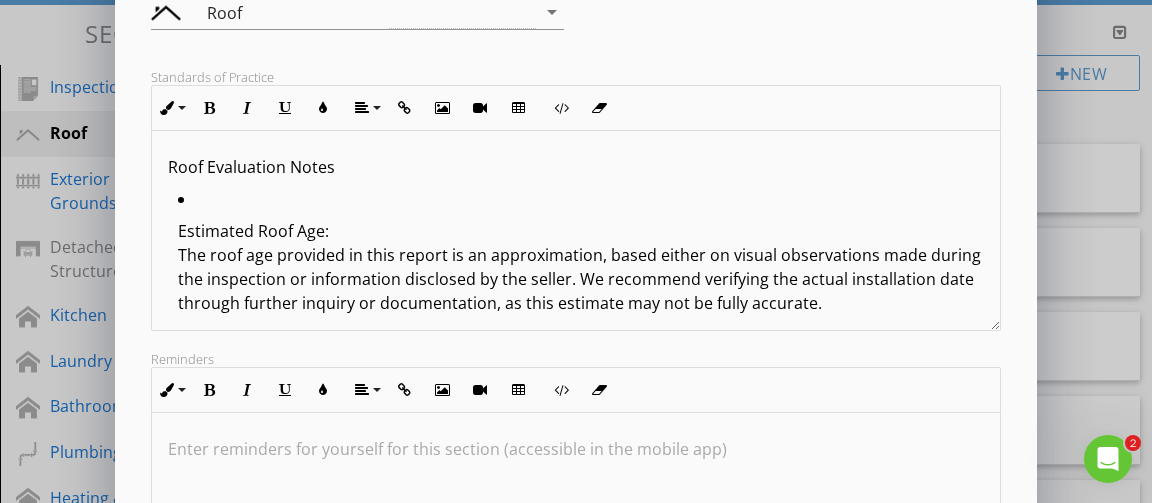 scroll, scrollTop: 287, scrollLeft: 0, axis: vertical 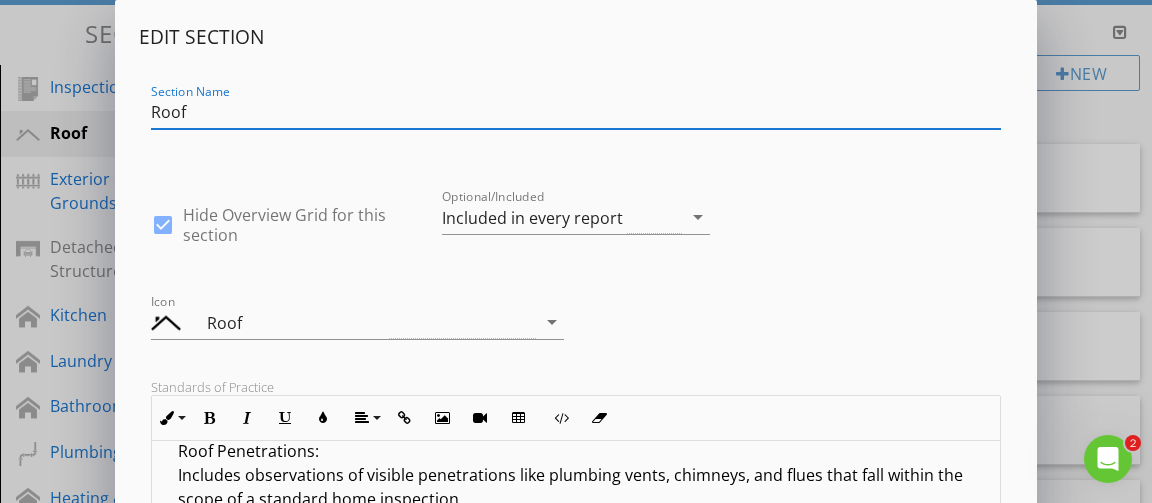 click on "Edit Section   Section Name Roof     check_box Hide Overview Grid for this section     Optional/Included Included in every report arrow_drop_down   Icon   Roof   arrow_drop_down     Standards of Practice   Inline Style XLarge Large Normal Small Light Small/Light Bold Italic Underline Colors Align Align Left Align Center Align Right Align Justify Insert Link Insert Image Insert Video Insert Table Code View Clear Formatting Ordered List Unordered List Roof Evaluation Notes Estimated Roof Age: The roof age provided in this report is an approximation, based either on visual observations made during the inspection or information disclosed by the seller. We recommend verifying the actual installation date through further inquiry or documentation, as this estimate may not be fully accurate. Chimney Information: Slate Roofing Disclaimer: Inspection Scope – Roofing General Approach: Roof Coverings: Vents: Flashings: Skylights: Chimneys (Exterior): Gutters and Drainage: Water Penetration: Roof Penetrations:" at bounding box center (576, 529) 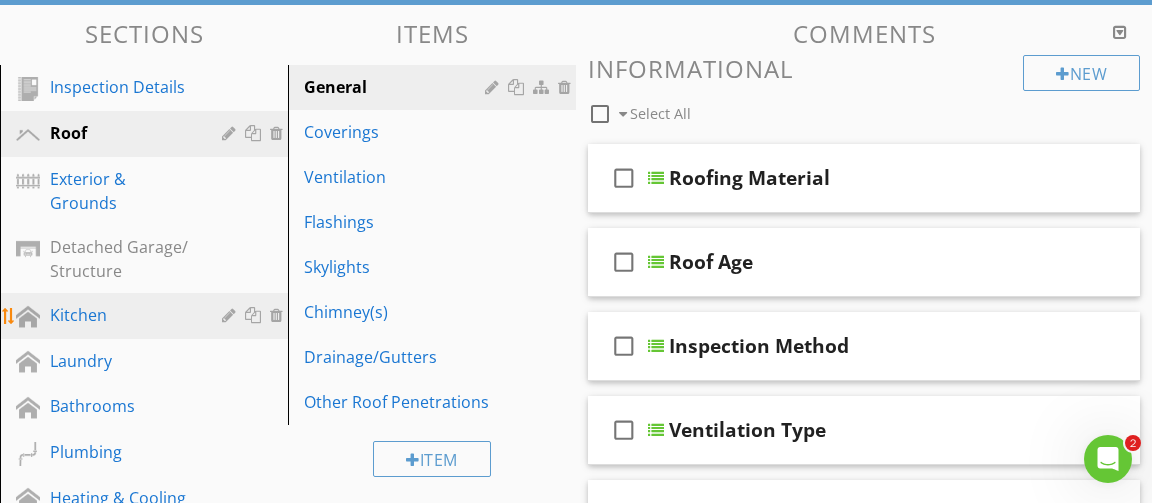 click at bounding box center (231, 315) 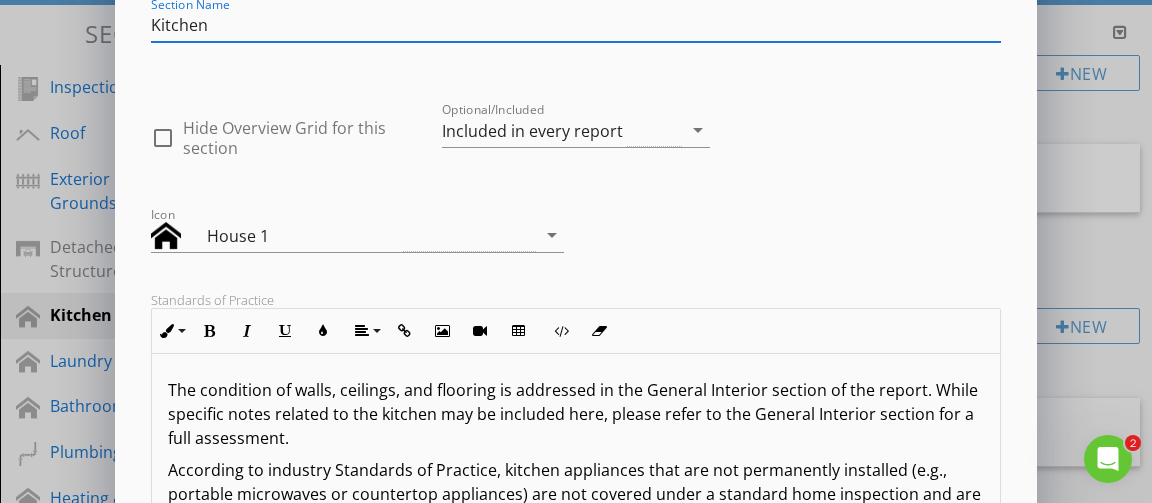 scroll, scrollTop: 266, scrollLeft: 0, axis: vertical 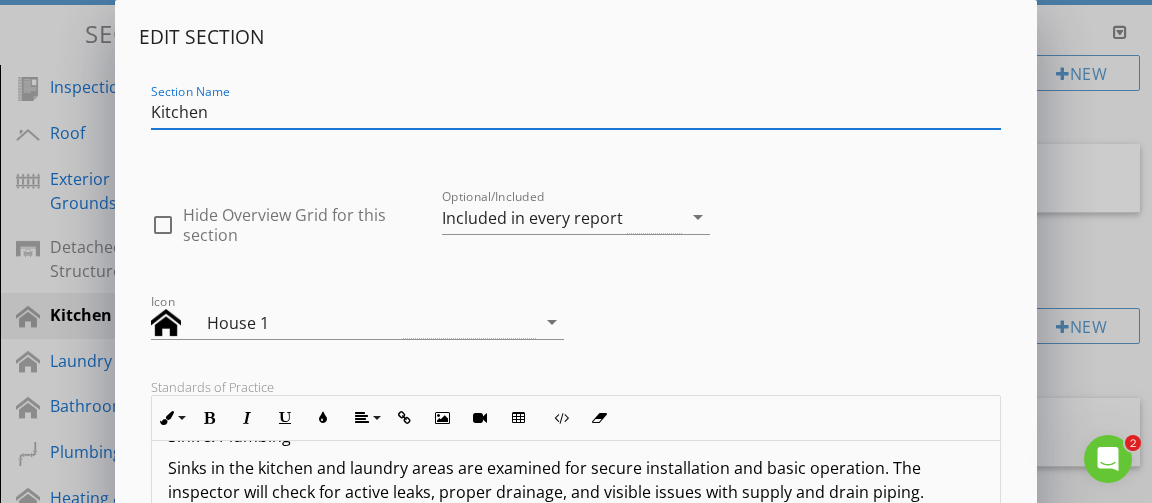 click on "Edit Section   Section Name Kitchen     check_box_outline_blank Hide Overview Grid for this section     Optional/Included Included in every report arrow_drop_down   Icon   House 1   arrow_drop_down     Standards of Practice   Inline Style XLarge Large Normal Small Light Small/Light Bold Italic Underline Colors Align Align Left Align Center Align Right Align Justify Insert Link Insert Image Insert Video Insert Table Code View Clear Formatting Ordered List Unordered List The condition of walls, ceilings, and flooring is addressed in the General Interior section of the report. While specific notes related to the kitchen may be included here, please refer to the General Interior section for a full assessment. According to industry Standards of Practice, kitchen appliances that are not permanently installed (e.g., portable microwaves or countertop appliances) are not covered under a standard home inspection and are therefore excluded from this report. Cooktop & Oven: Dishwasher: Garbage Disposal:" at bounding box center [576, 529] 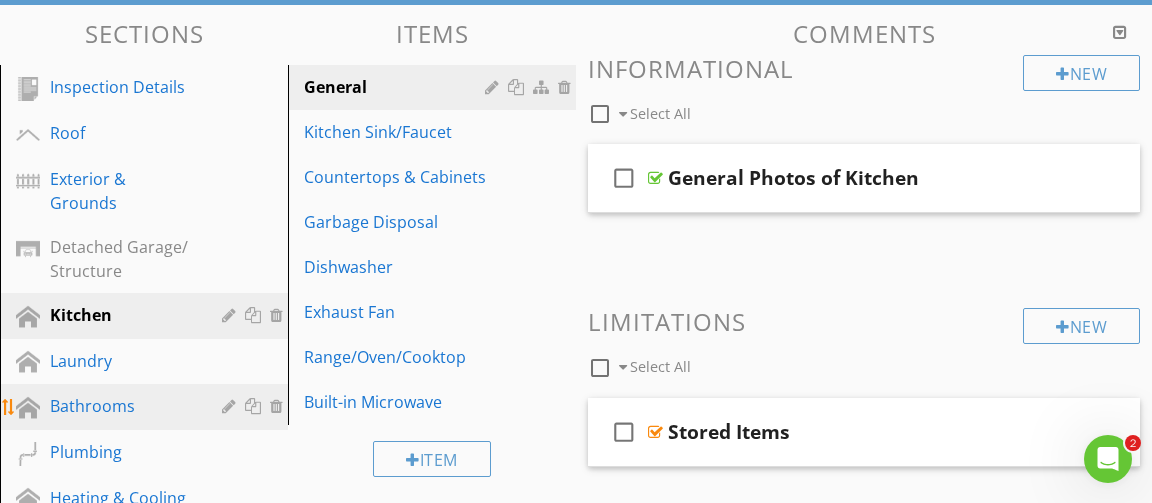 click at bounding box center (231, 406) 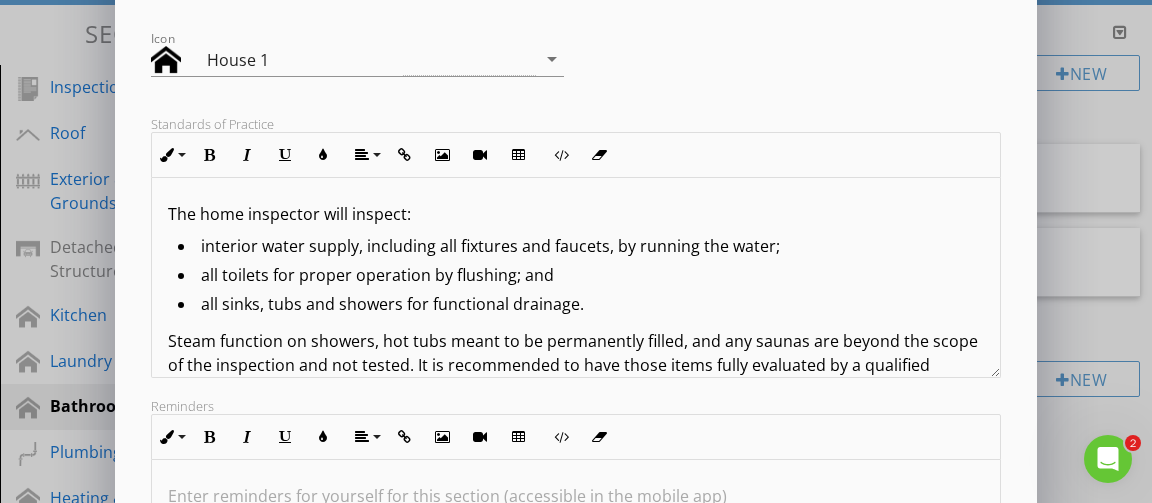 scroll, scrollTop: 266, scrollLeft: 0, axis: vertical 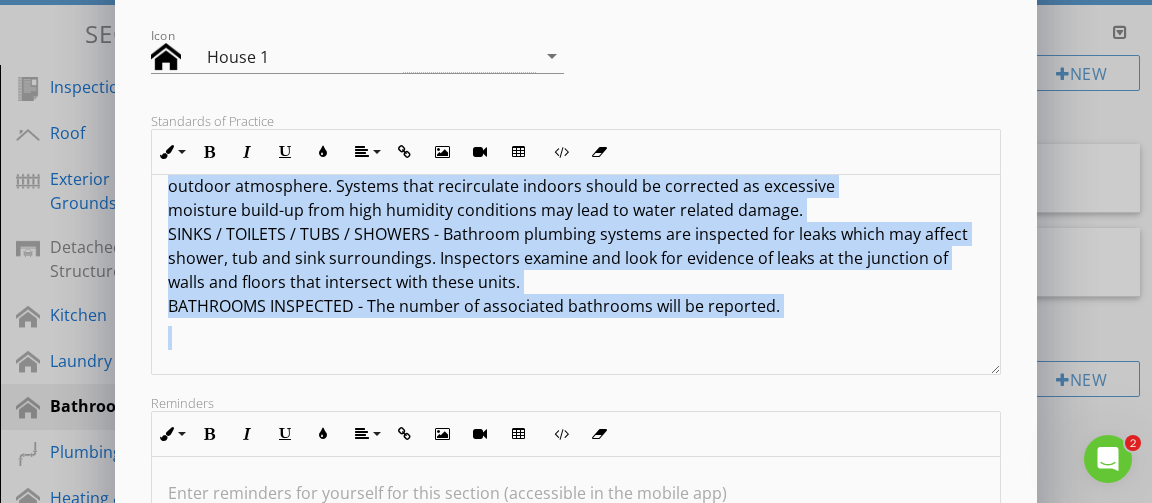 drag, startPoint x: 170, startPoint y: 207, endPoint x: 798, endPoint y: 346, distance: 643.19904 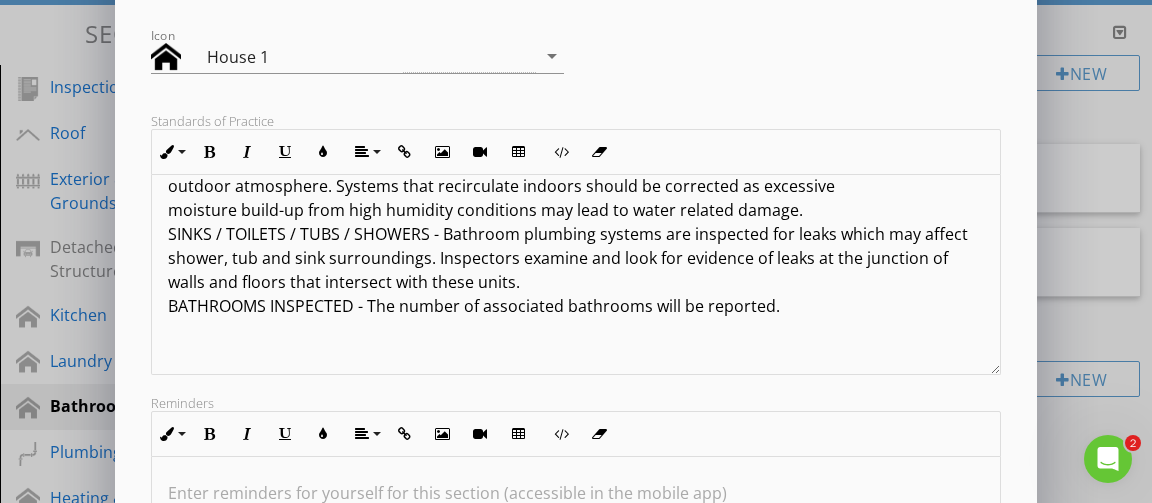 scroll, scrollTop: 1, scrollLeft: 0, axis: vertical 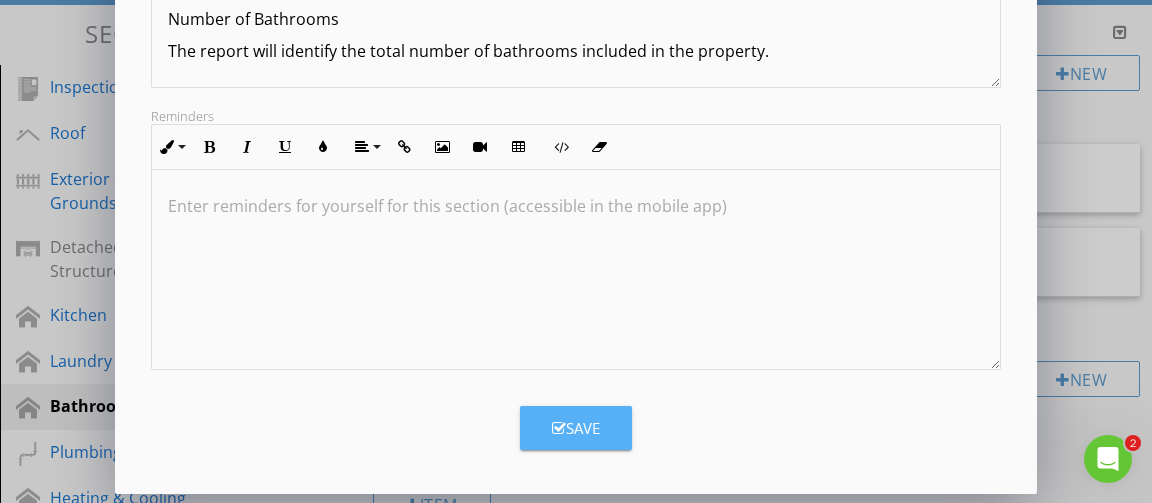 click on "Save" at bounding box center (576, 428) 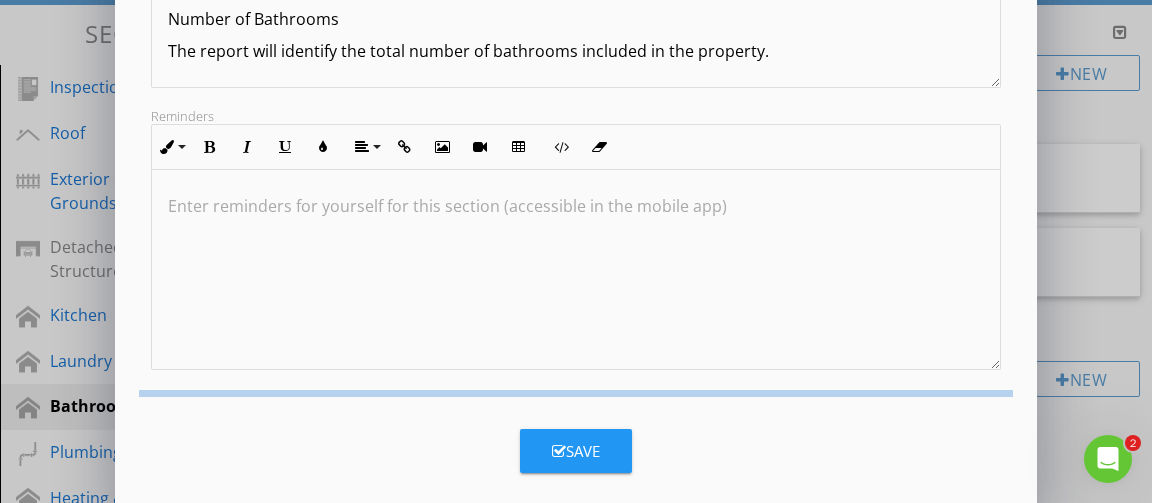 scroll, scrollTop: 328, scrollLeft: 0, axis: vertical 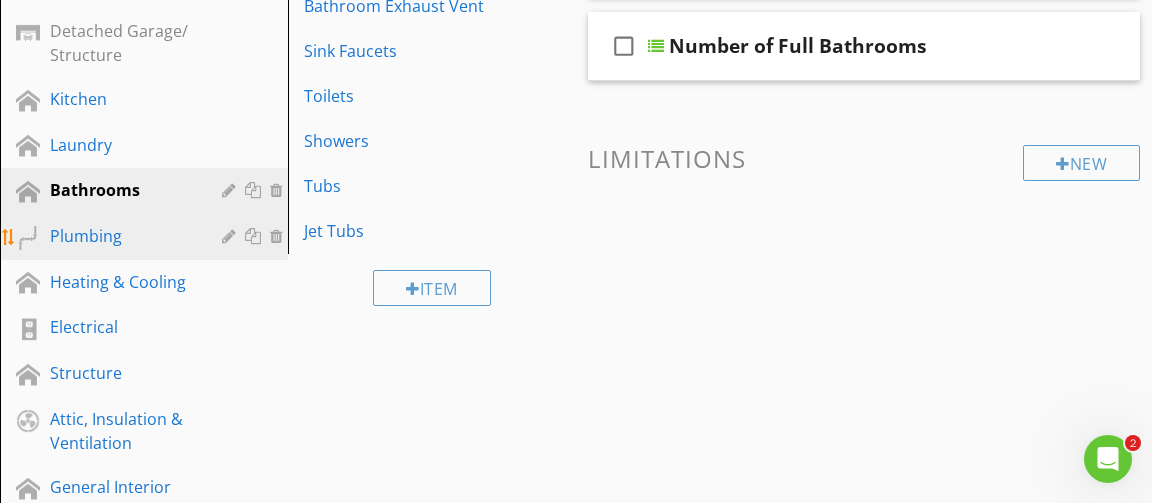 click at bounding box center (231, 236) 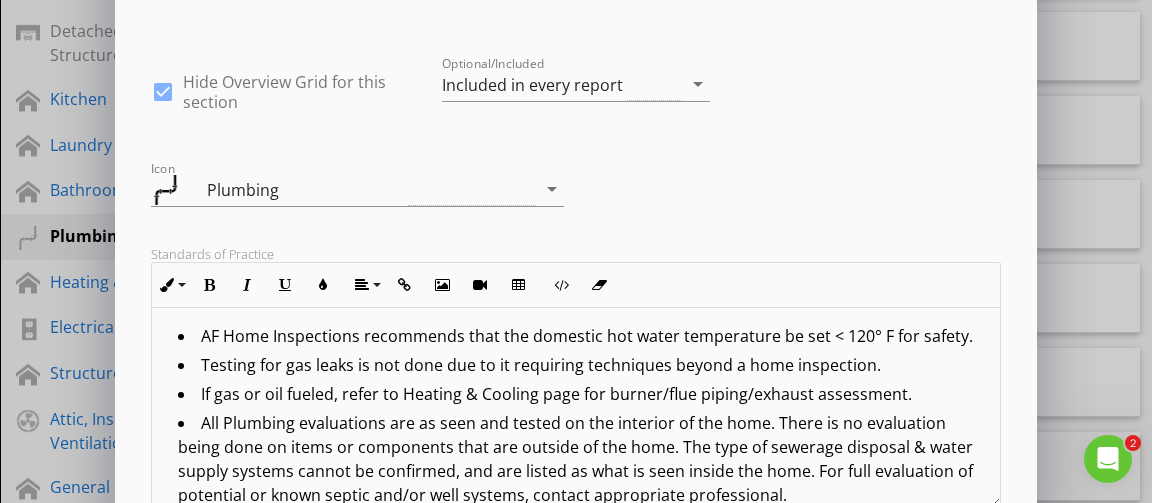 scroll, scrollTop: 266, scrollLeft: 0, axis: vertical 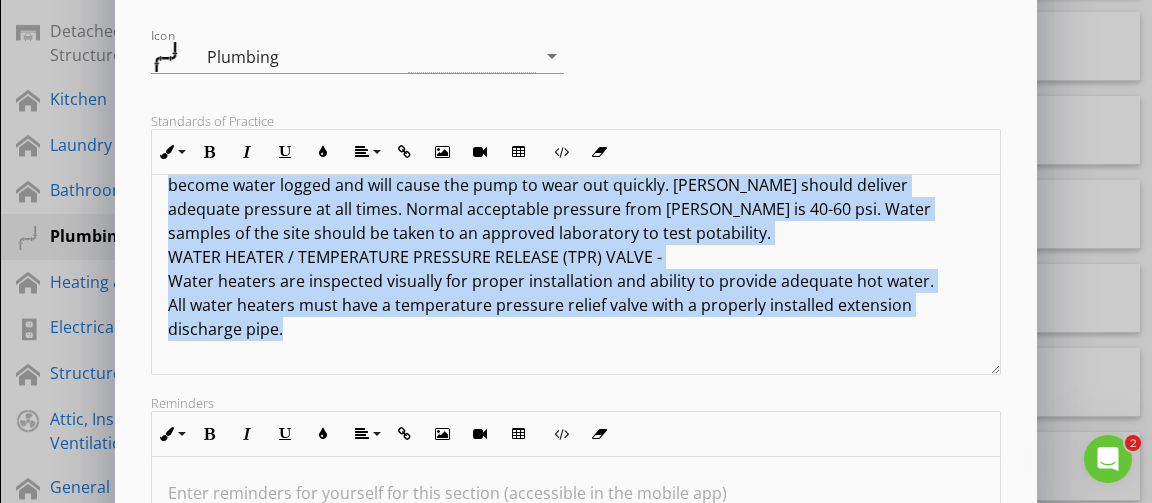 drag, startPoint x: 178, startPoint y: 205, endPoint x: 230, endPoint y: 296, distance: 104.80935 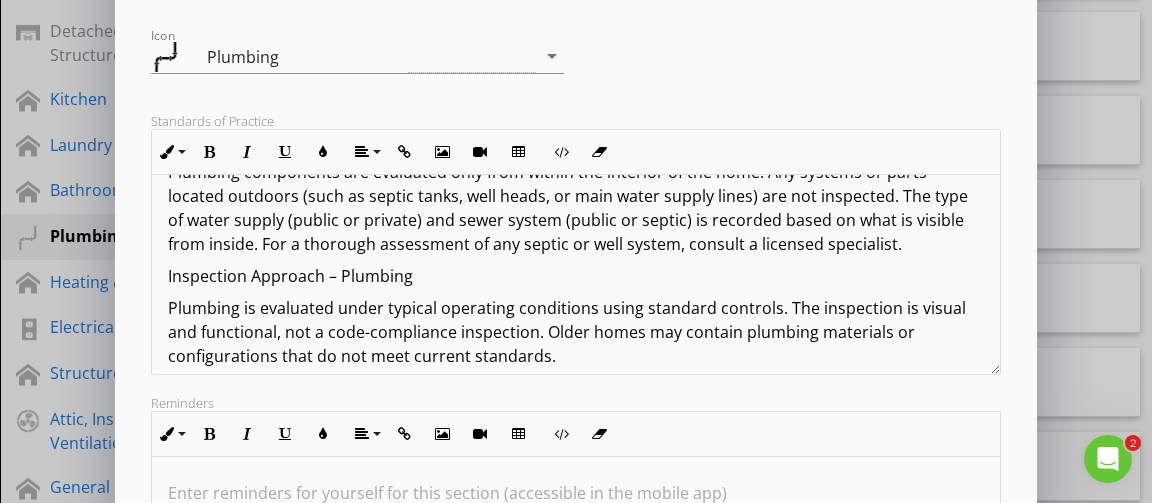 scroll, scrollTop: 0, scrollLeft: 0, axis: both 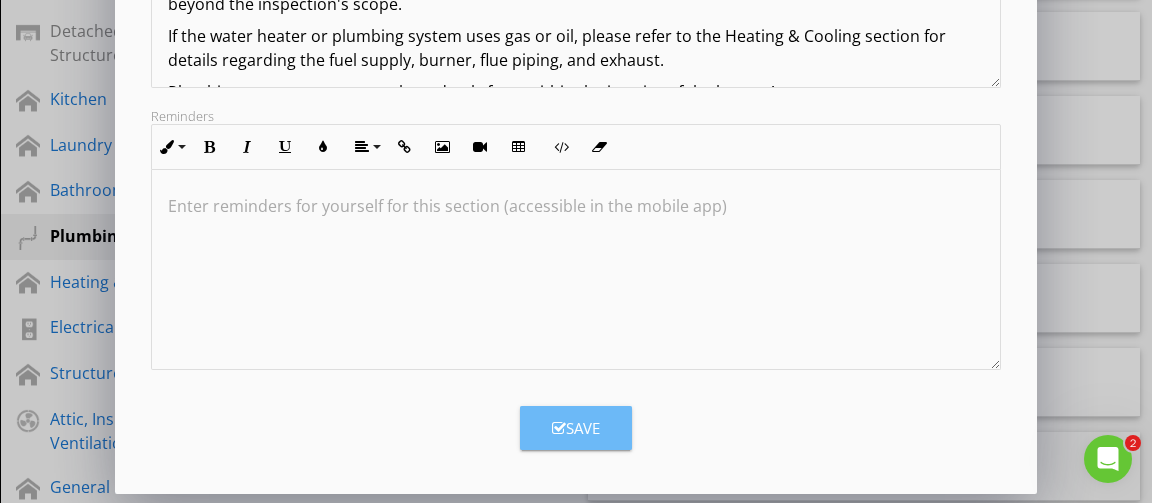 click on "Save" at bounding box center [576, 428] 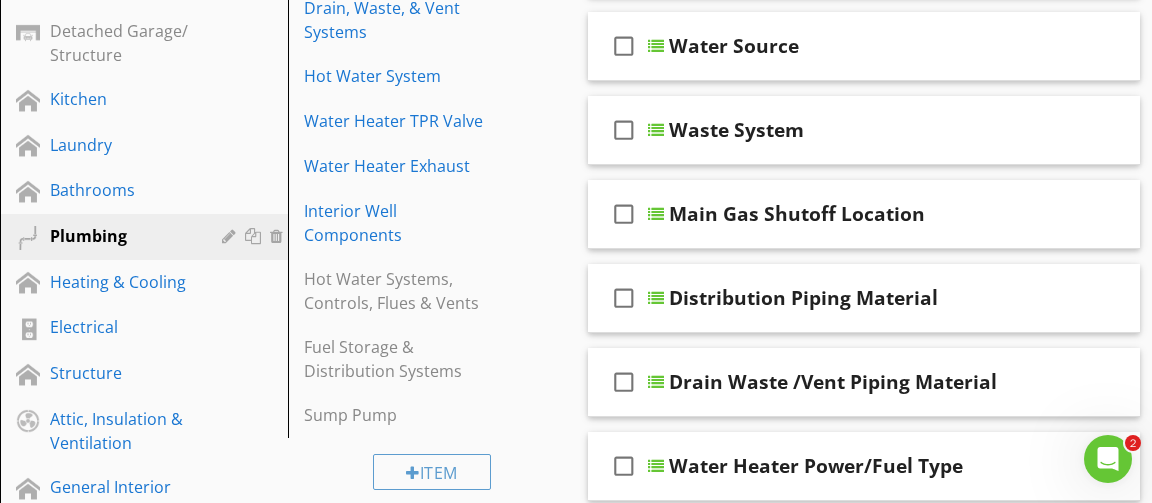 scroll, scrollTop: 328, scrollLeft: 0, axis: vertical 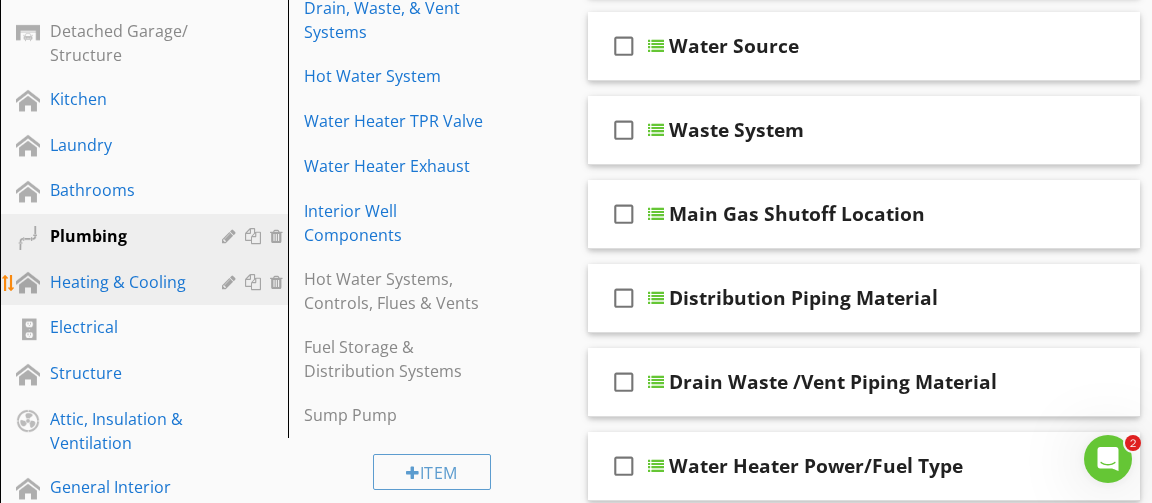 click on "Heating & Cooling" at bounding box center (159, 283) 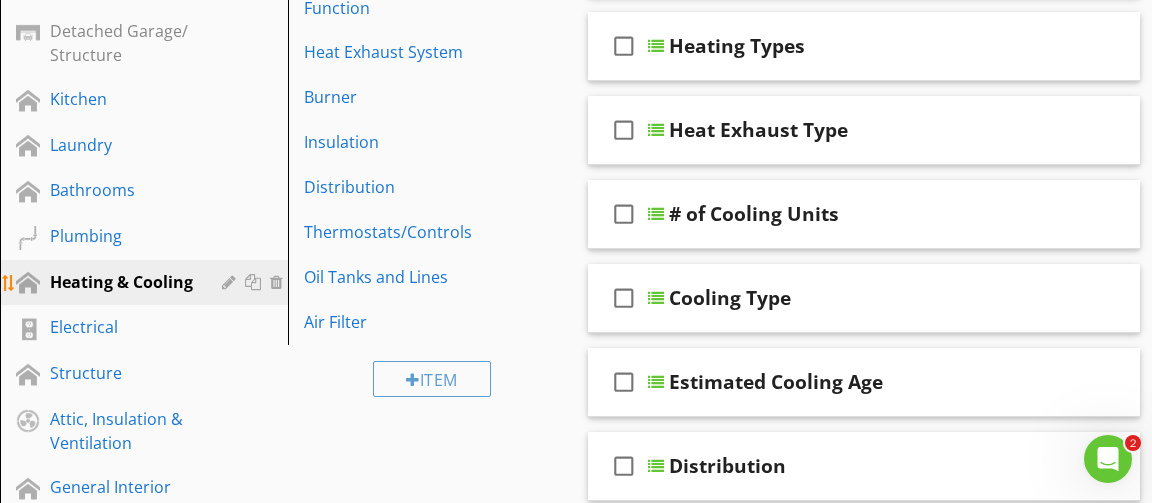 click at bounding box center (231, 282) 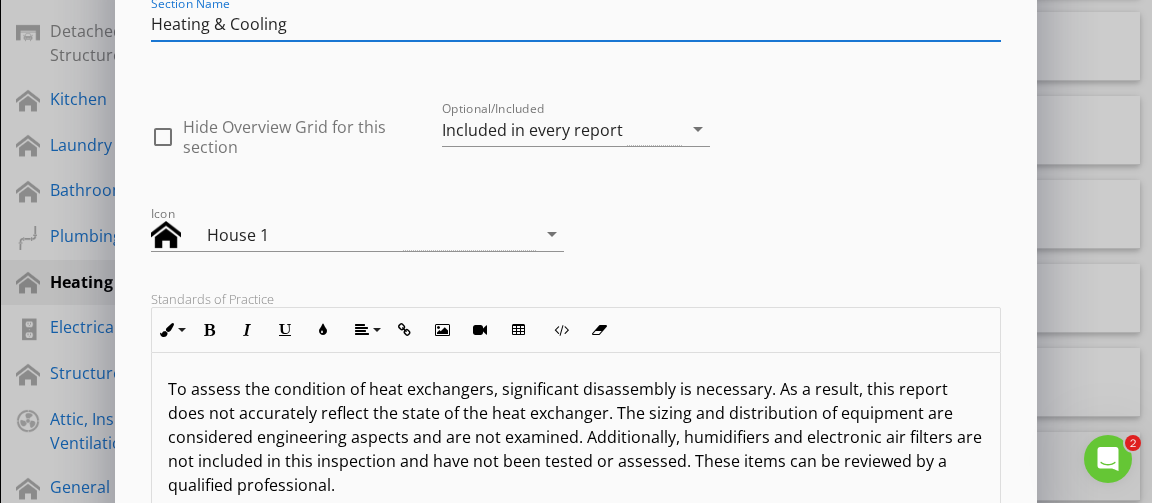 scroll, scrollTop: 133, scrollLeft: 0, axis: vertical 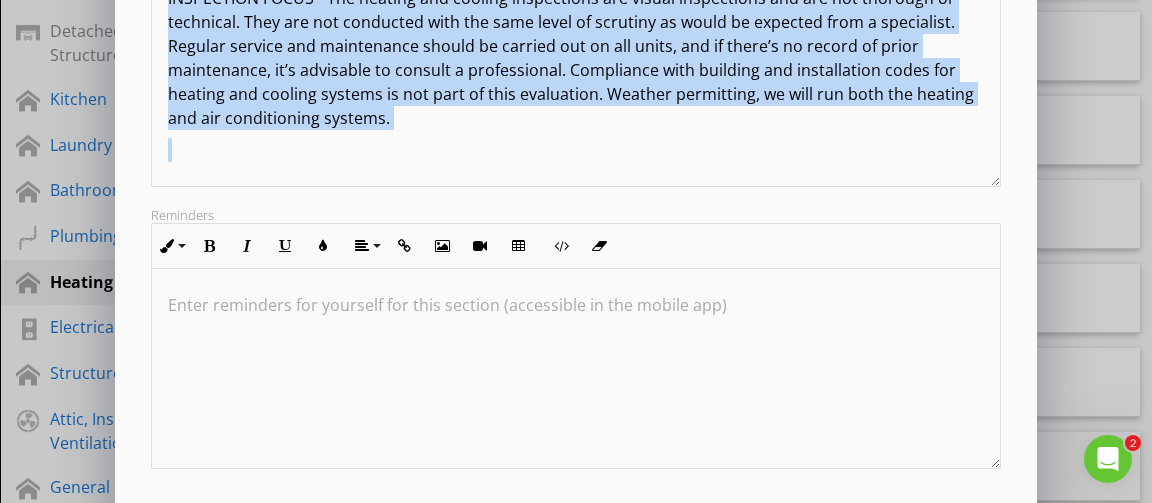 drag, startPoint x: 167, startPoint y: 338, endPoint x: 479, endPoint y: 131, distance: 374.42355 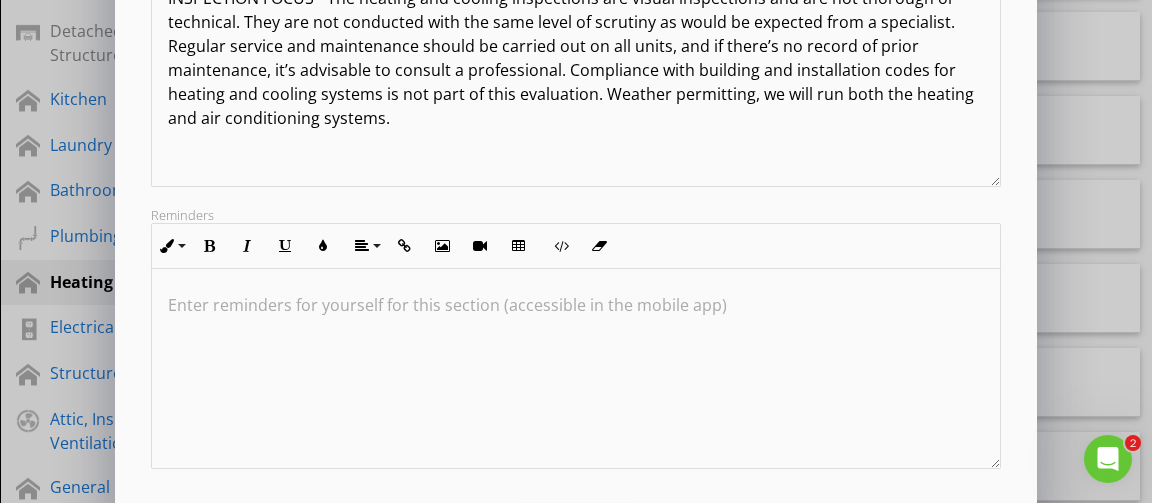 scroll, scrollTop: 1, scrollLeft: 0, axis: vertical 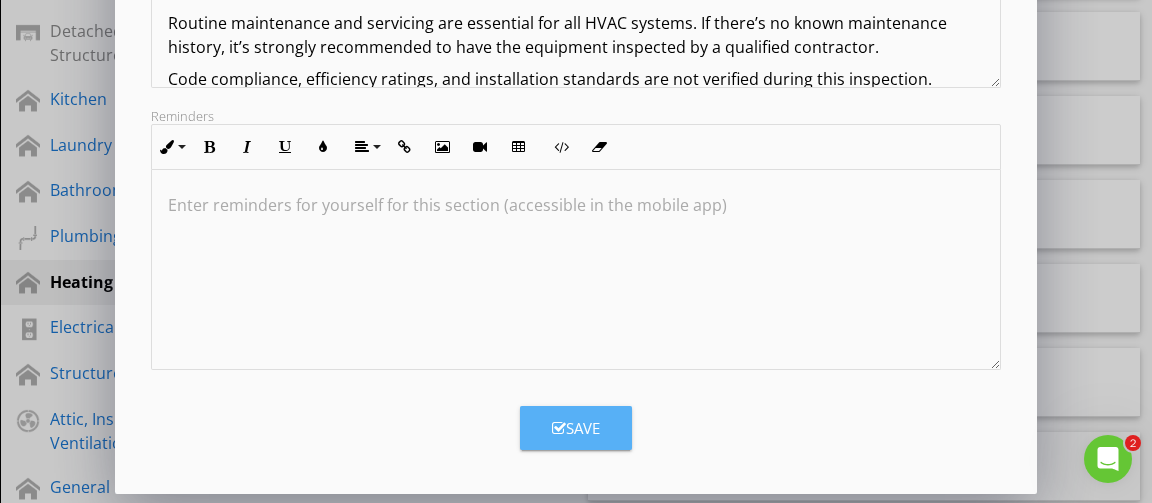 click on "Save" at bounding box center [576, 428] 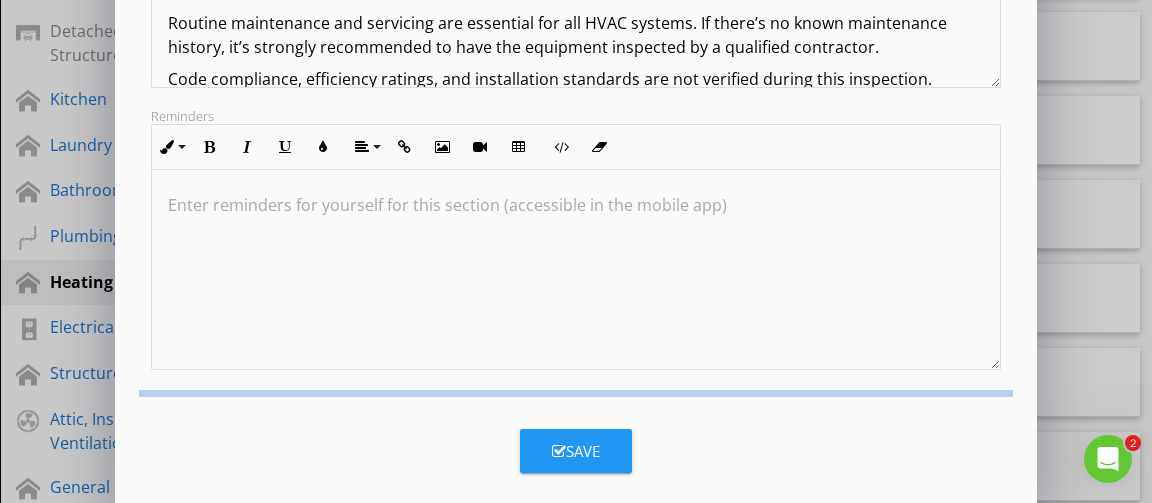 scroll, scrollTop: 328, scrollLeft: 0, axis: vertical 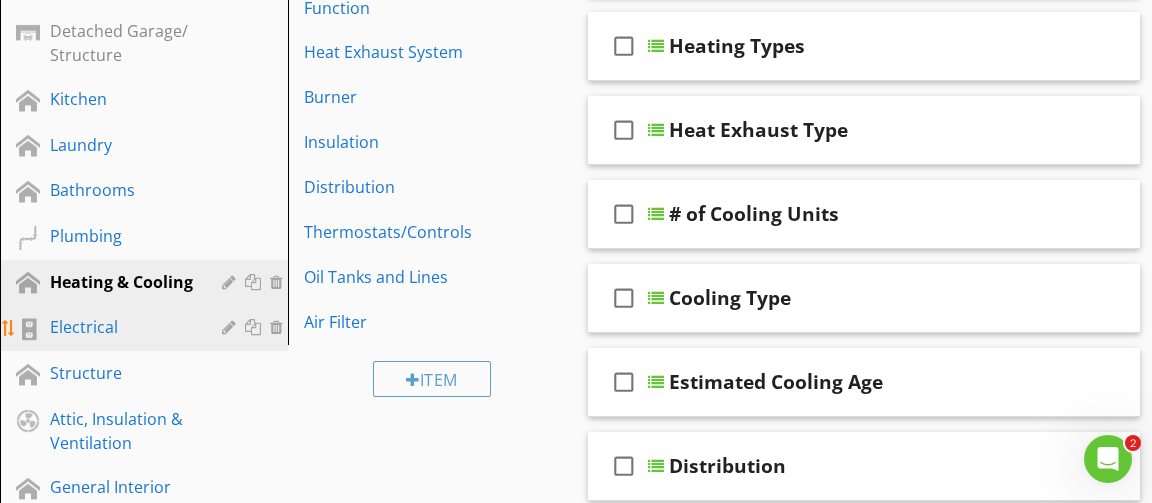 click at bounding box center [231, 327] 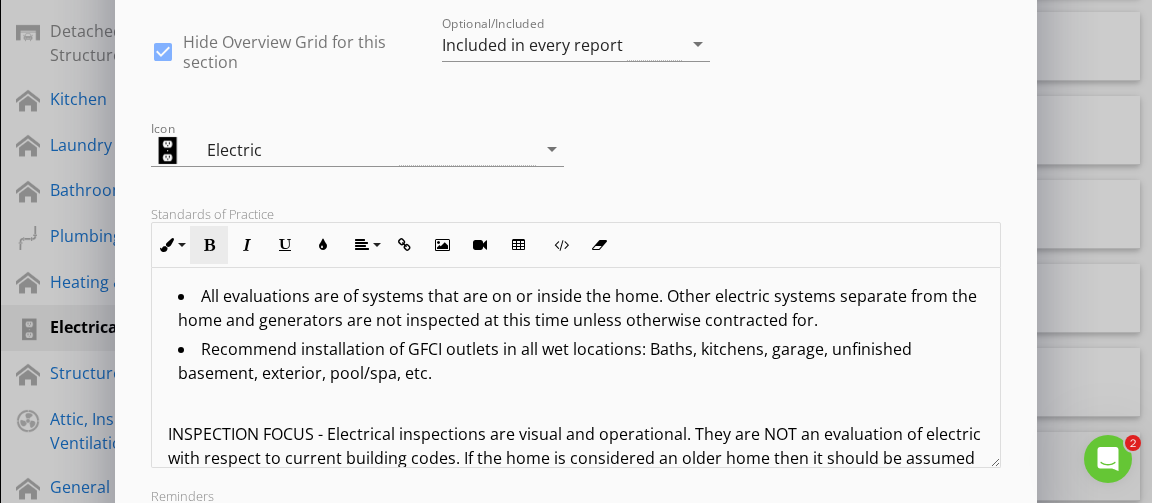 scroll, scrollTop: 133, scrollLeft: 0, axis: vertical 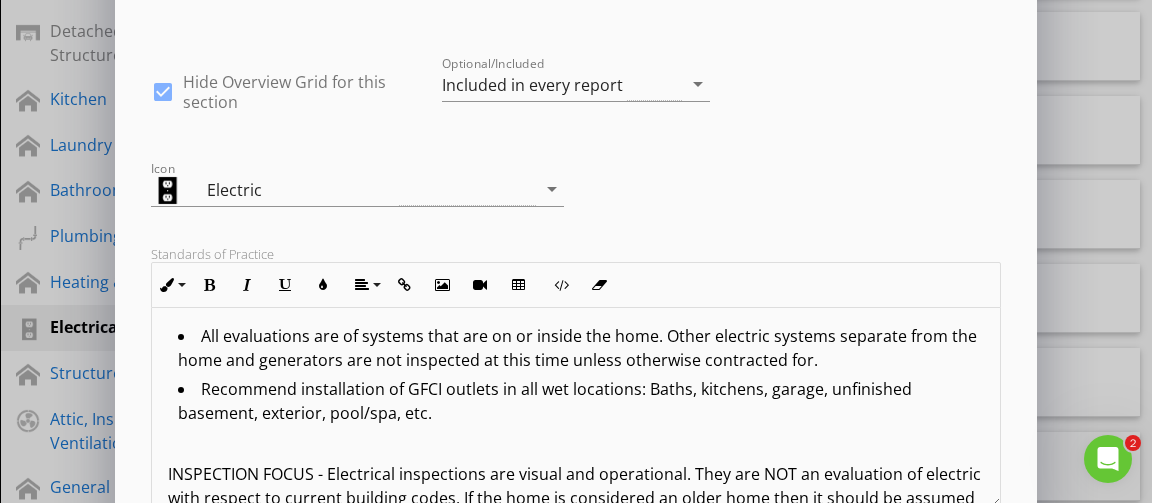 drag, startPoint x: 184, startPoint y: 329, endPoint x: 319, endPoint y: 476, distance: 199.58456 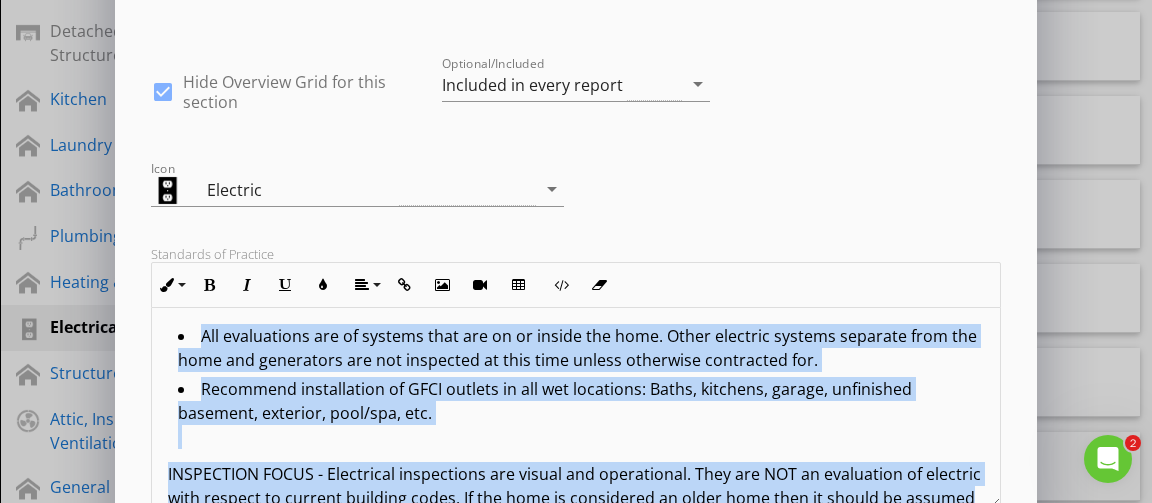 scroll, scrollTop: 27, scrollLeft: 0, axis: vertical 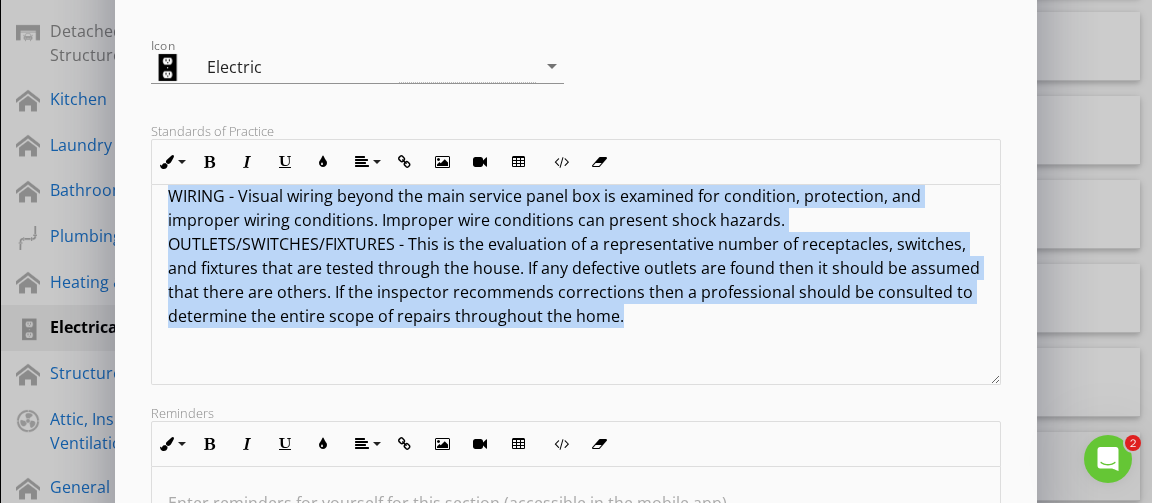 drag, startPoint x: 197, startPoint y: 338, endPoint x: 694, endPoint y: 314, distance: 497.57913 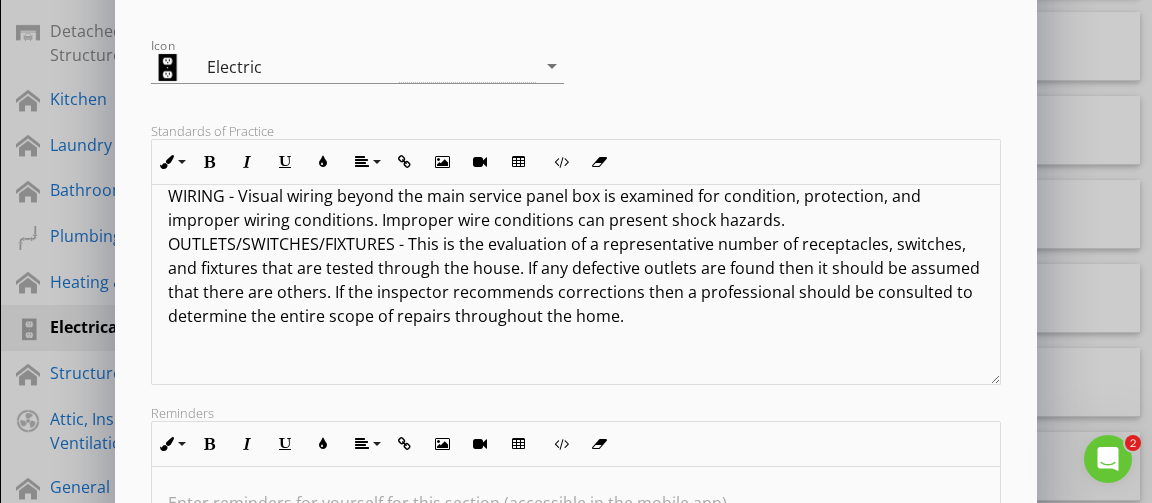 scroll, scrollTop: 1, scrollLeft: 0, axis: vertical 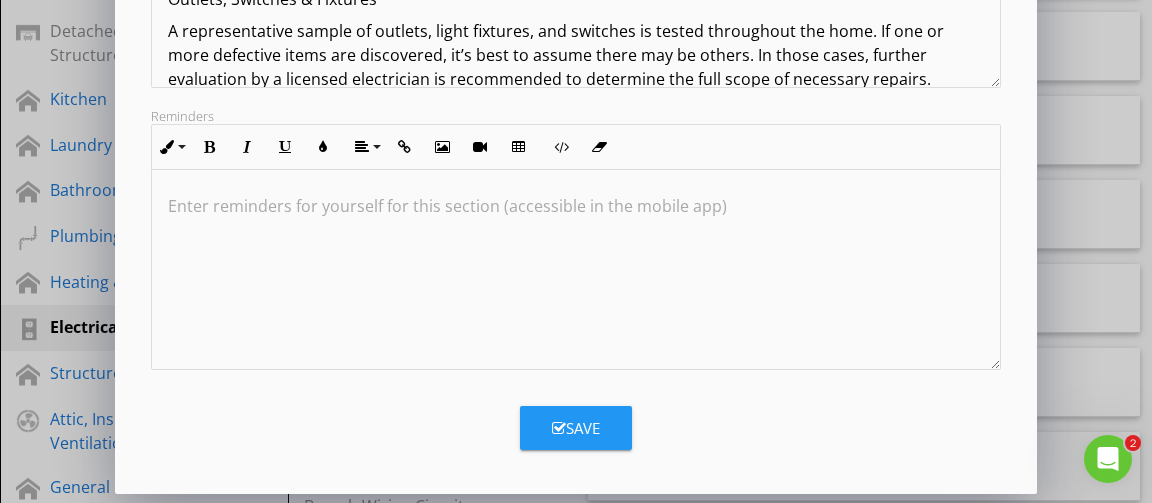 click at bounding box center [559, 428] 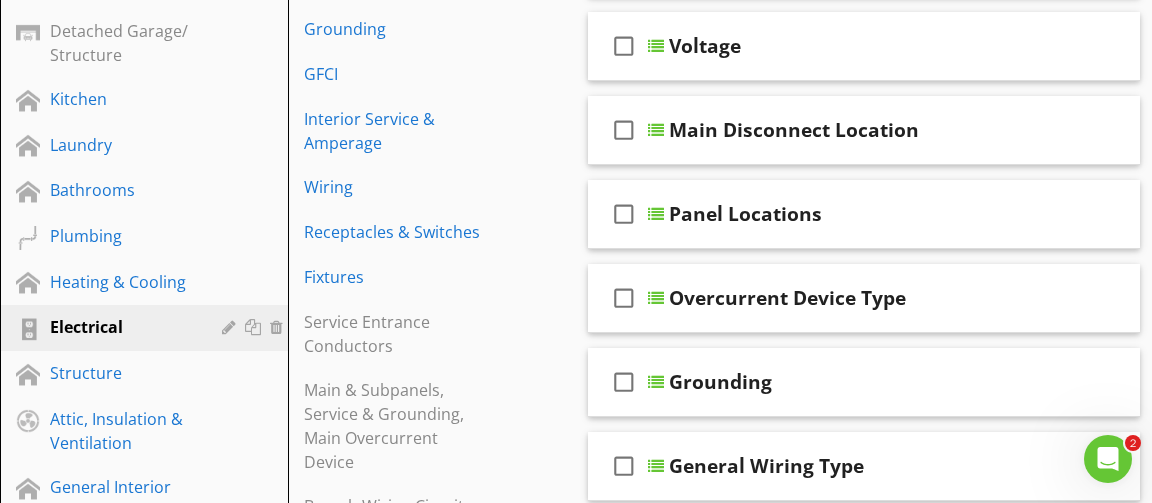 scroll, scrollTop: 328, scrollLeft: 0, axis: vertical 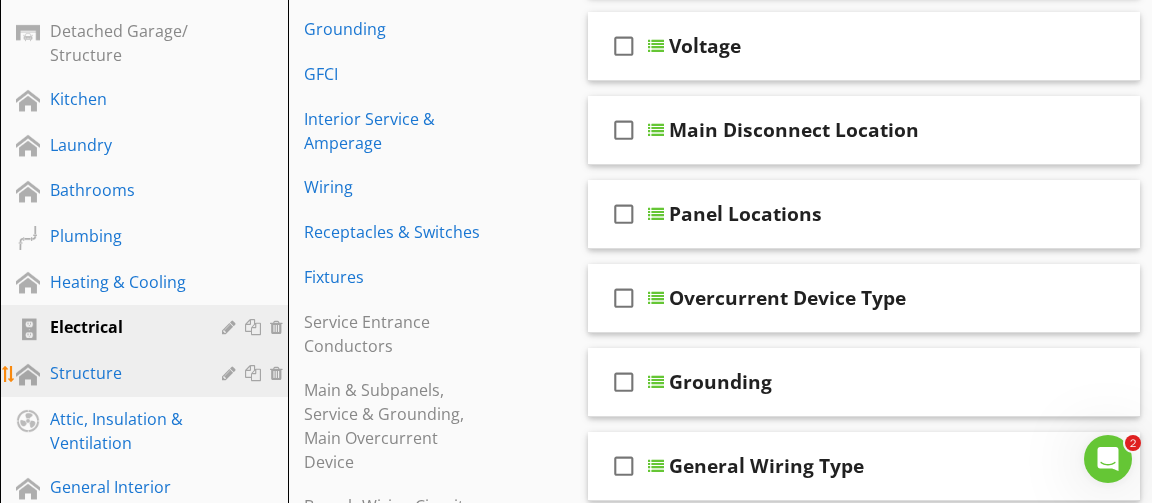 click at bounding box center (231, 373) 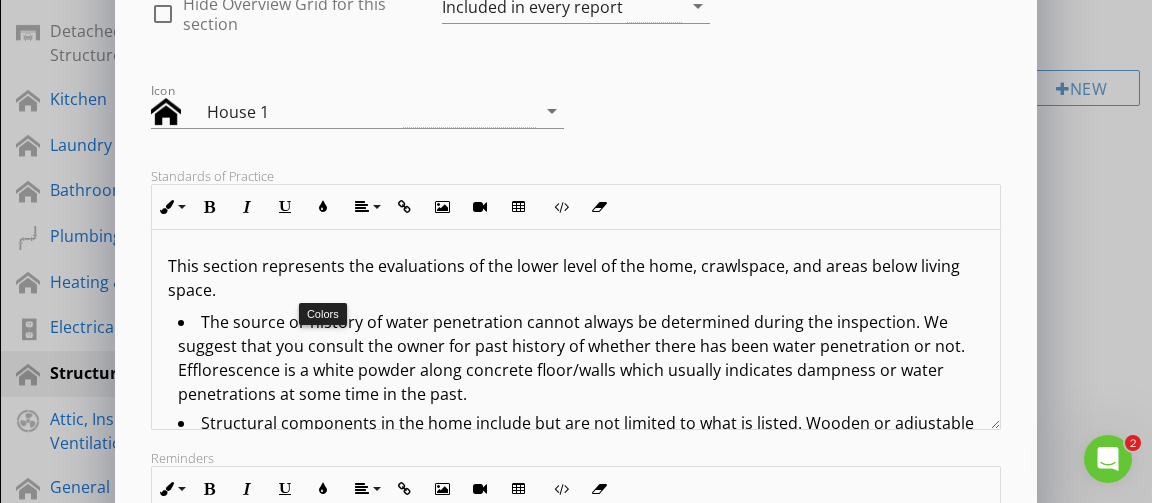 scroll, scrollTop: 266, scrollLeft: 0, axis: vertical 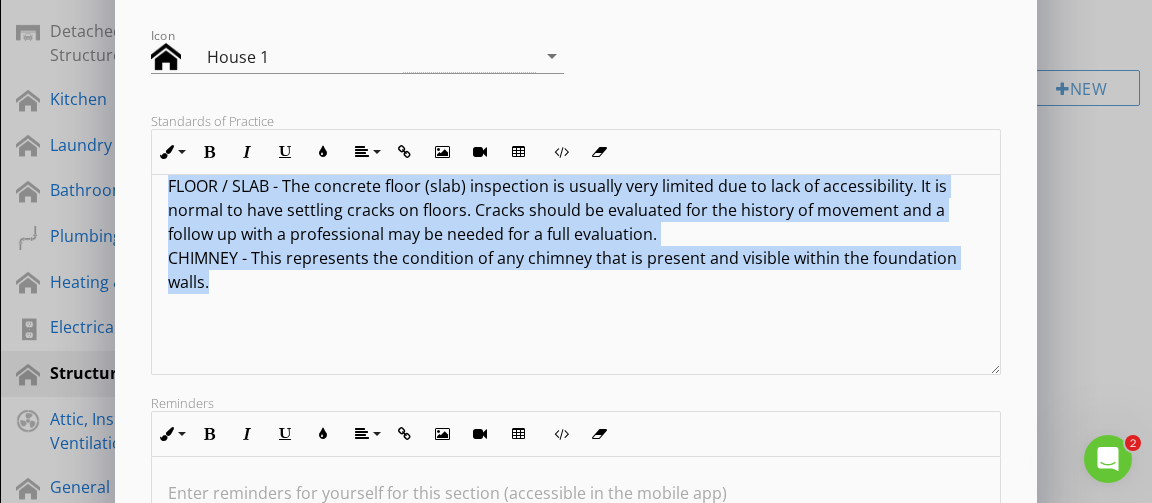 drag, startPoint x: 170, startPoint y: 206, endPoint x: 243, endPoint y: 292, distance: 112.805145 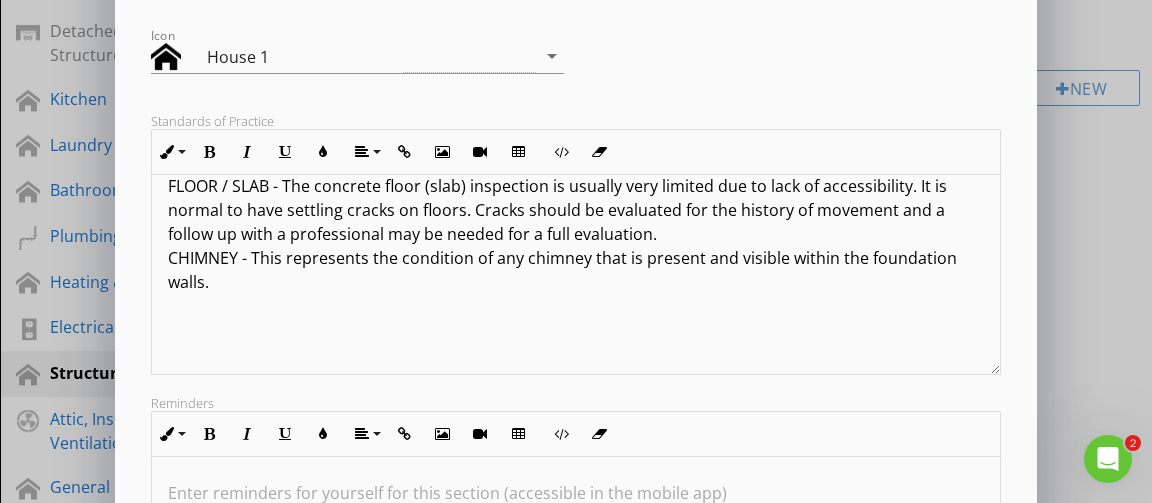 scroll, scrollTop: 1, scrollLeft: 0, axis: vertical 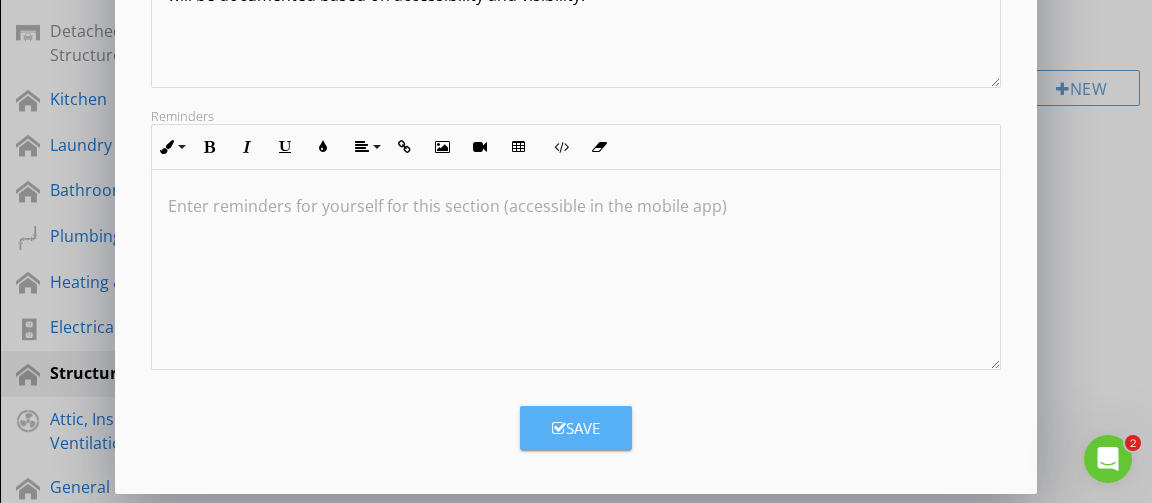 click on "Save" at bounding box center [576, 428] 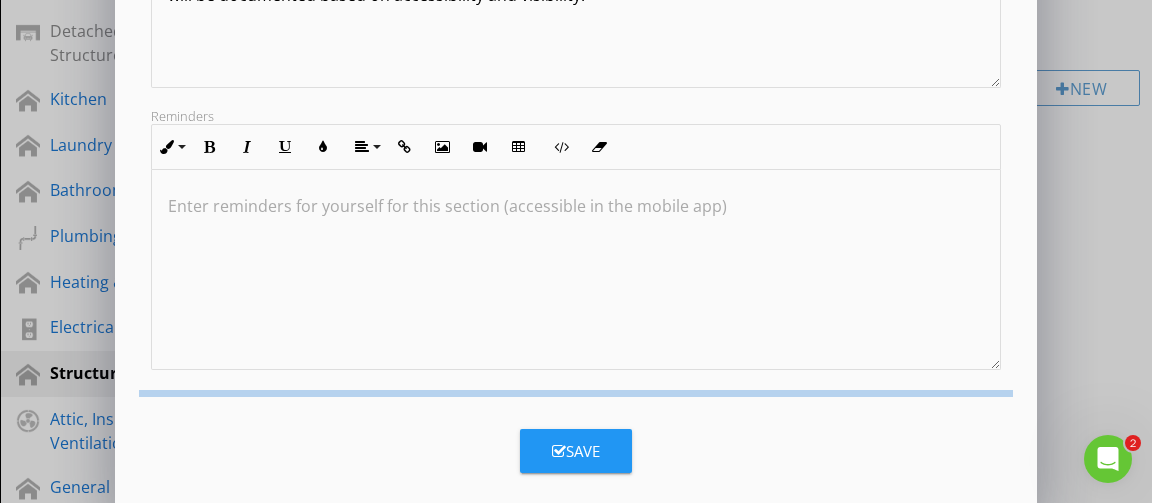 scroll, scrollTop: 328, scrollLeft: 0, axis: vertical 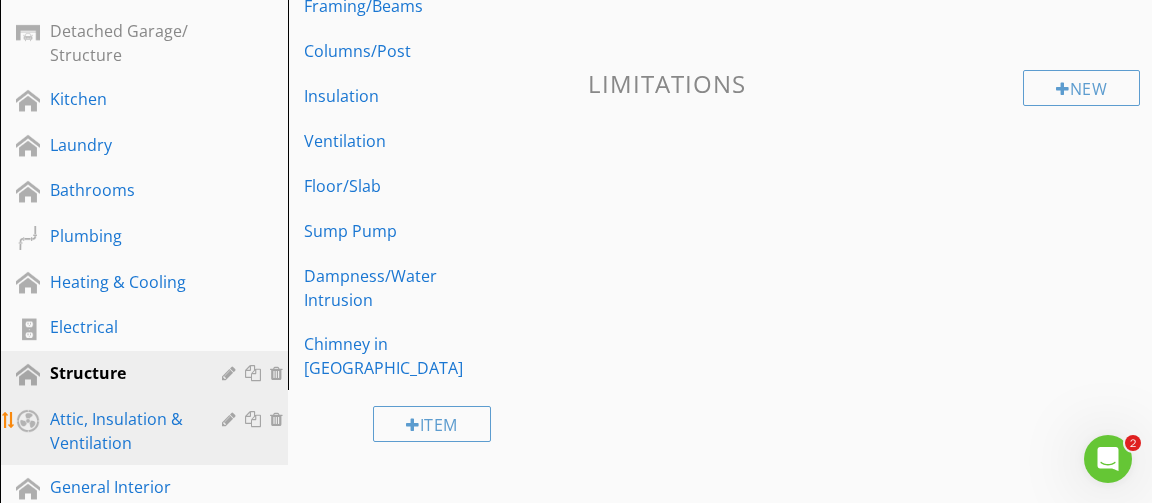 click at bounding box center (231, 419) 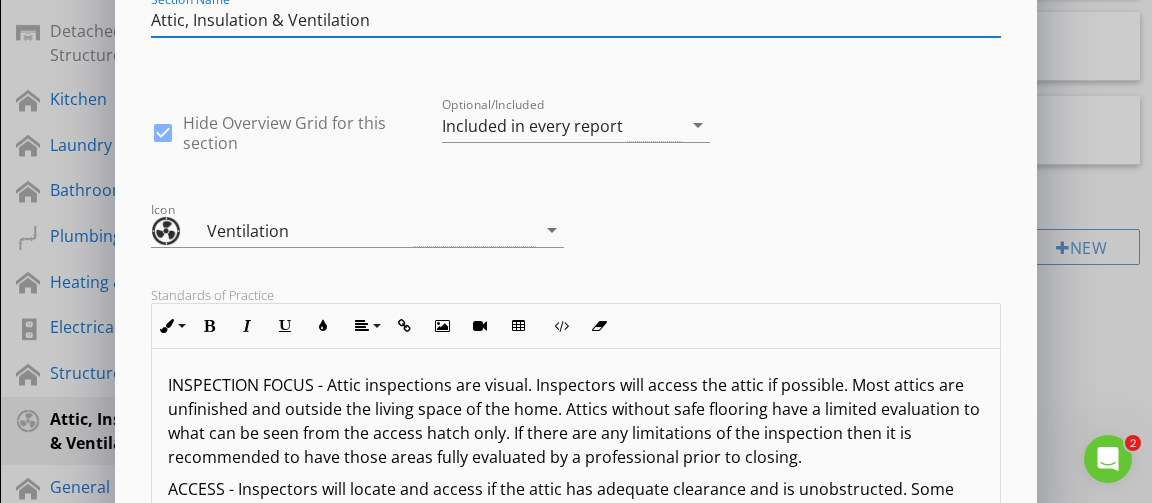 scroll, scrollTop: 266, scrollLeft: 0, axis: vertical 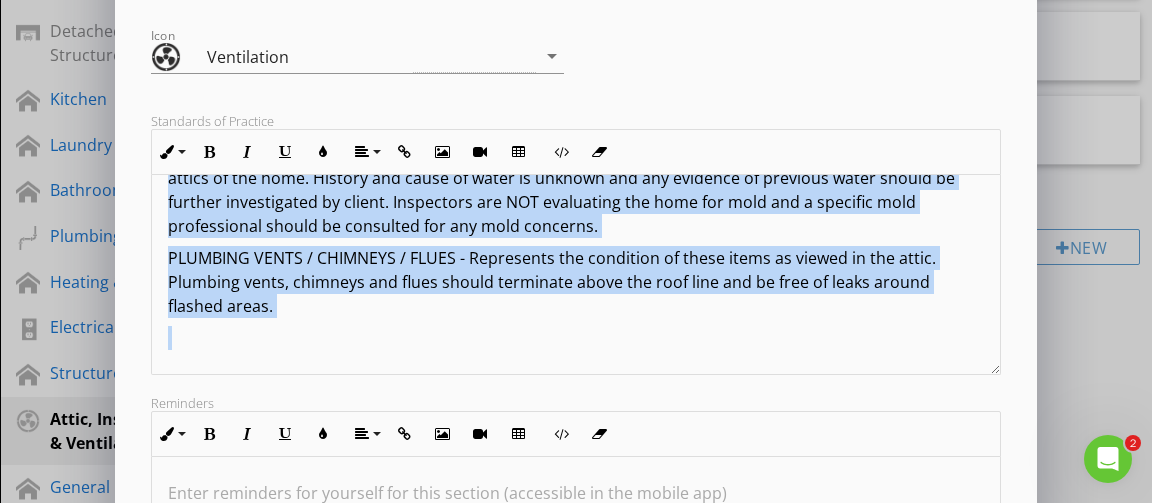 drag, startPoint x: 167, startPoint y: 208, endPoint x: 542, endPoint y: 336, distance: 396.24362 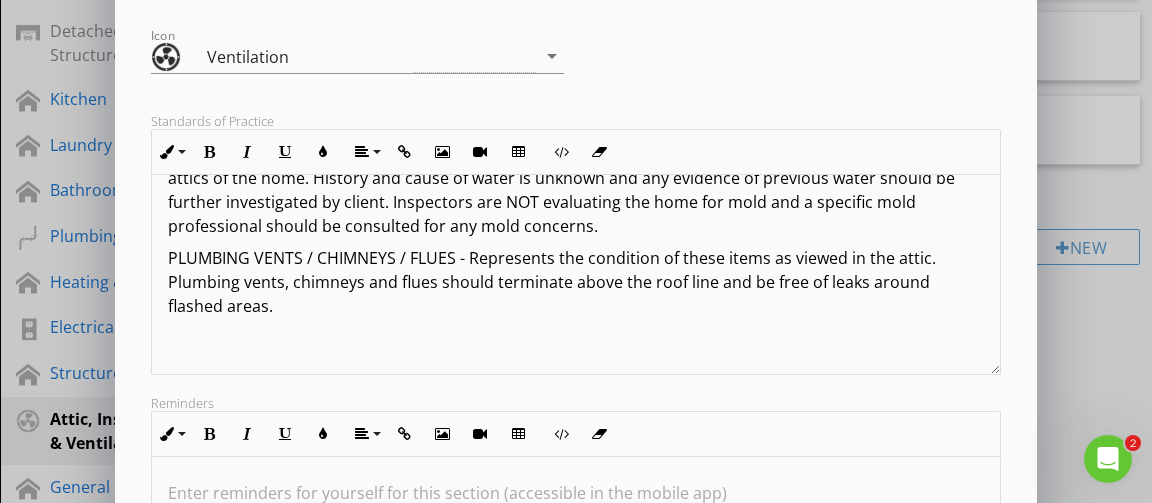 scroll, scrollTop: 1, scrollLeft: 0, axis: vertical 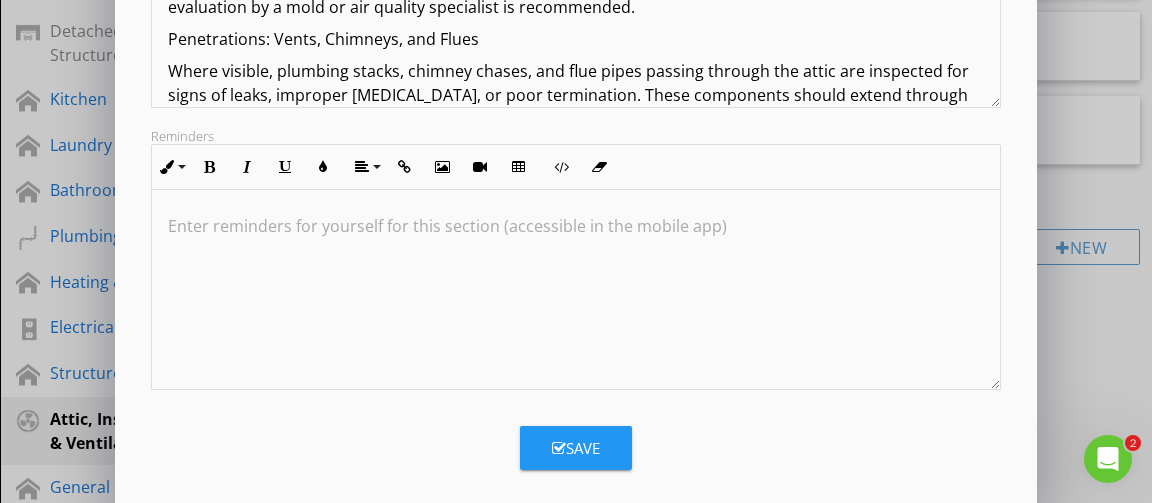 click on "Save" at bounding box center [576, 448] 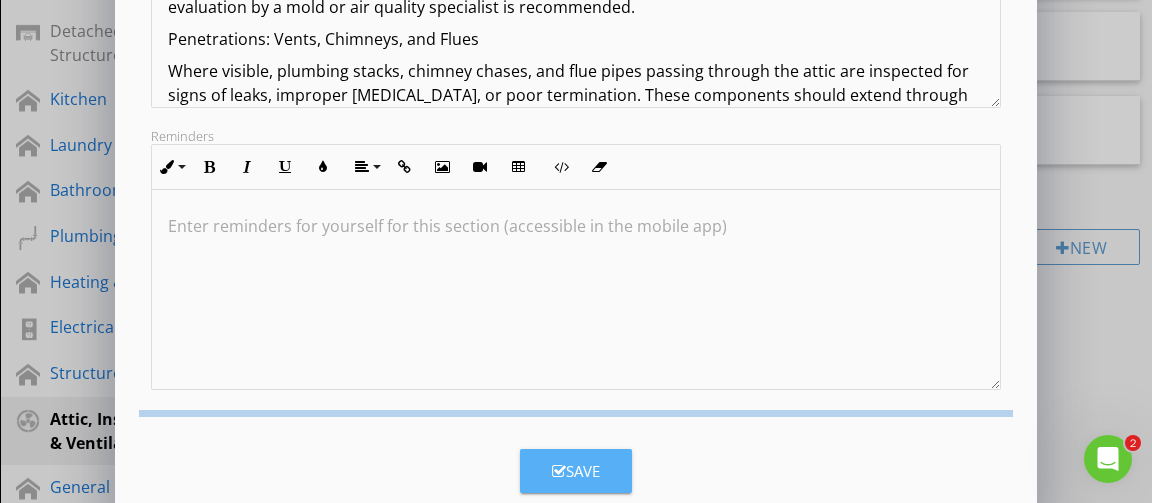 scroll, scrollTop: 328, scrollLeft: 0, axis: vertical 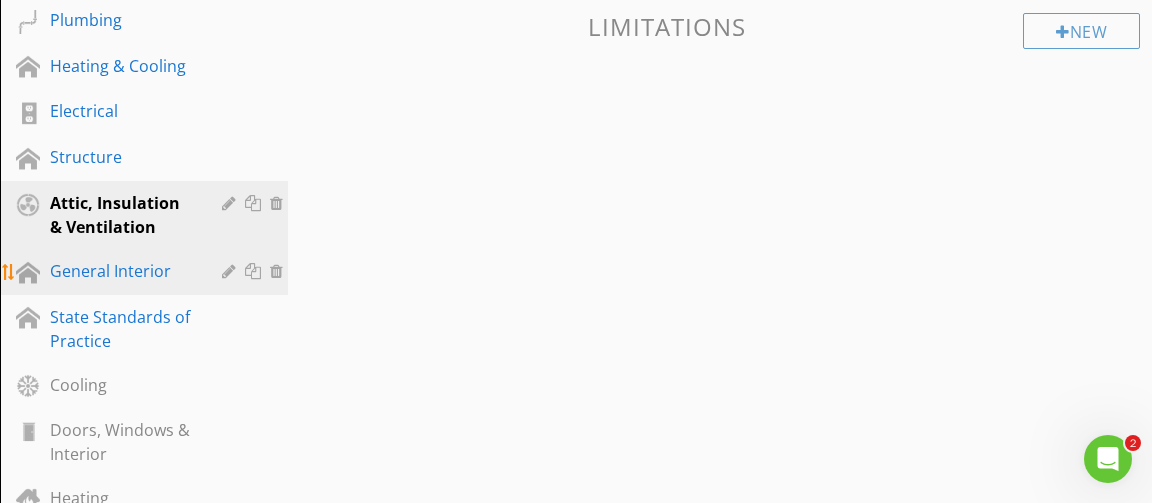 click at bounding box center [231, 271] 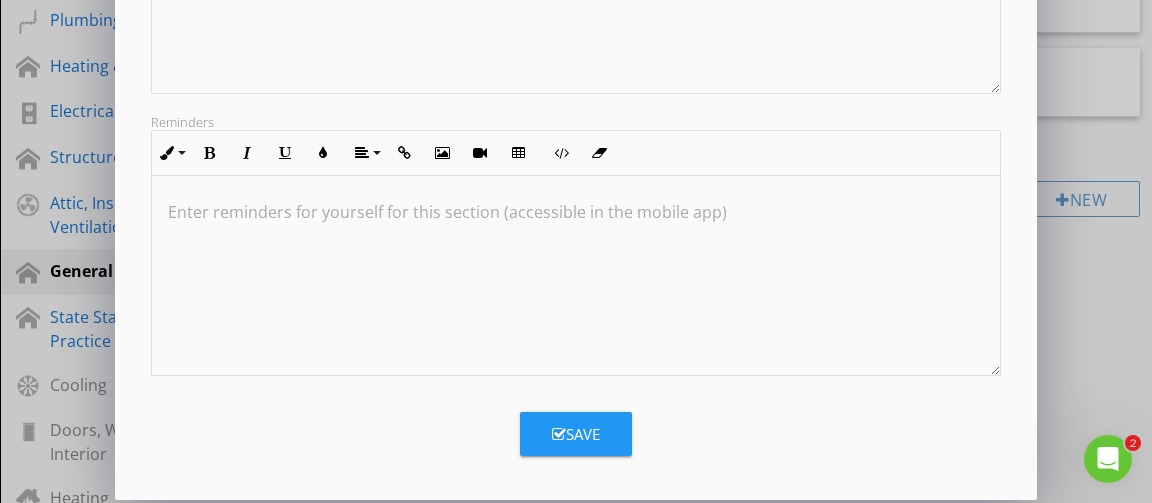 scroll, scrollTop: 553, scrollLeft: 0, axis: vertical 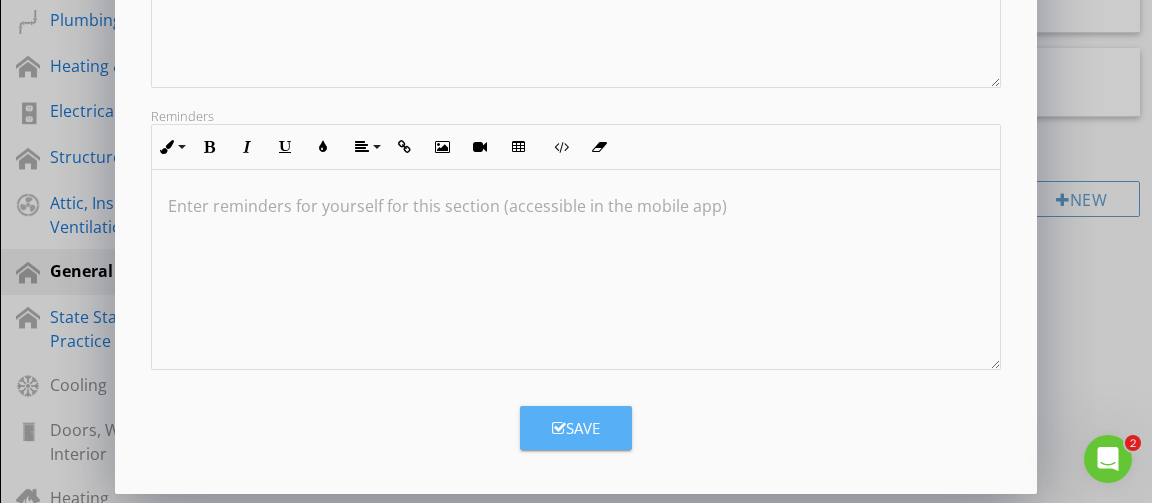click on "Save" at bounding box center (576, 428) 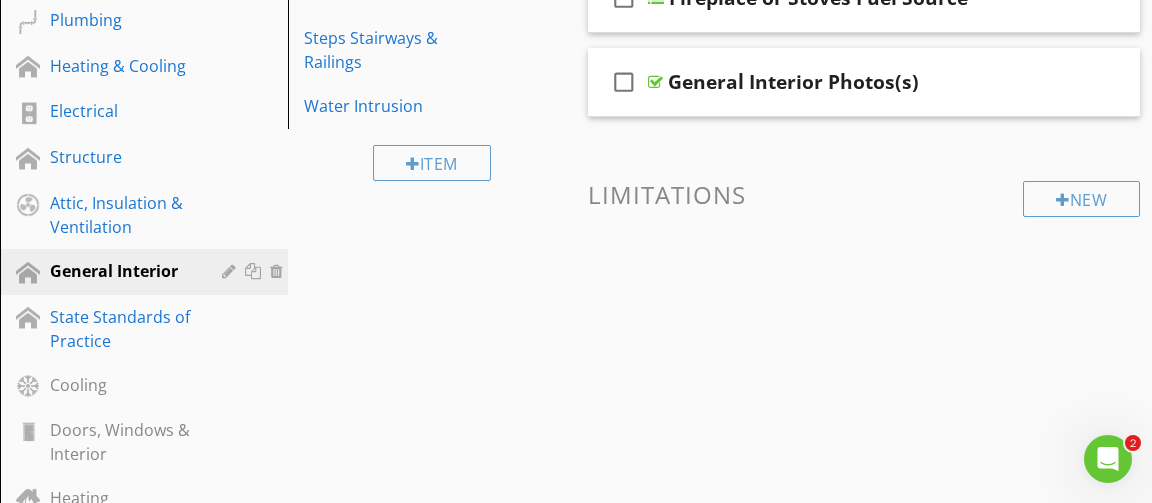 scroll, scrollTop: 328, scrollLeft: 0, axis: vertical 